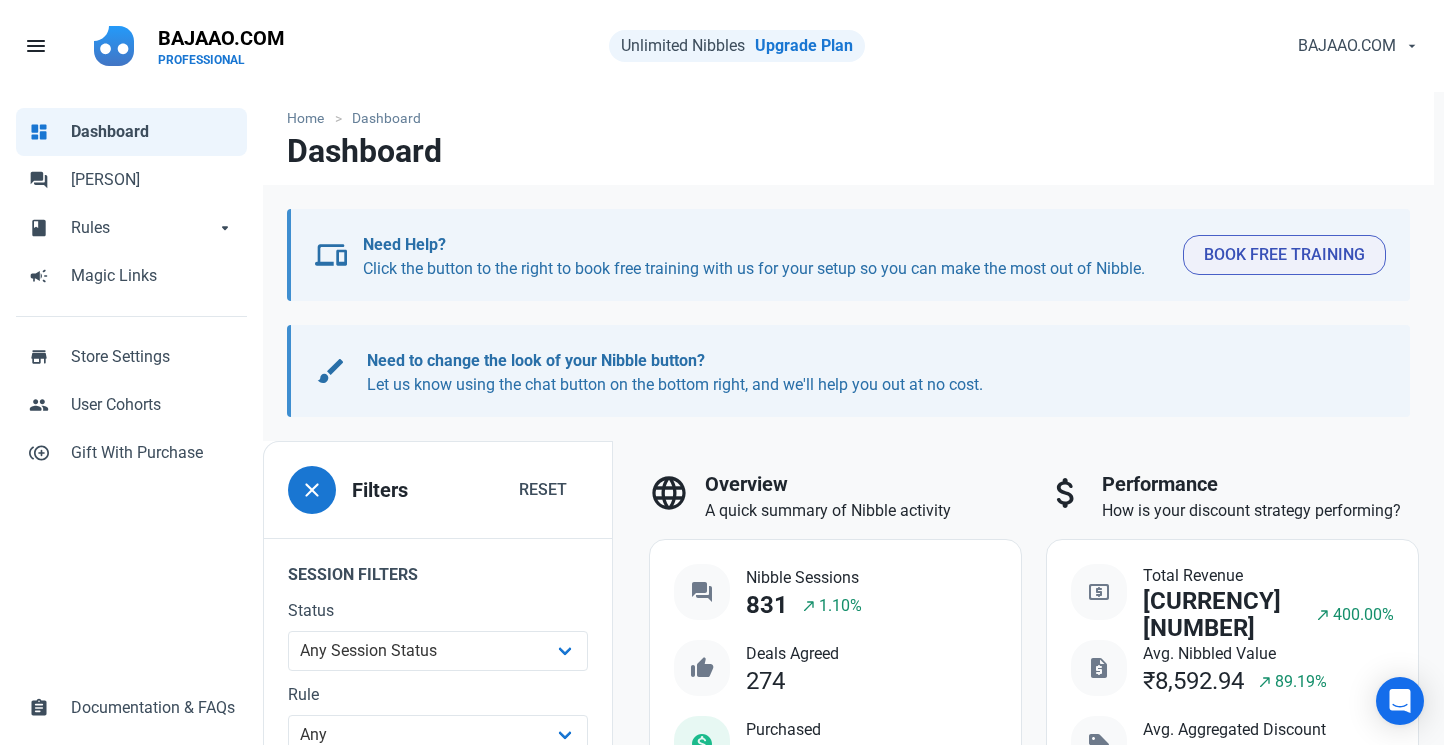 scroll, scrollTop: 0, scrollLeft: 0, axis: both 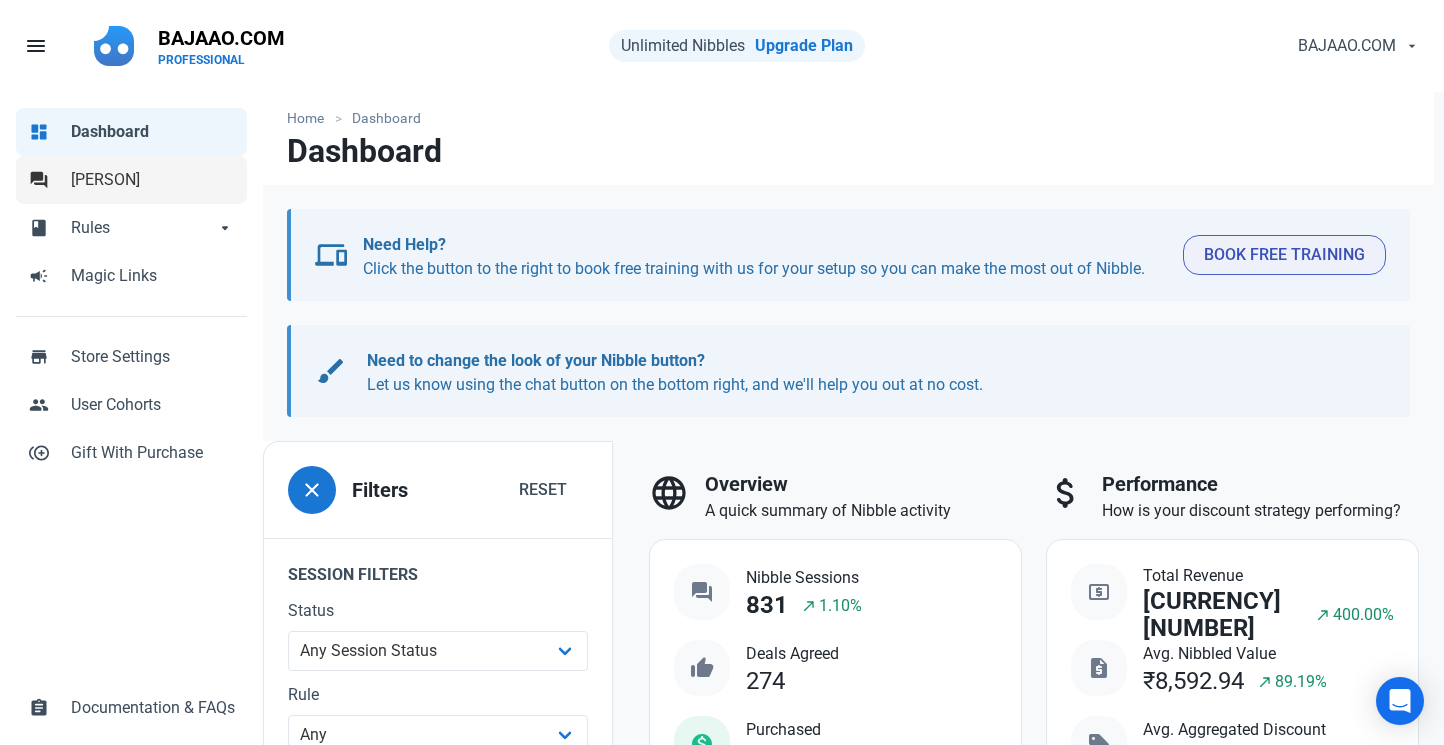 click on "Nibbles" at bounding box center [153, 180] 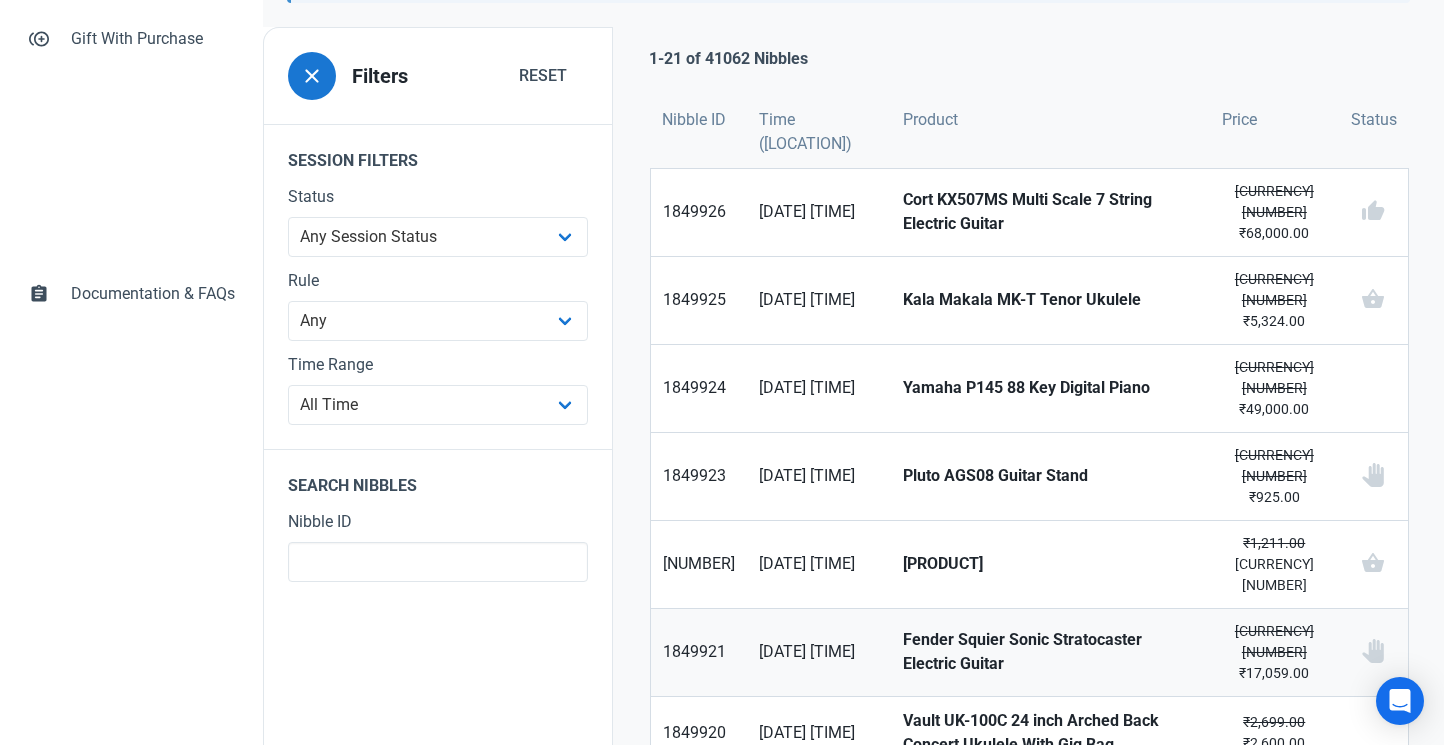 scroll, scrollTop: 415, scrollLeft: 0, axis: vertical 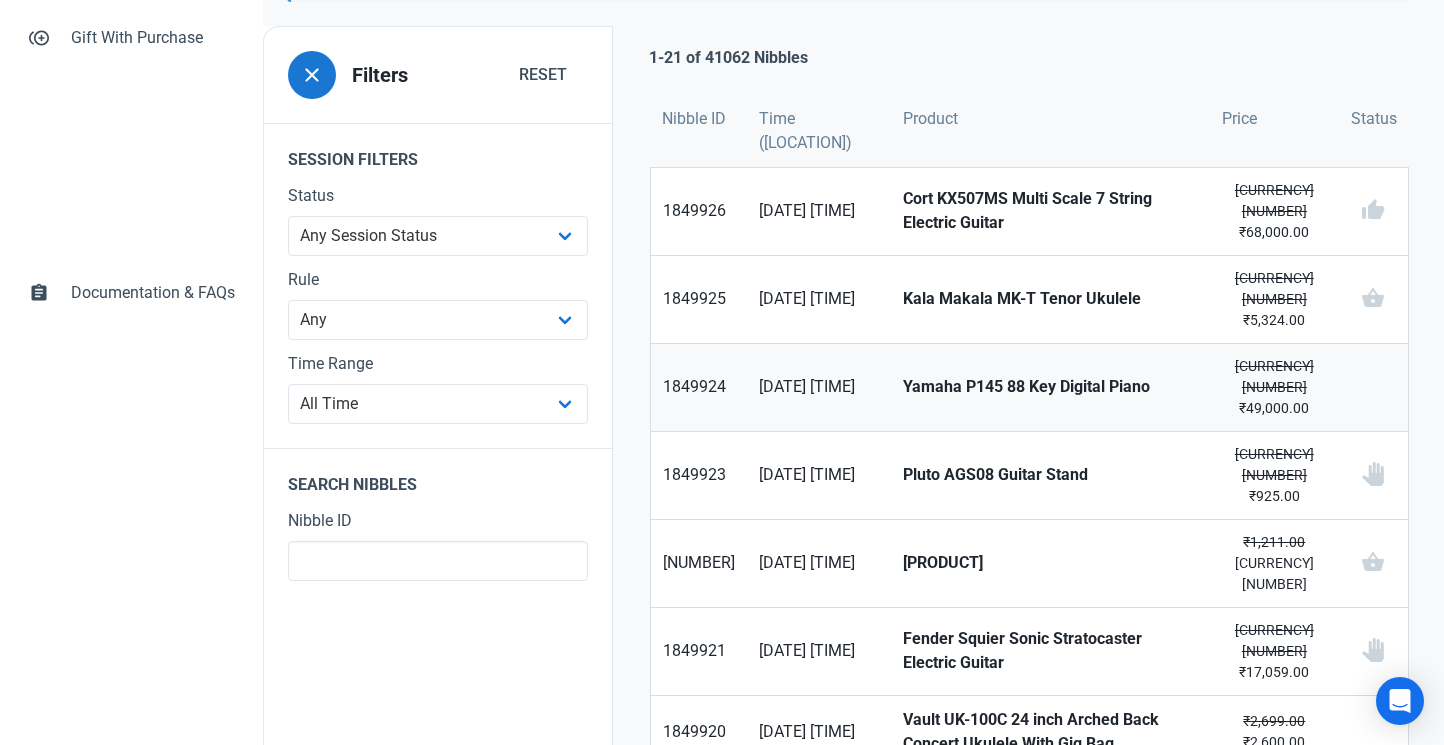 click on "Yamaha P145 88 Key Digital Piano" at bounding box center (1050, 387) 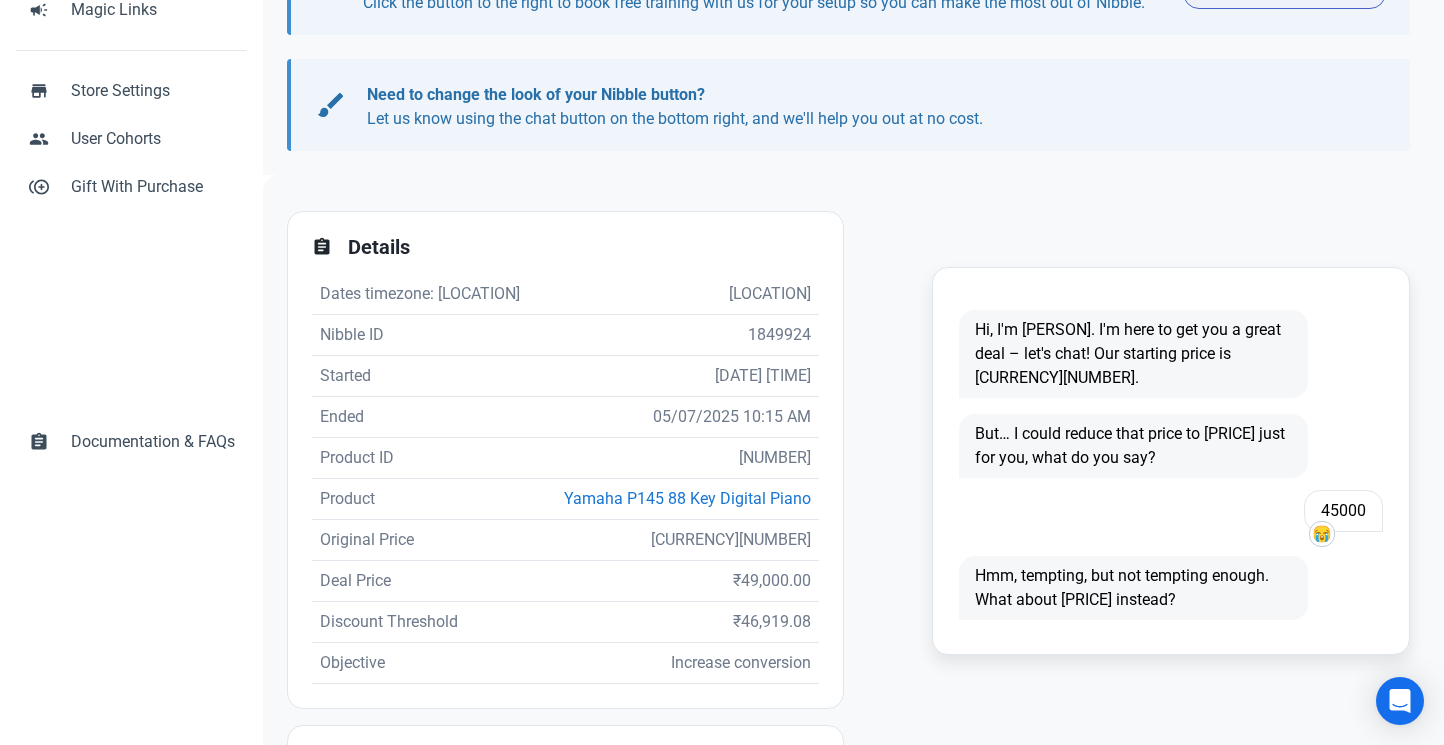 scroll, scrollTop: 326, scrollLeft: 0, axis: vertical 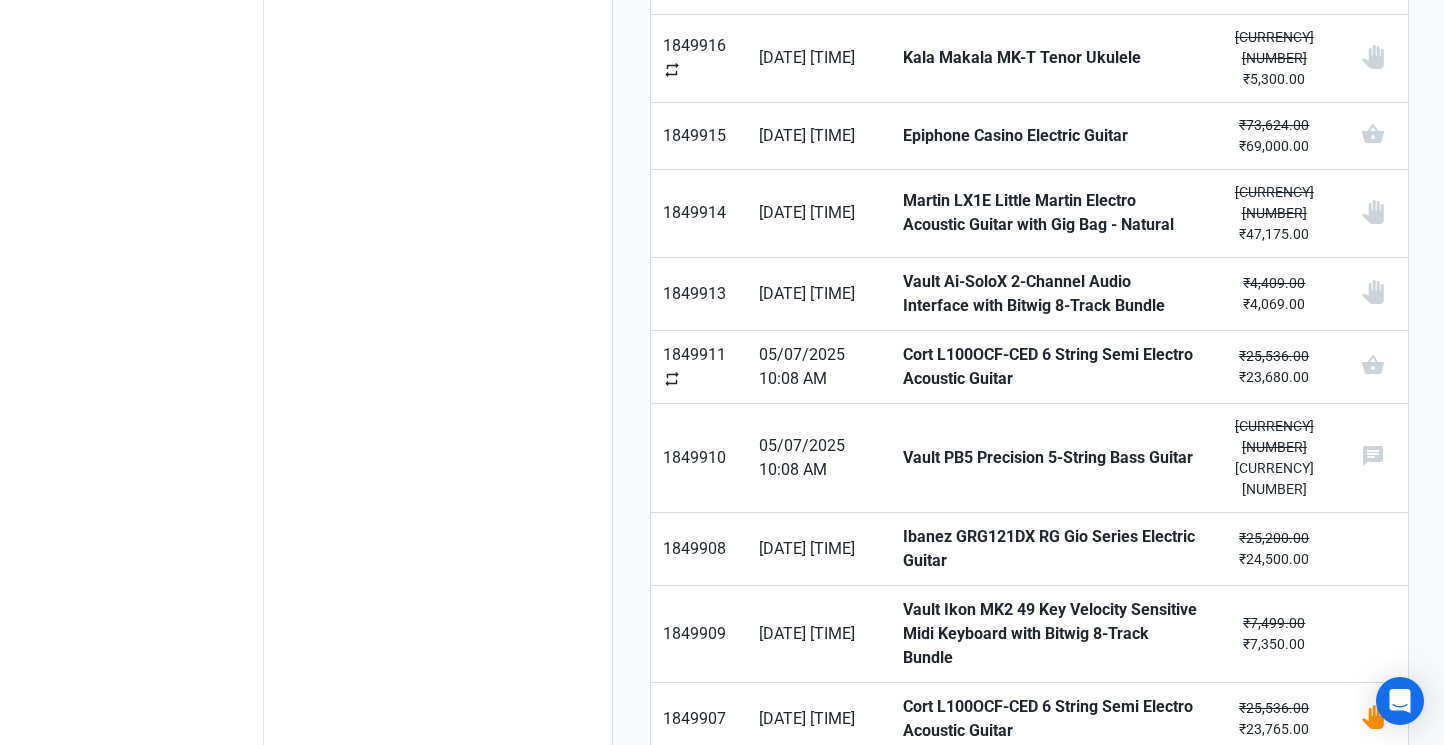 click on "Next" at bounding box center (1369, 874) 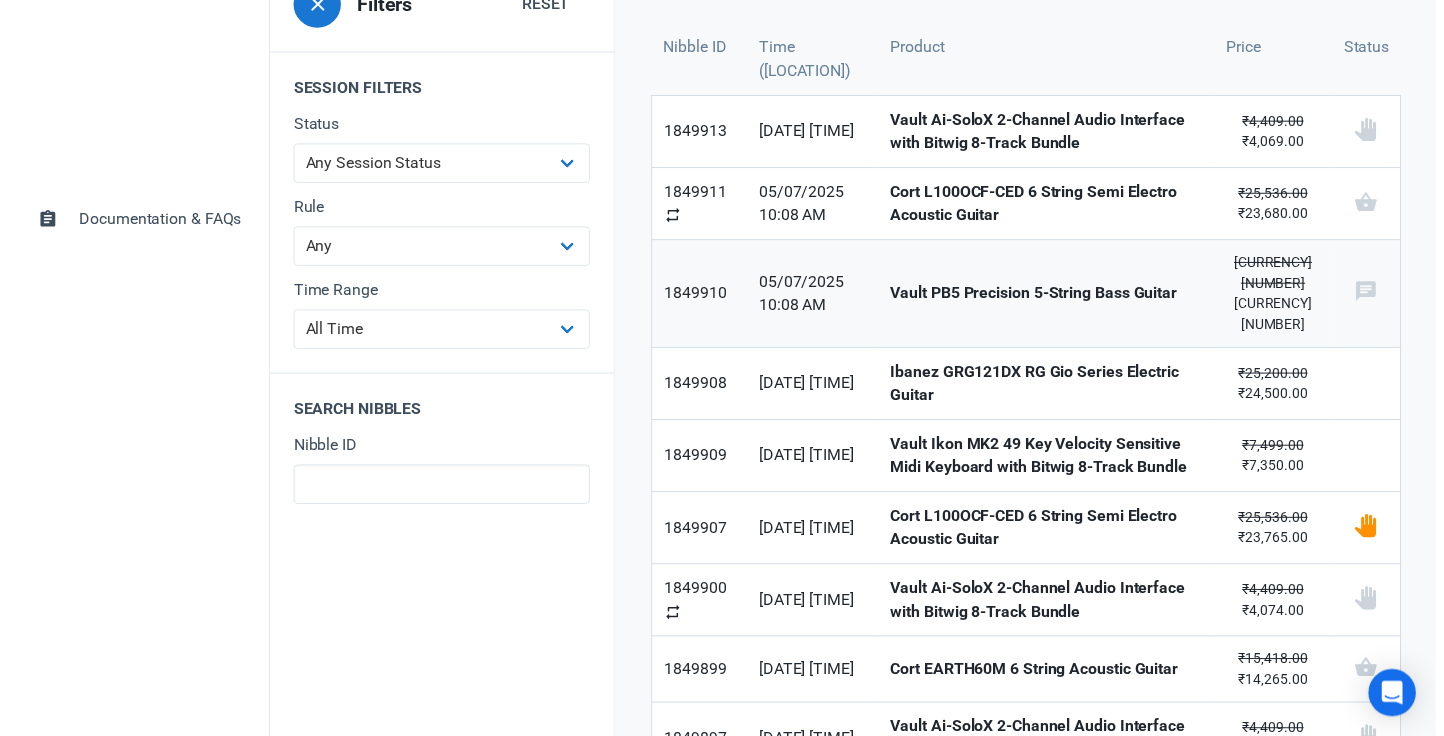 scroll, scrollTop: 471, scrollLeft: 0, axis: vertical 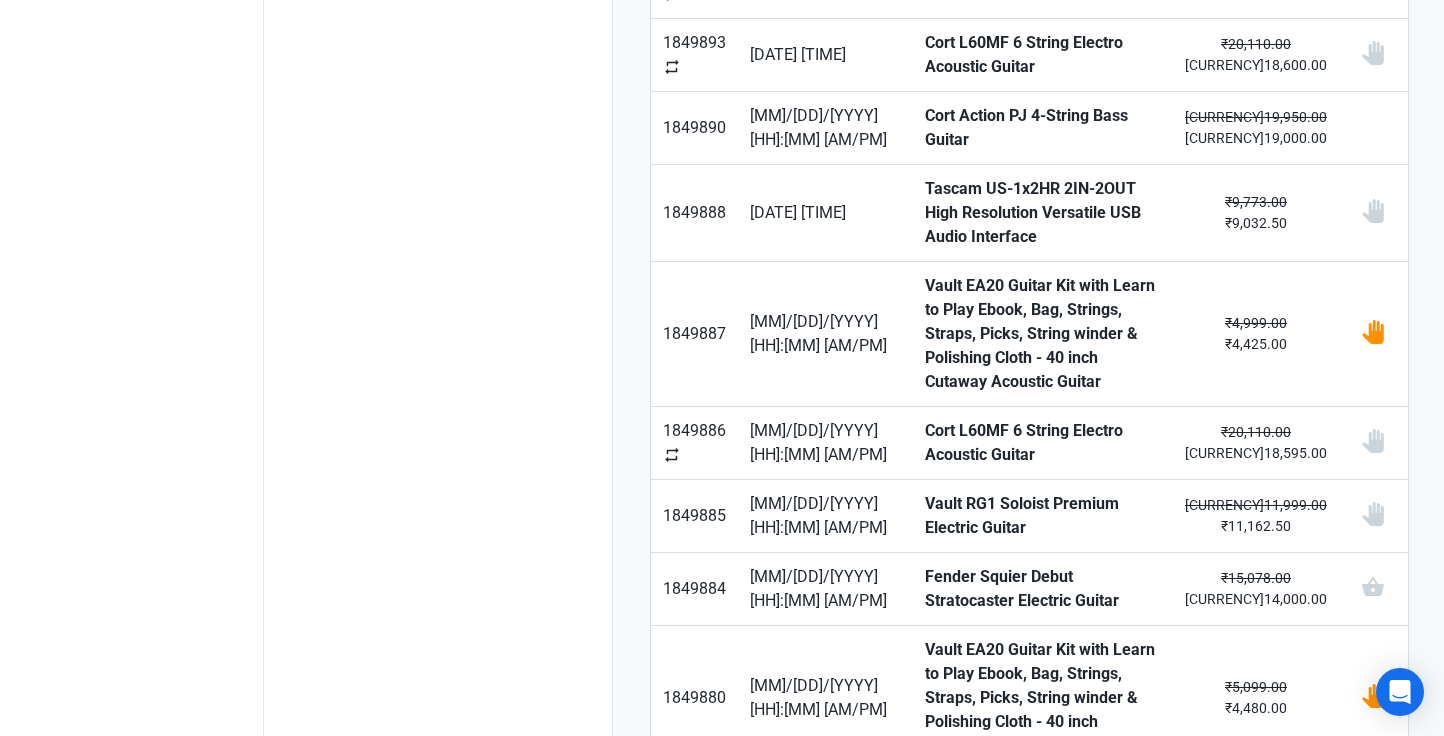click on "Previous" at bounding box center (707, 889) 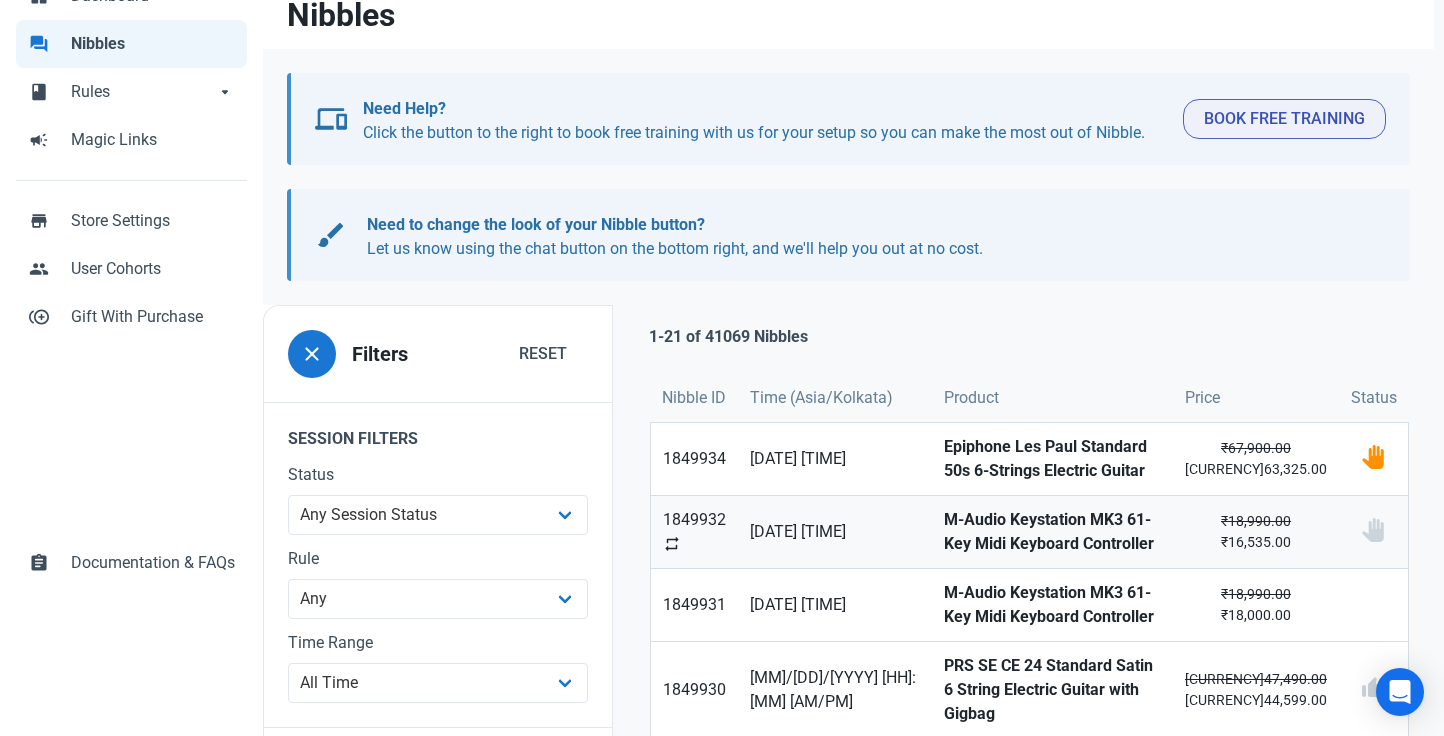 scroll, scrollTop: 317, scrollLeft: 0, axis: vertical 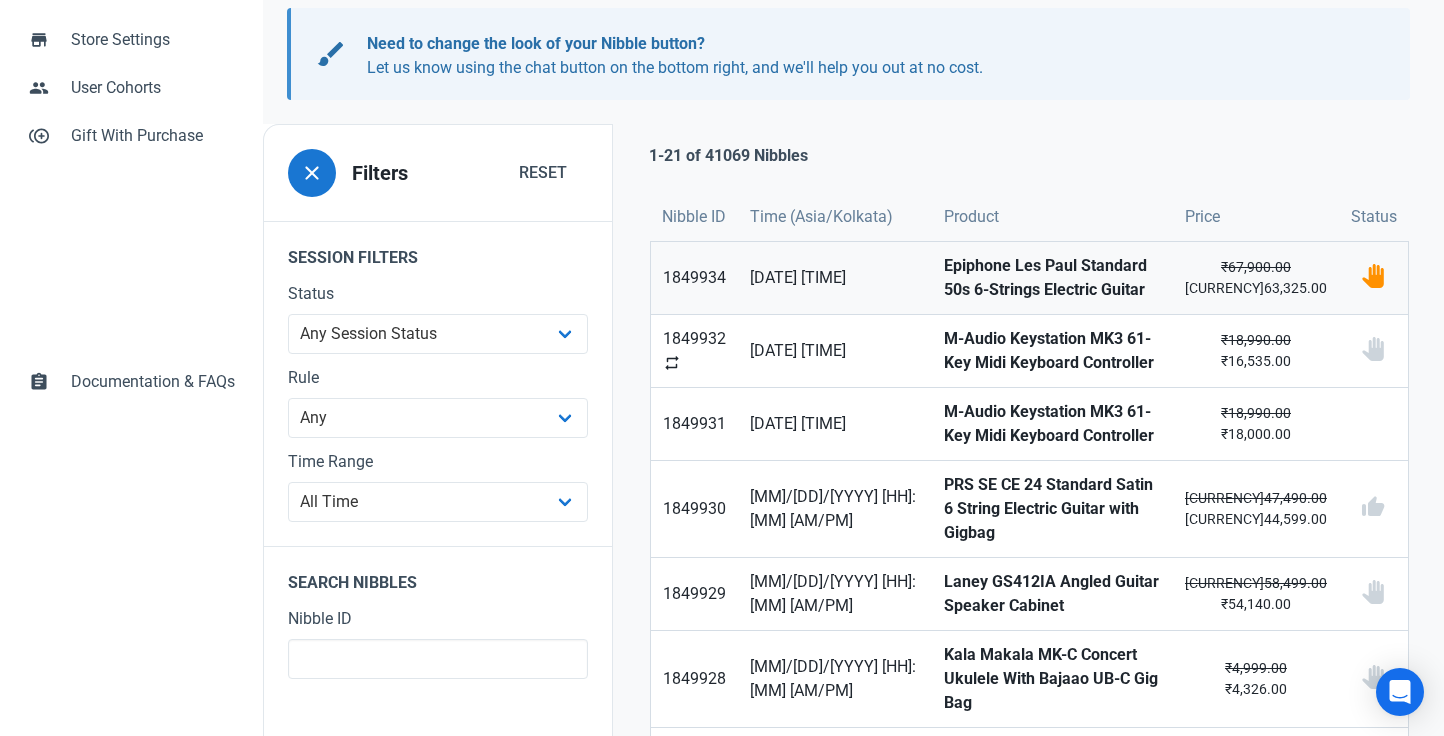 click on "Epiphone Les Paul Standard 50s 6-Strings Electric Guitar" at bounding box center (694, 278) 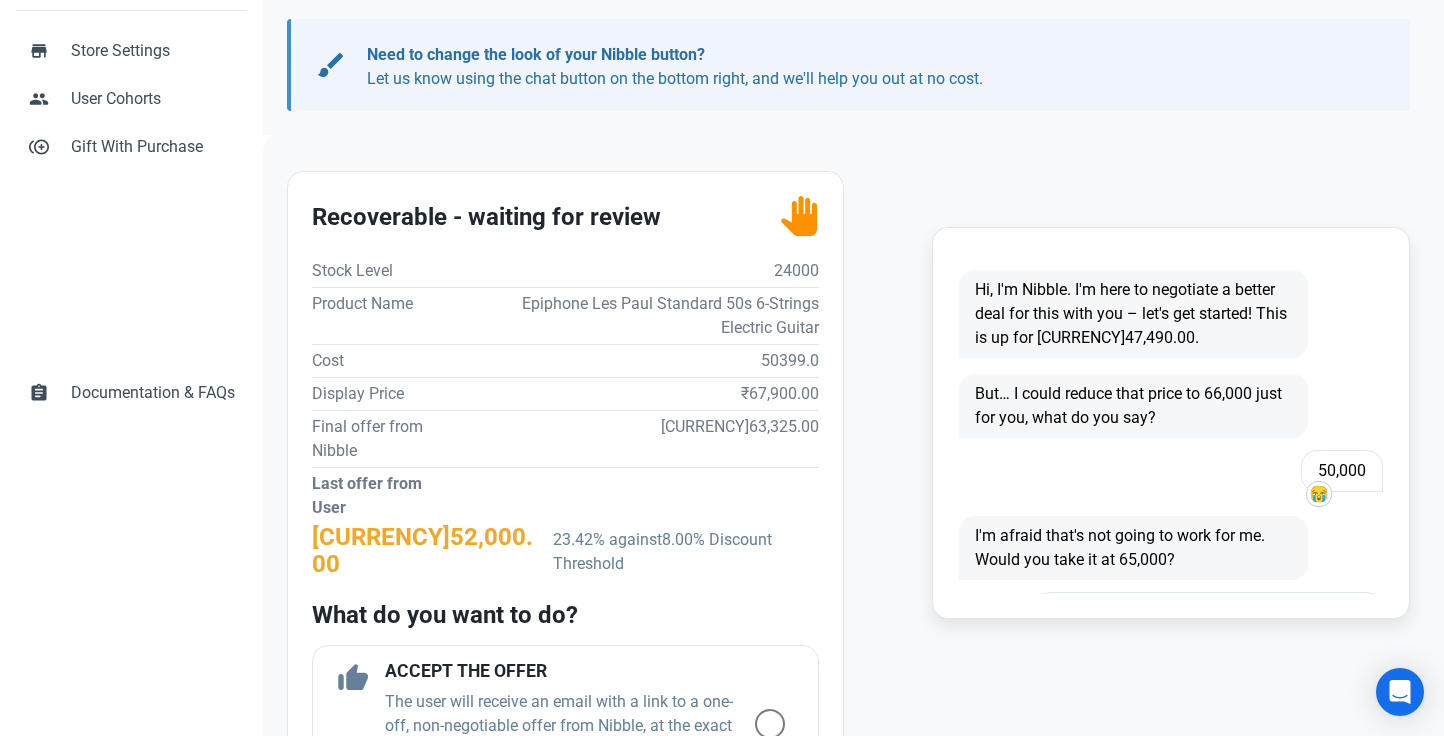 scroll, scrollTop: 368, scrollLeft: 0, axis: vertical 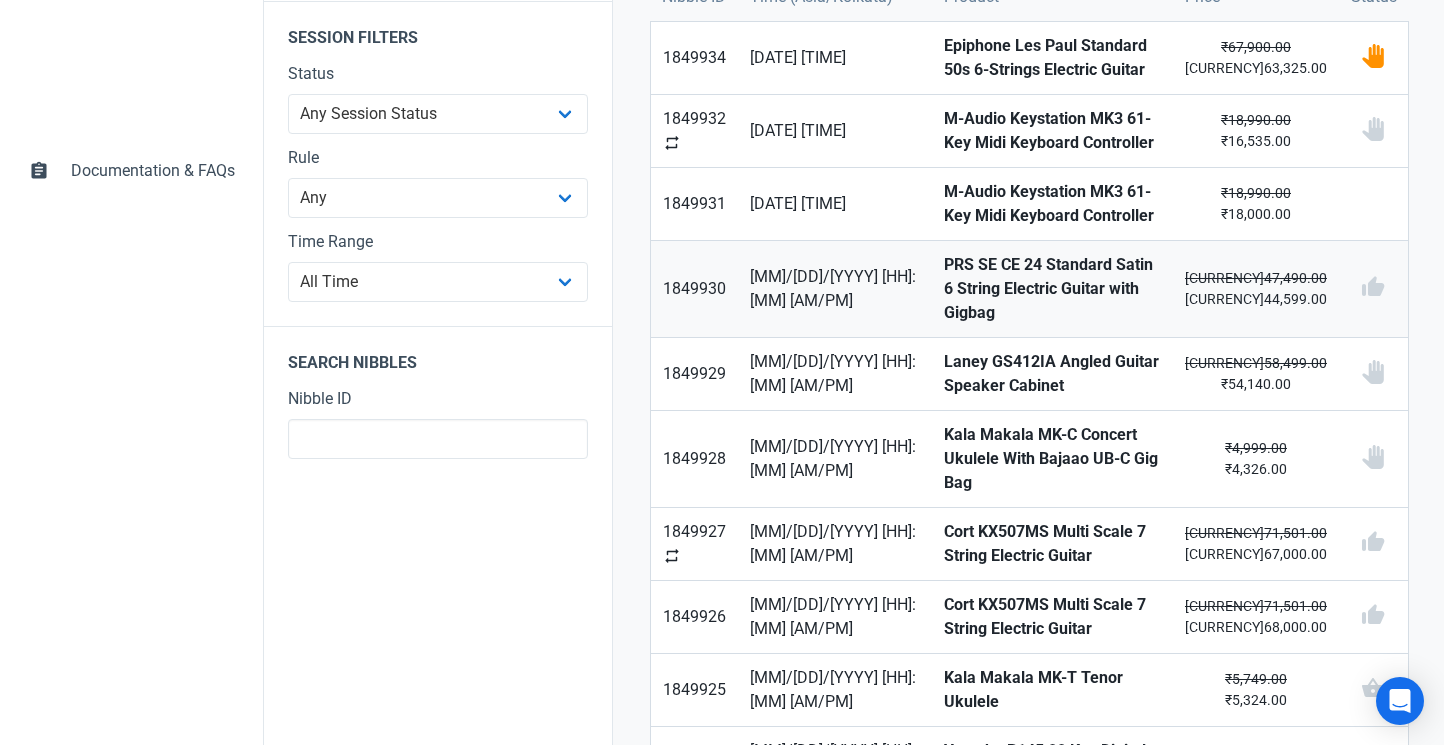 click on "PRS SE CE 24 Standard Satin 6 String Electric Guitar with Gigbag" at bounding box center [1052, 289] 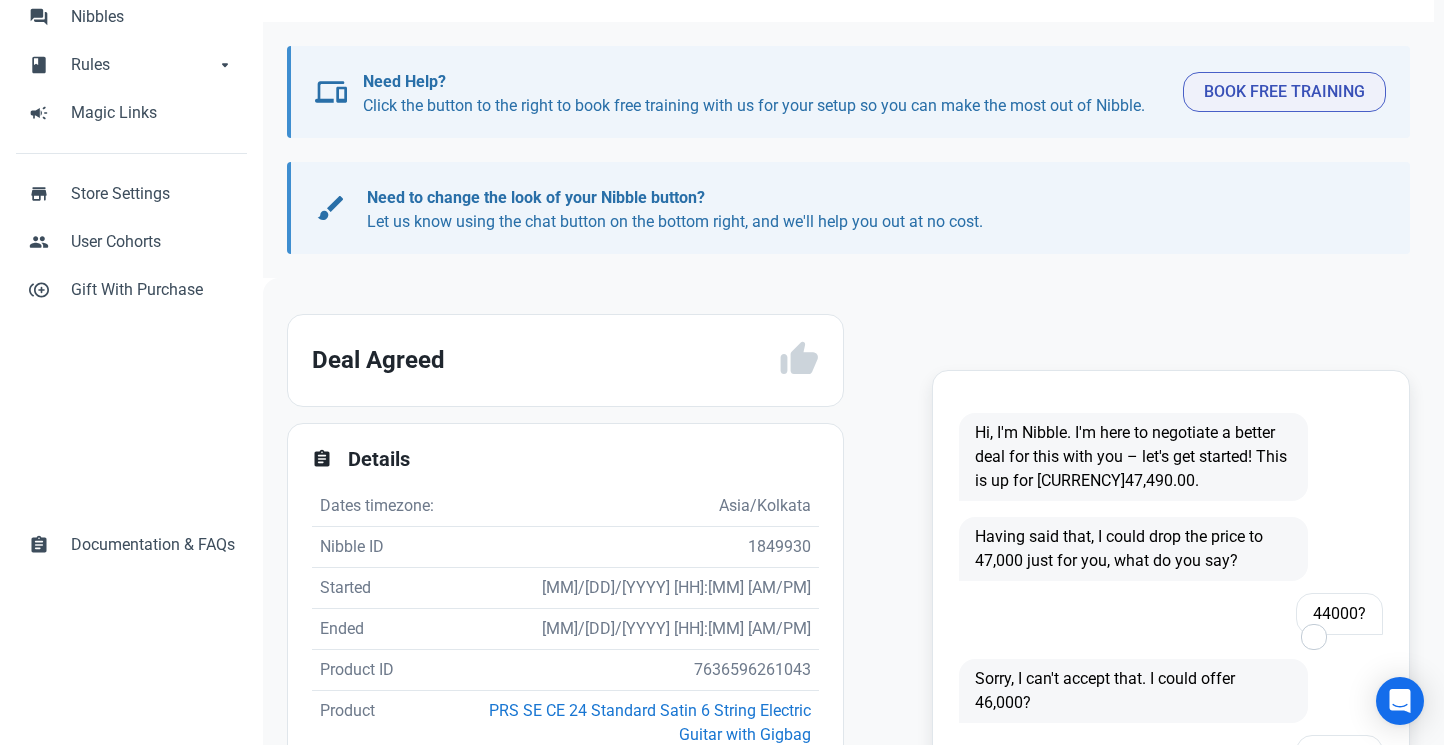 scroll, scrollTop: 414, scrollLeft: 0, axis: vertical 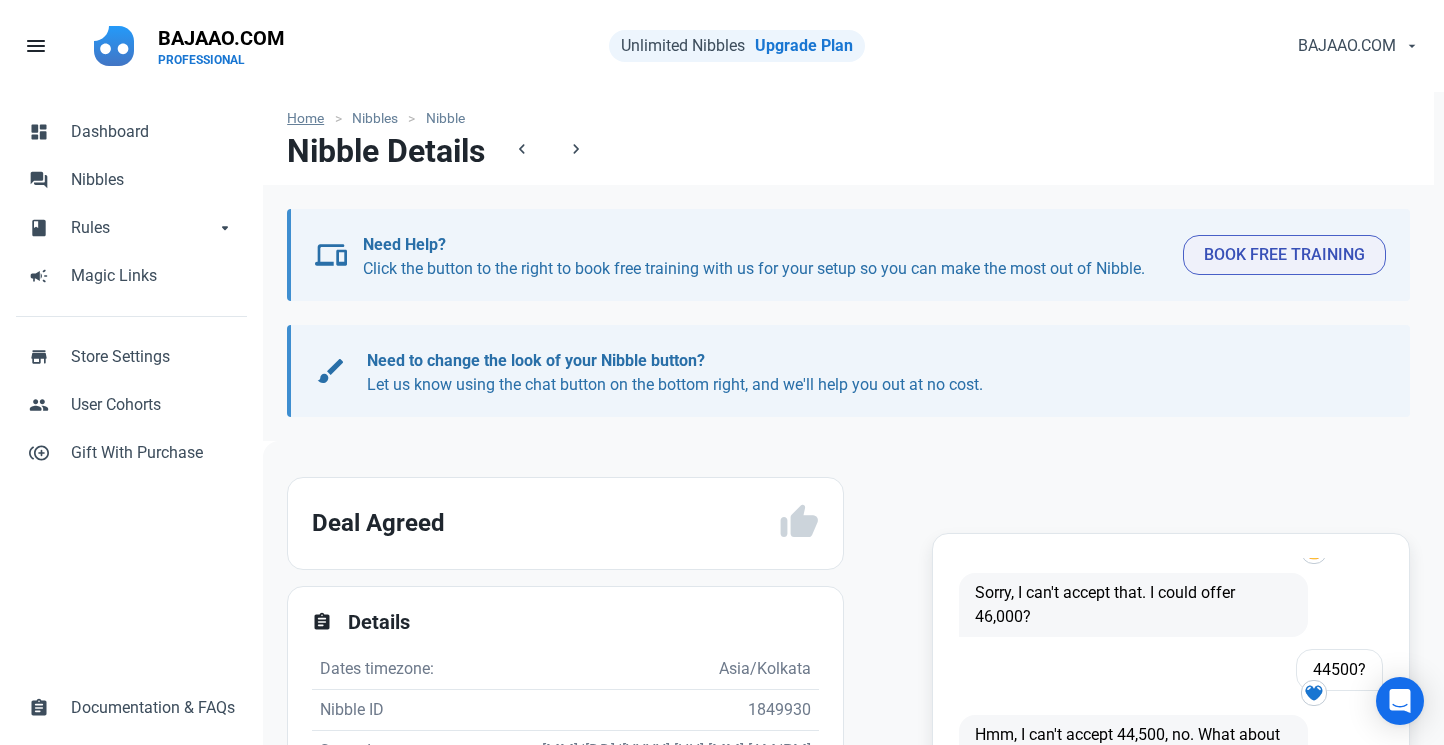 click on "Home" at bounding box center (310, 118) 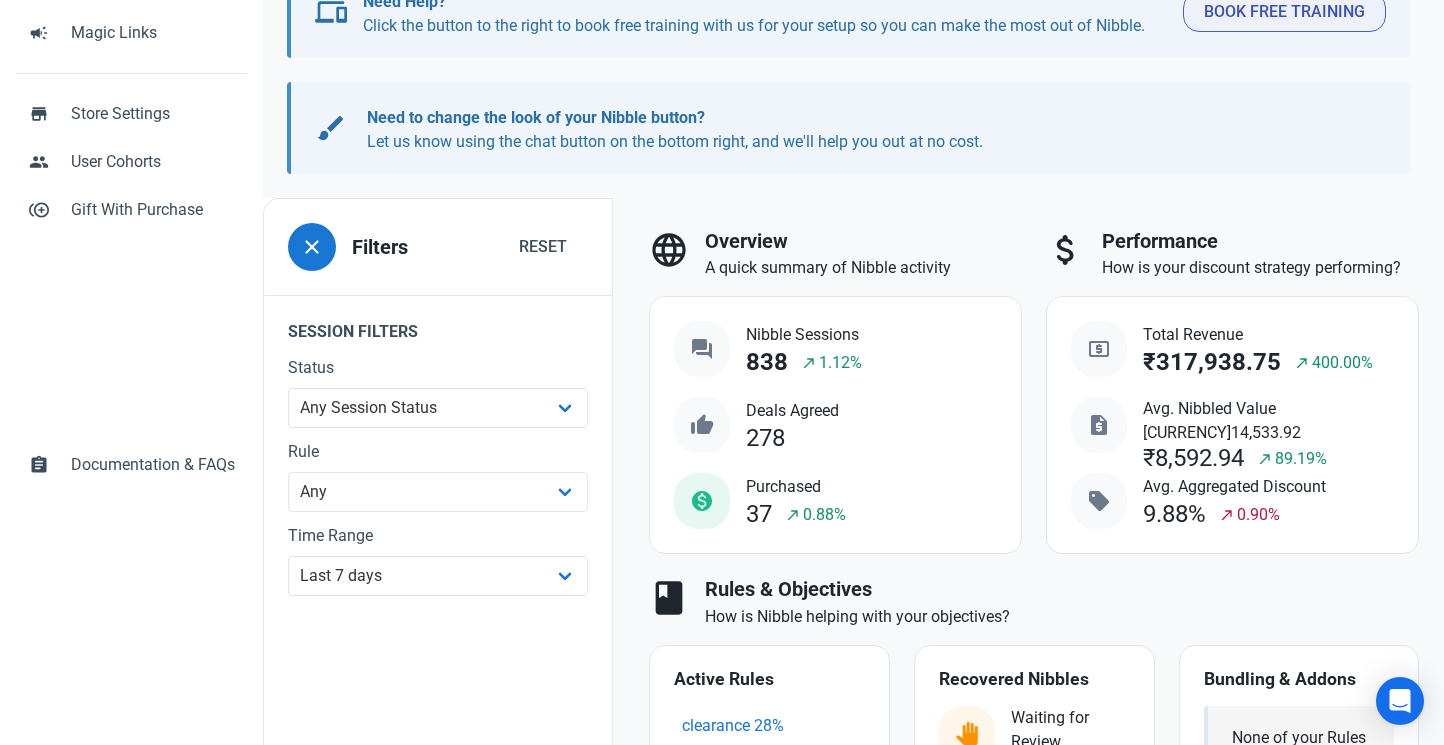 scroll, scrollTop: 271, scrollLeft: 0, axis: vertical 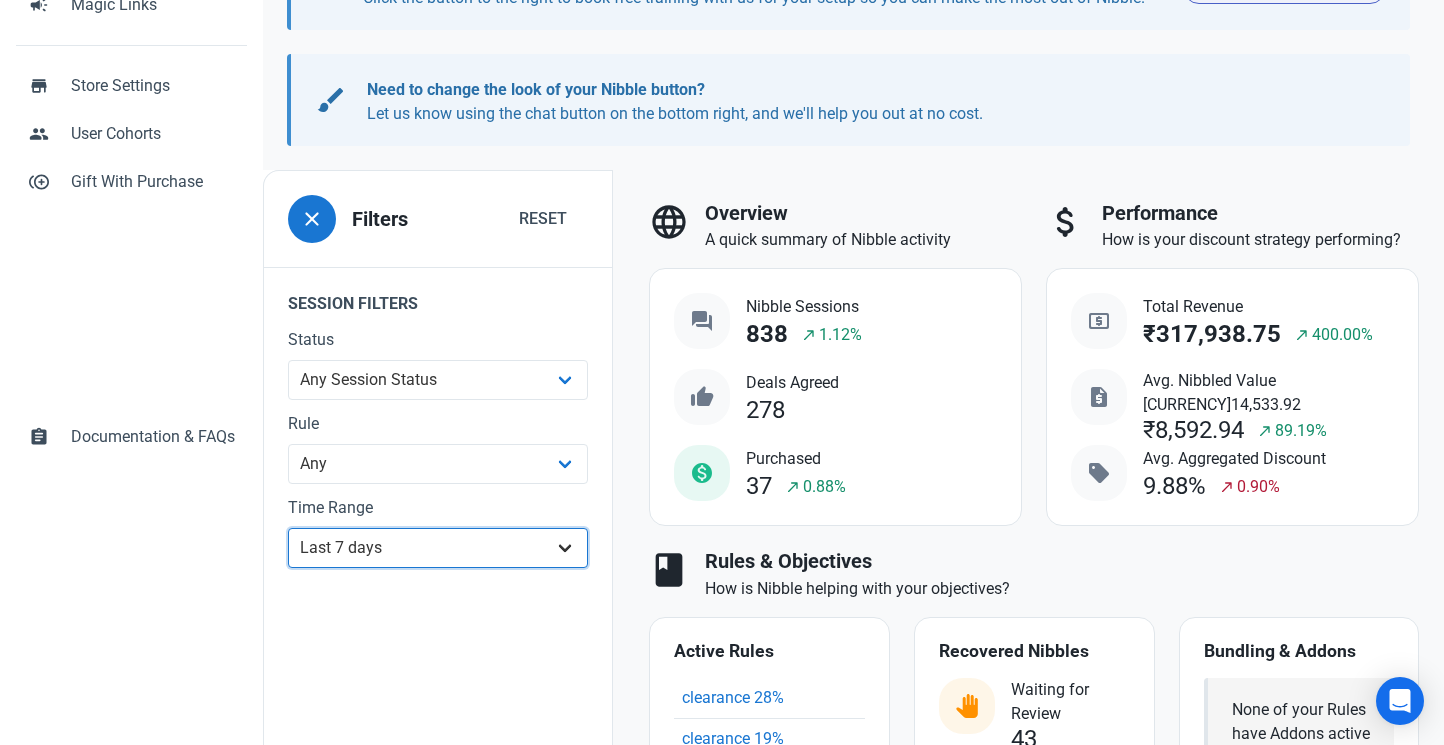select on "1d" 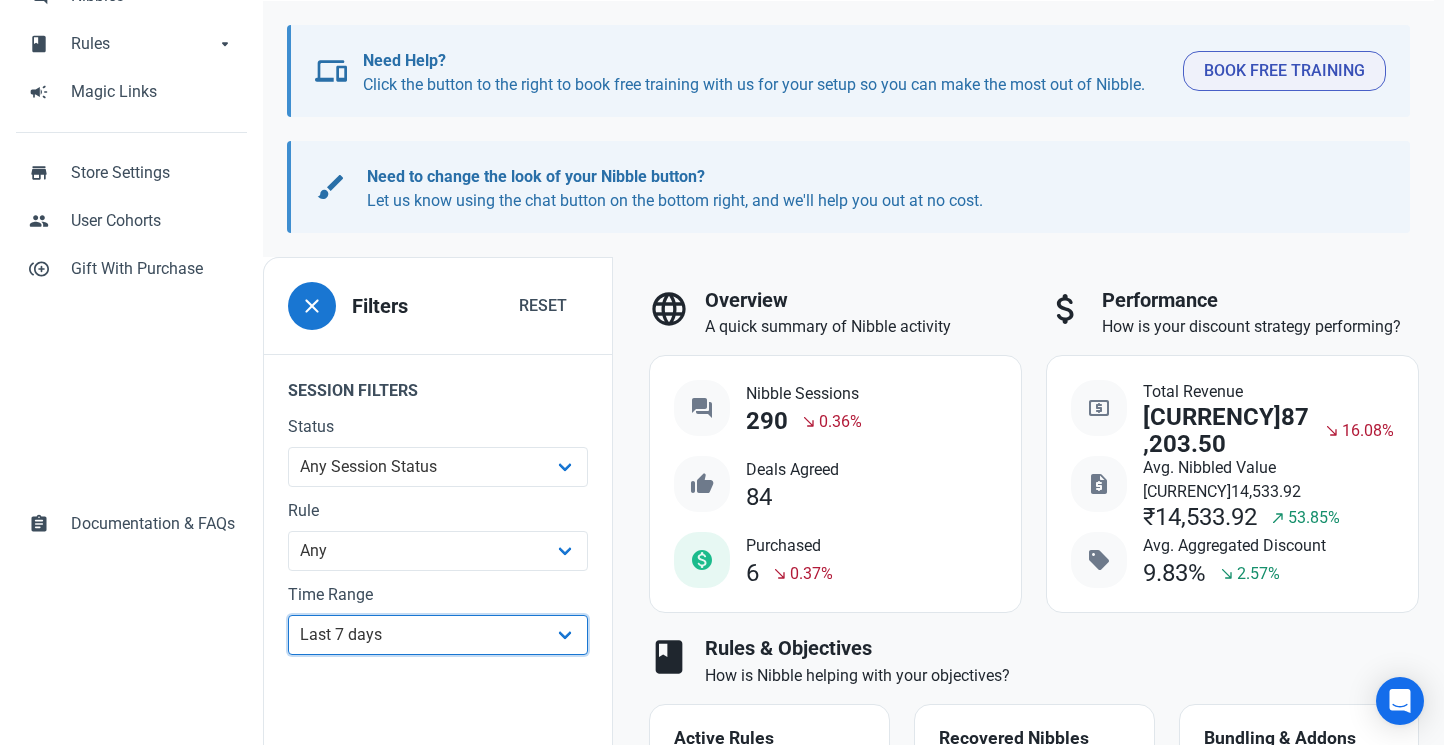 scroll, scrollTop: 184, scrollLeft: 1, axis: both 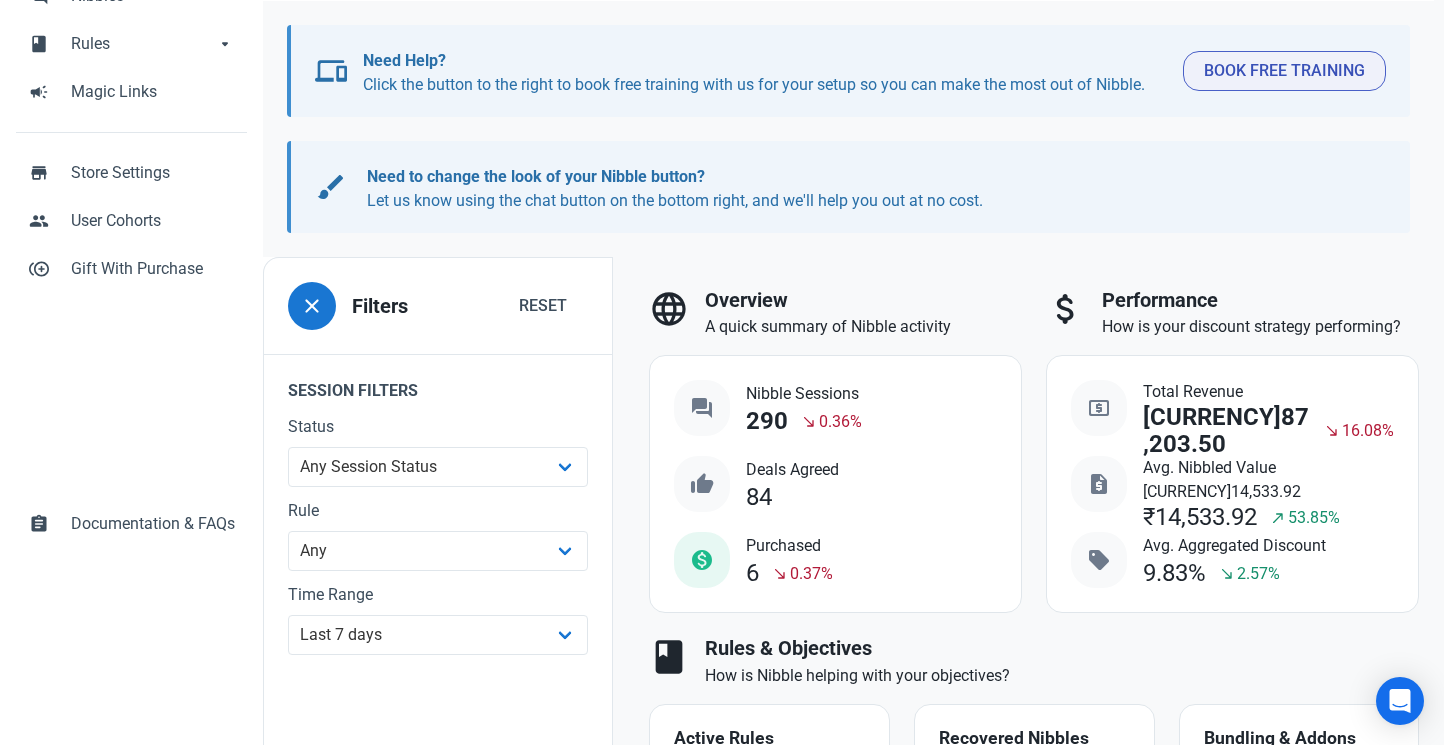 click on "question_answer Nibble Sessions  290  south_east  0.36%  thumb_up Deals Agreed  84  monetization_on Purchased  6  south_east  0.37%" at bounding box center (835, 484) 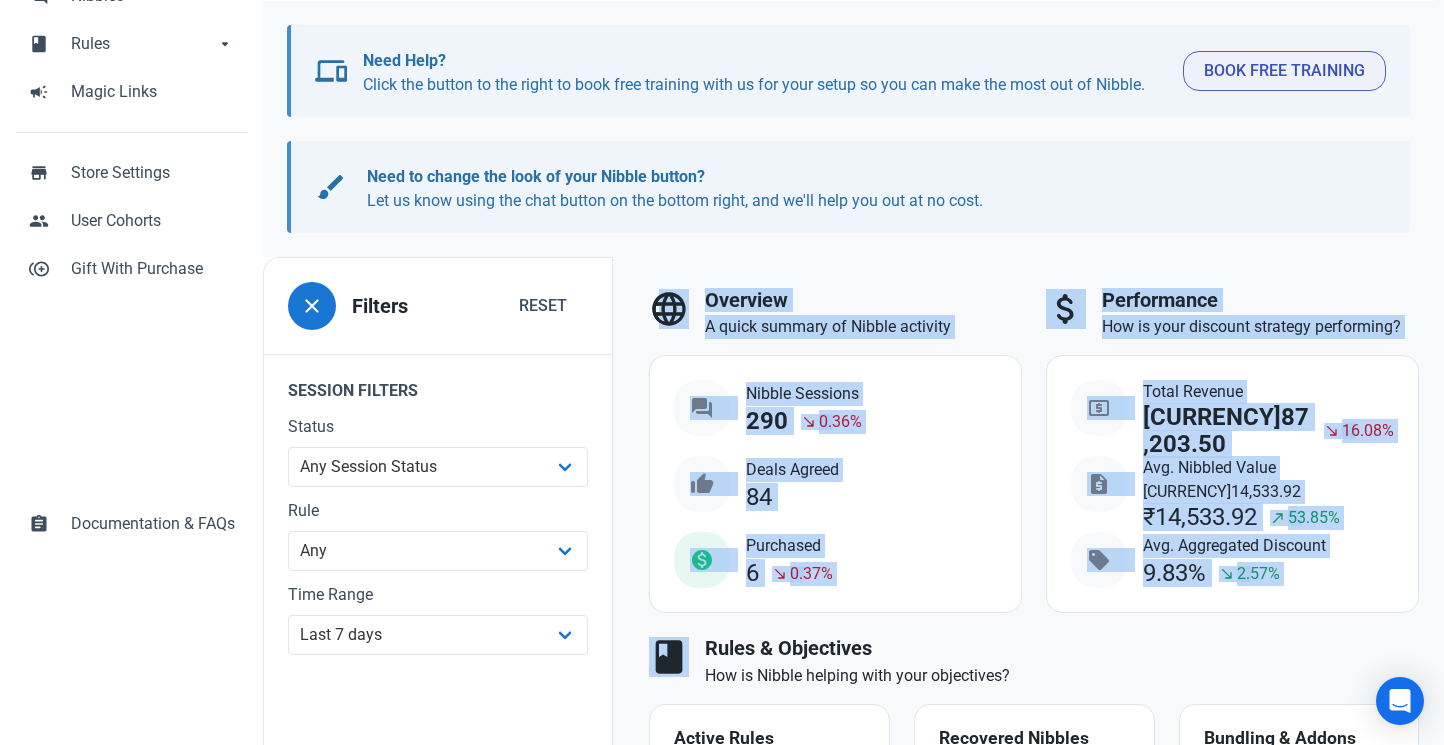 drag, startPoint x: 659, startPoint y: 308, endPoint x: 1050, endPoint y: 627, distance: 504.62064 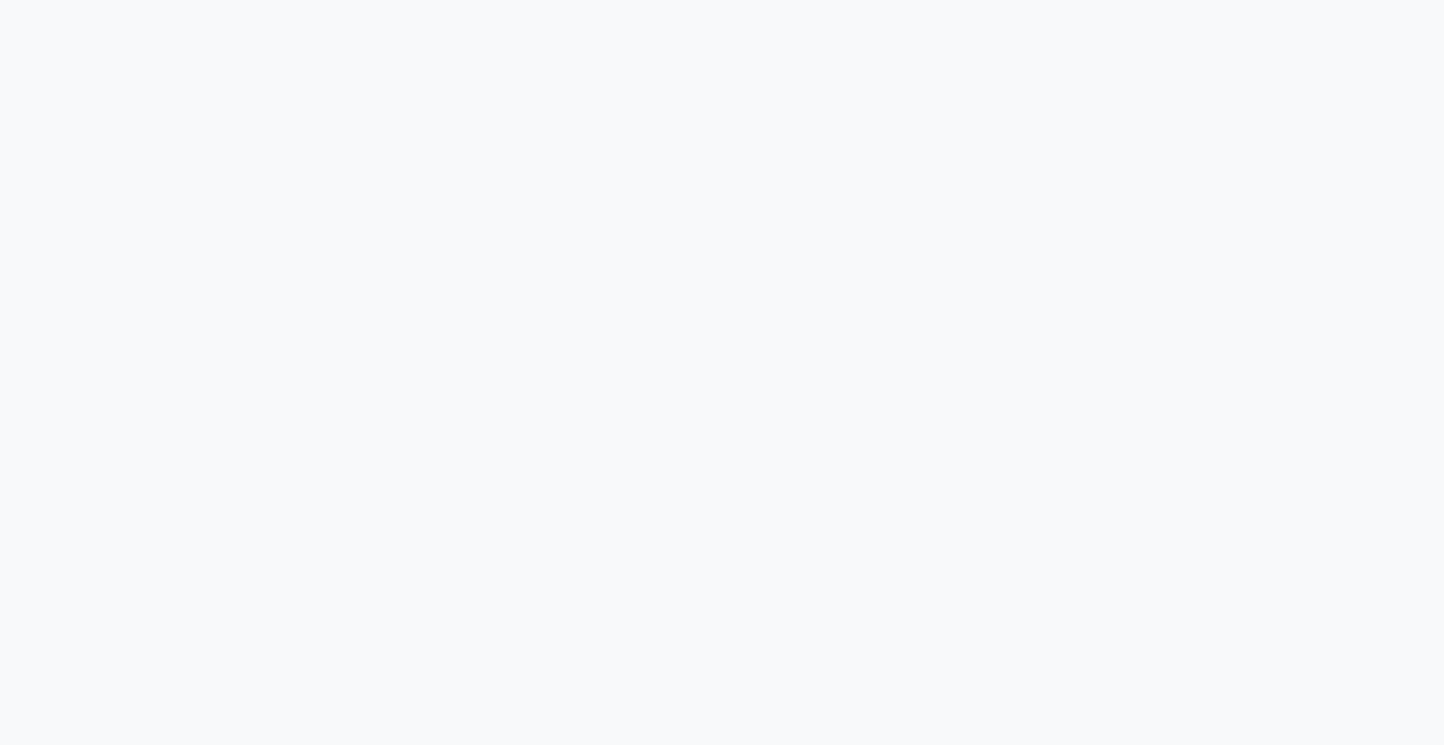 scroll, scrollTop: 0, scrollLeft: 0, axis: both 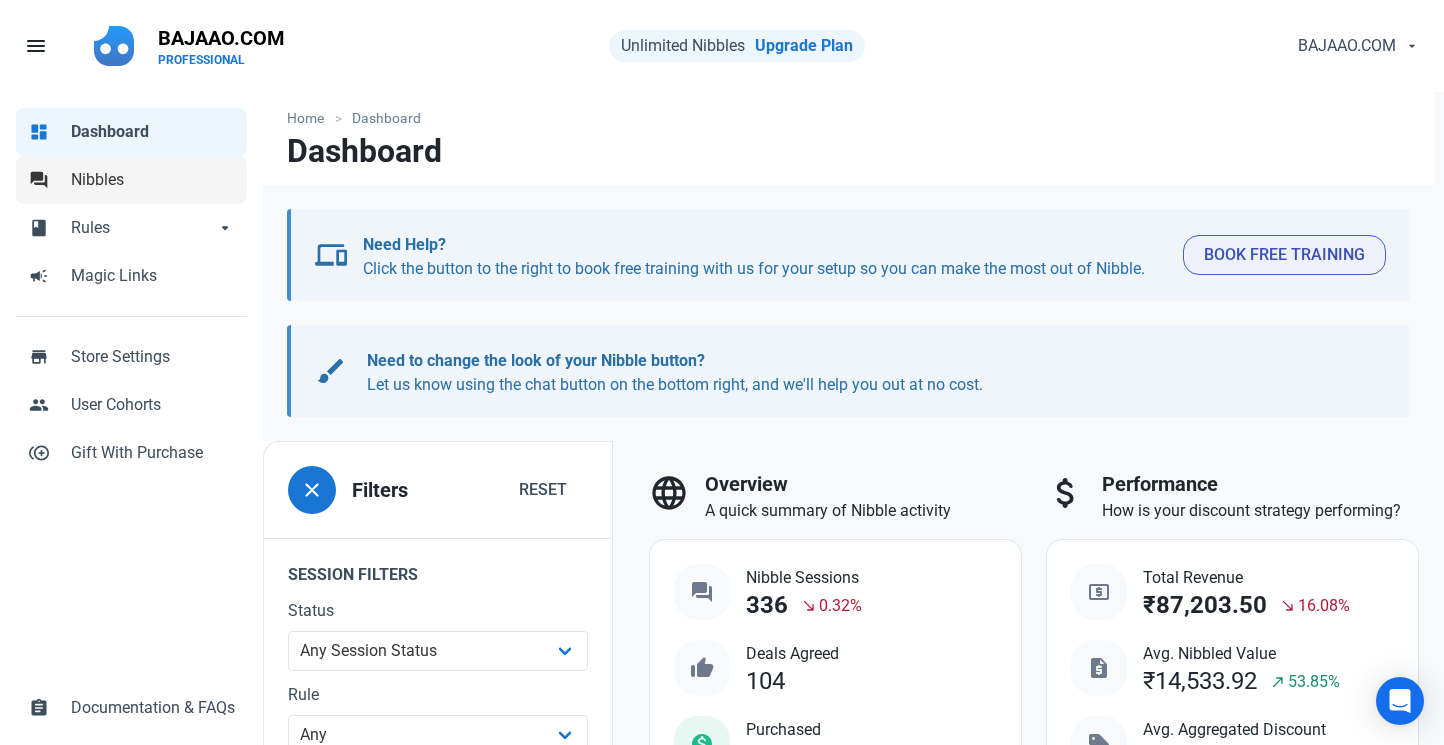 click on "forum Nibbles" at bounding box center (131, 180) 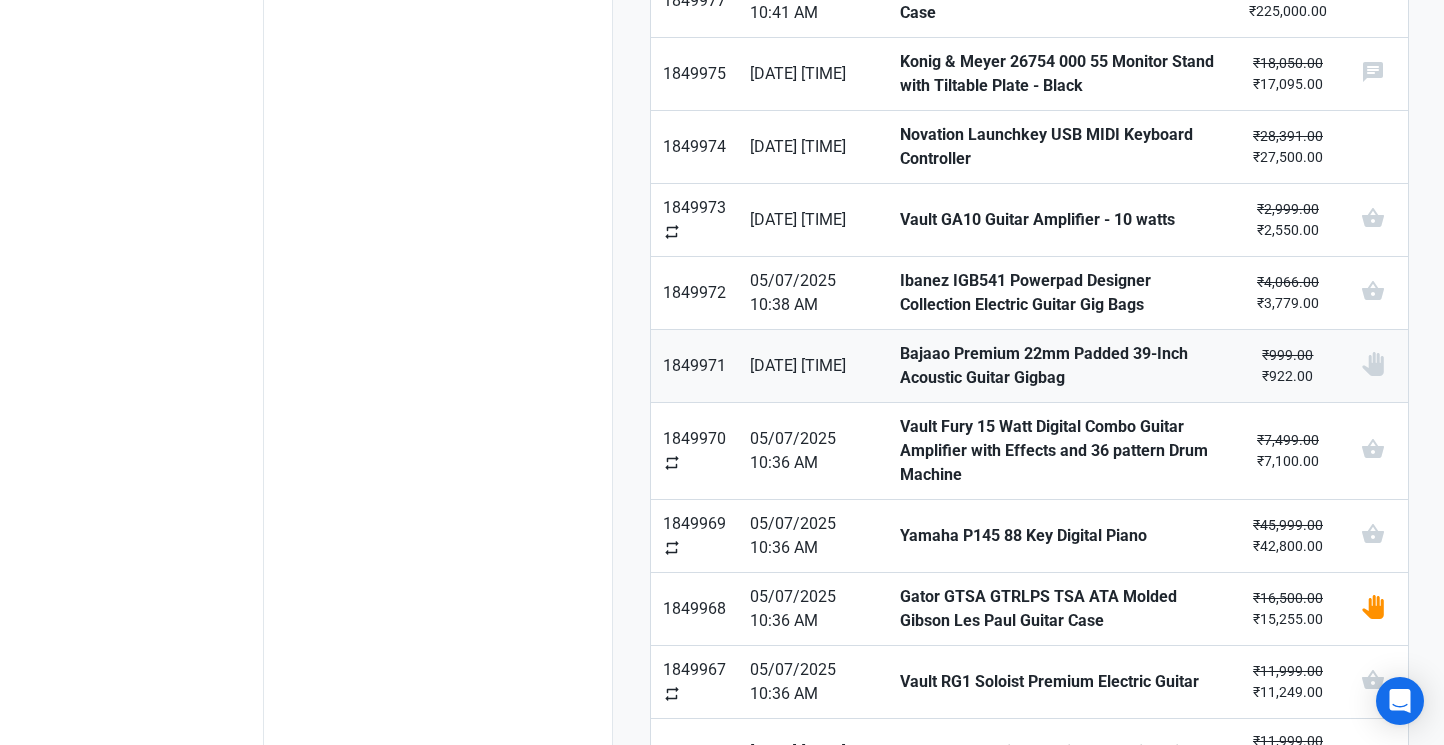 scroll, scrollTop: 1149, scrollLeft: 0, axis: vertical 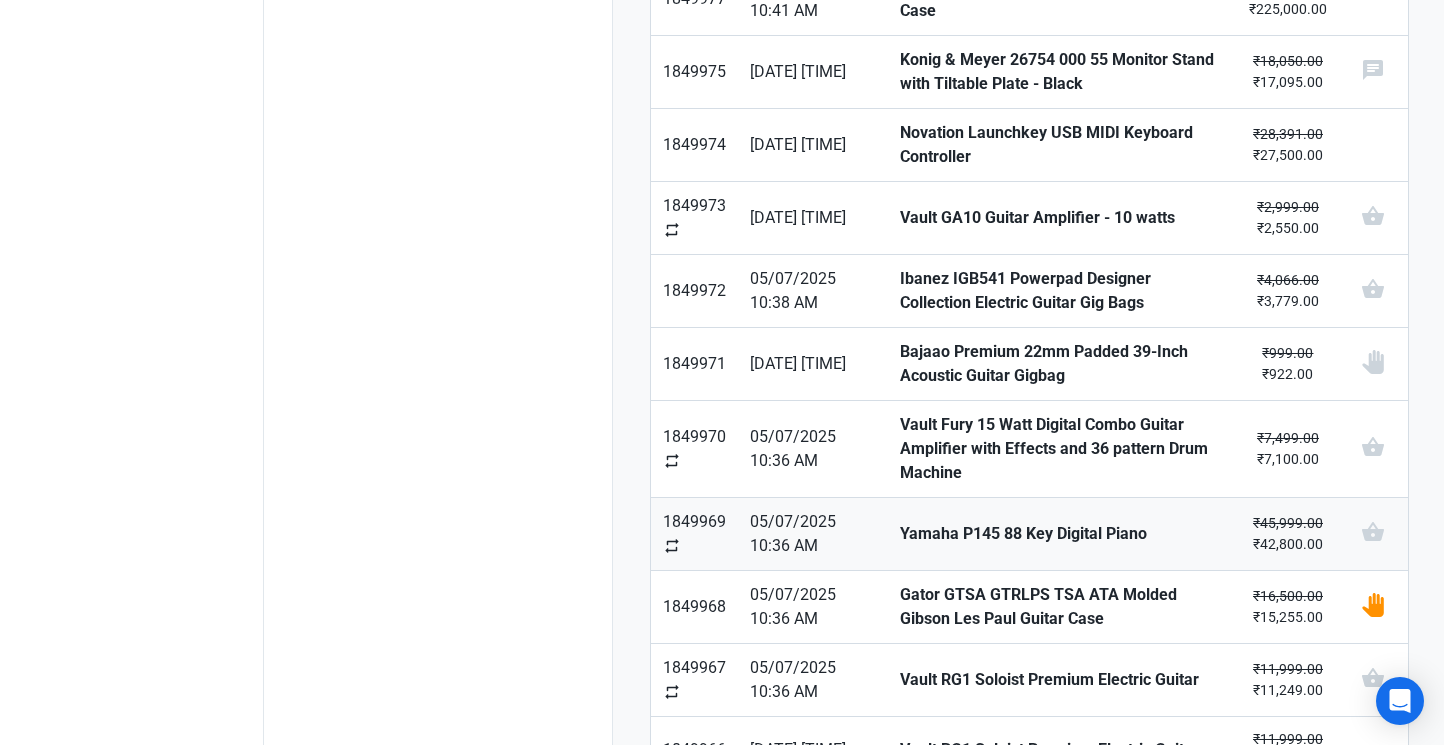 click on "Yamaha P145 88 Key Digital Piano" at bounding box center [694, 534] 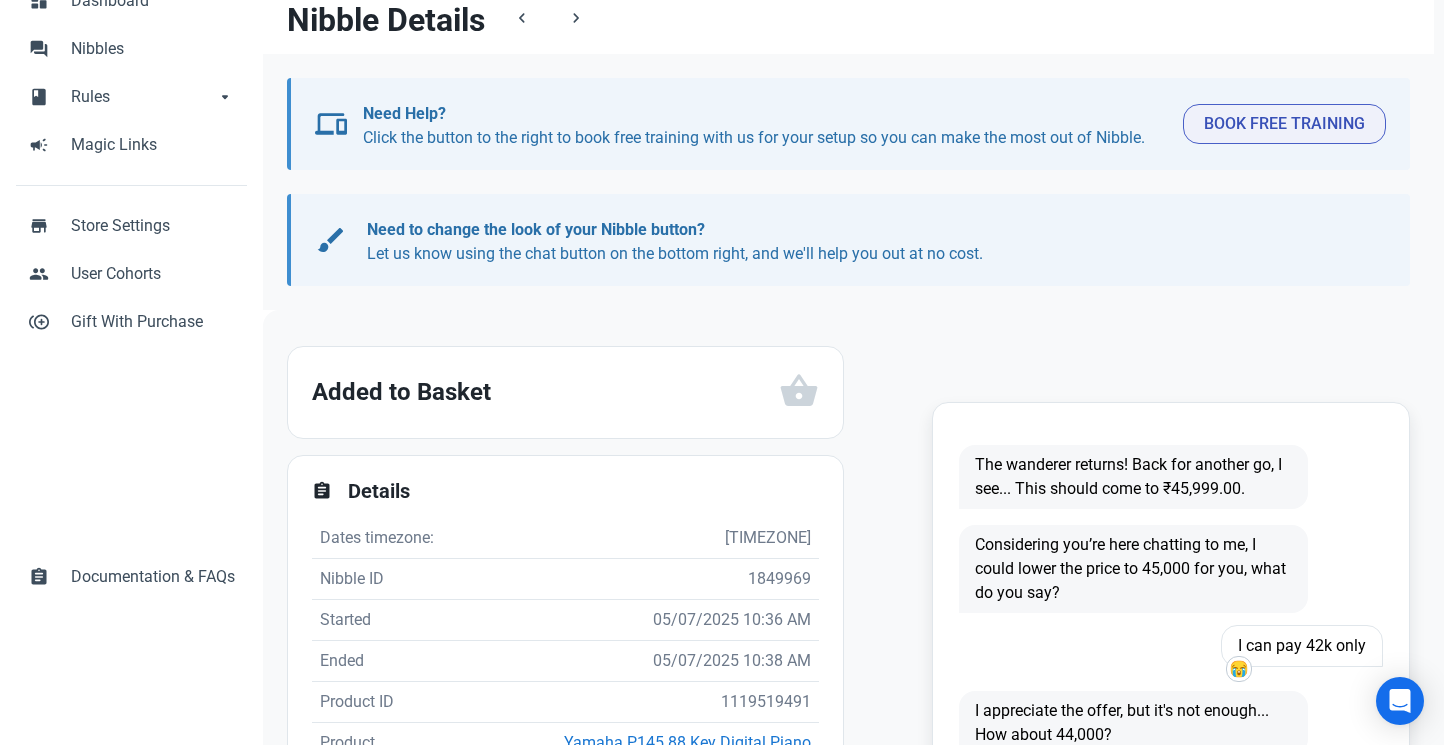 scroll, scrollTop: 331, scrollLeft: 0, axis: vertical 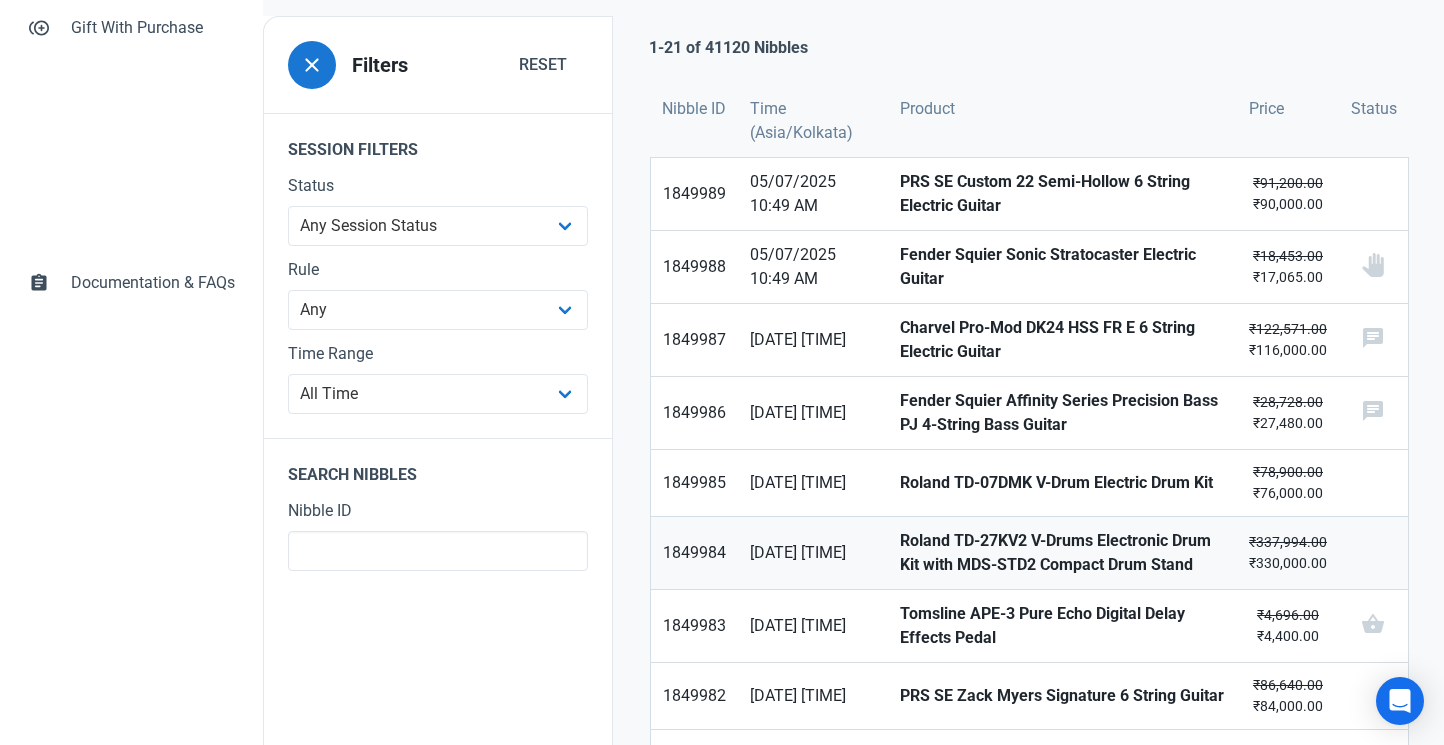 click on "Roland TD-27KV2 V-Drums Electronic Drum Kit with MDS-STD2 Compact Drum Stand" at bounding box center (1062, 553) 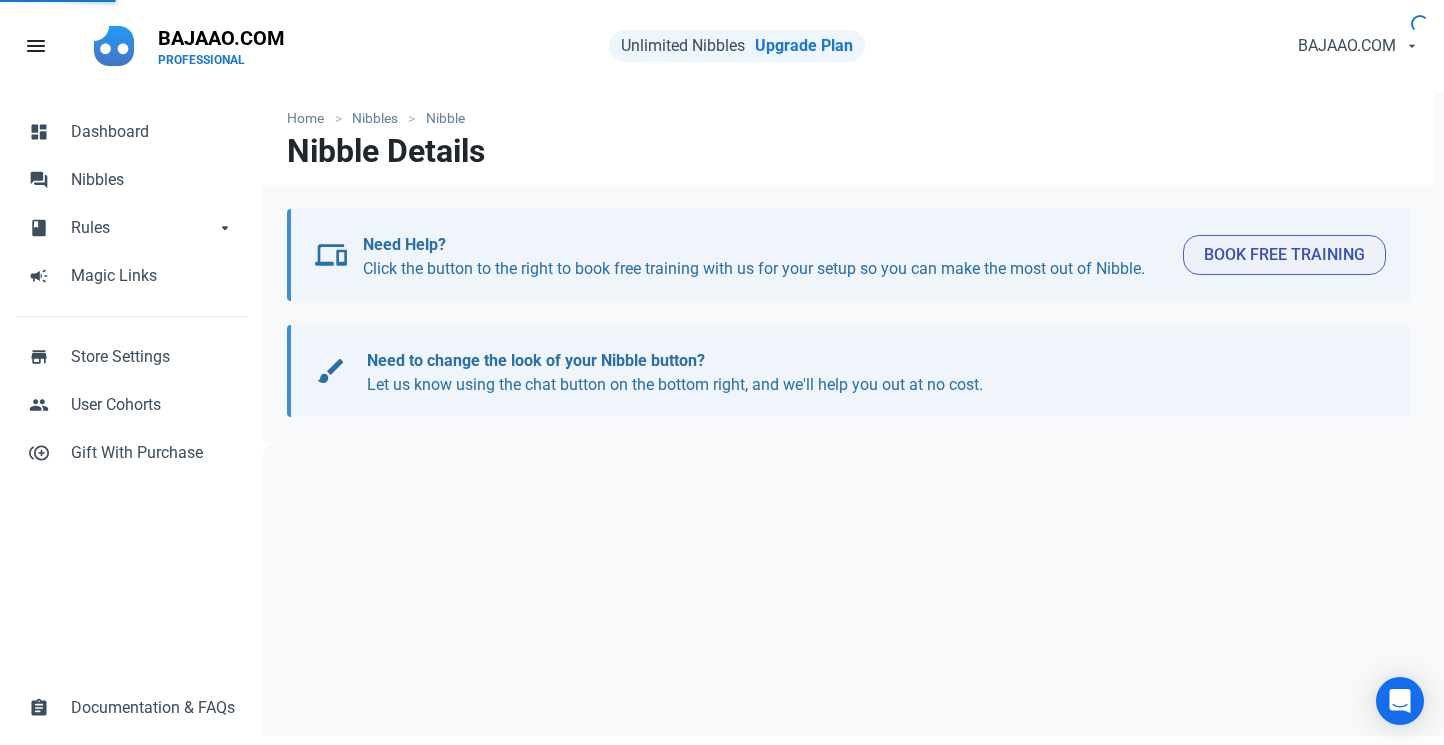 scroll, scrollTop: 0, scrollLeft: 0, axis: both 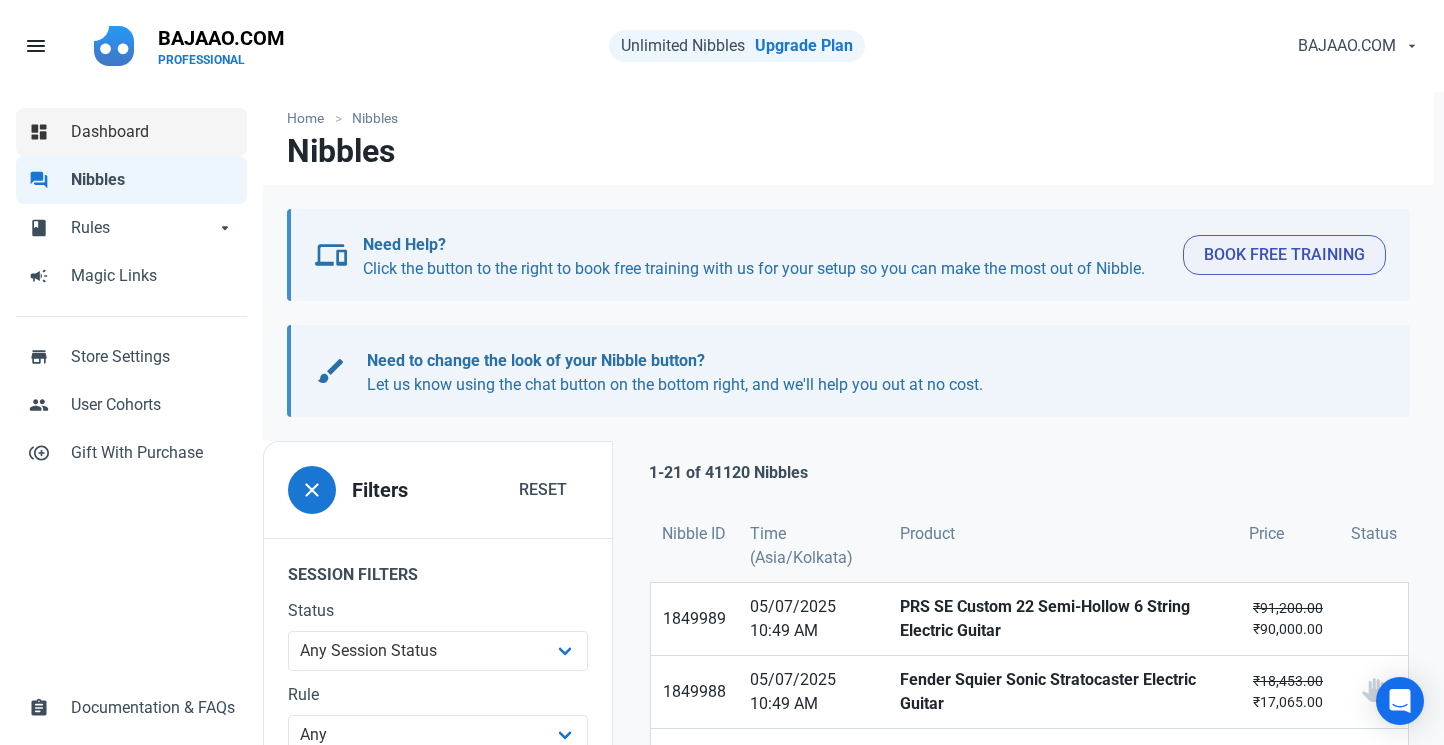 click on "Dashboard" at bounding box center [153, 132] 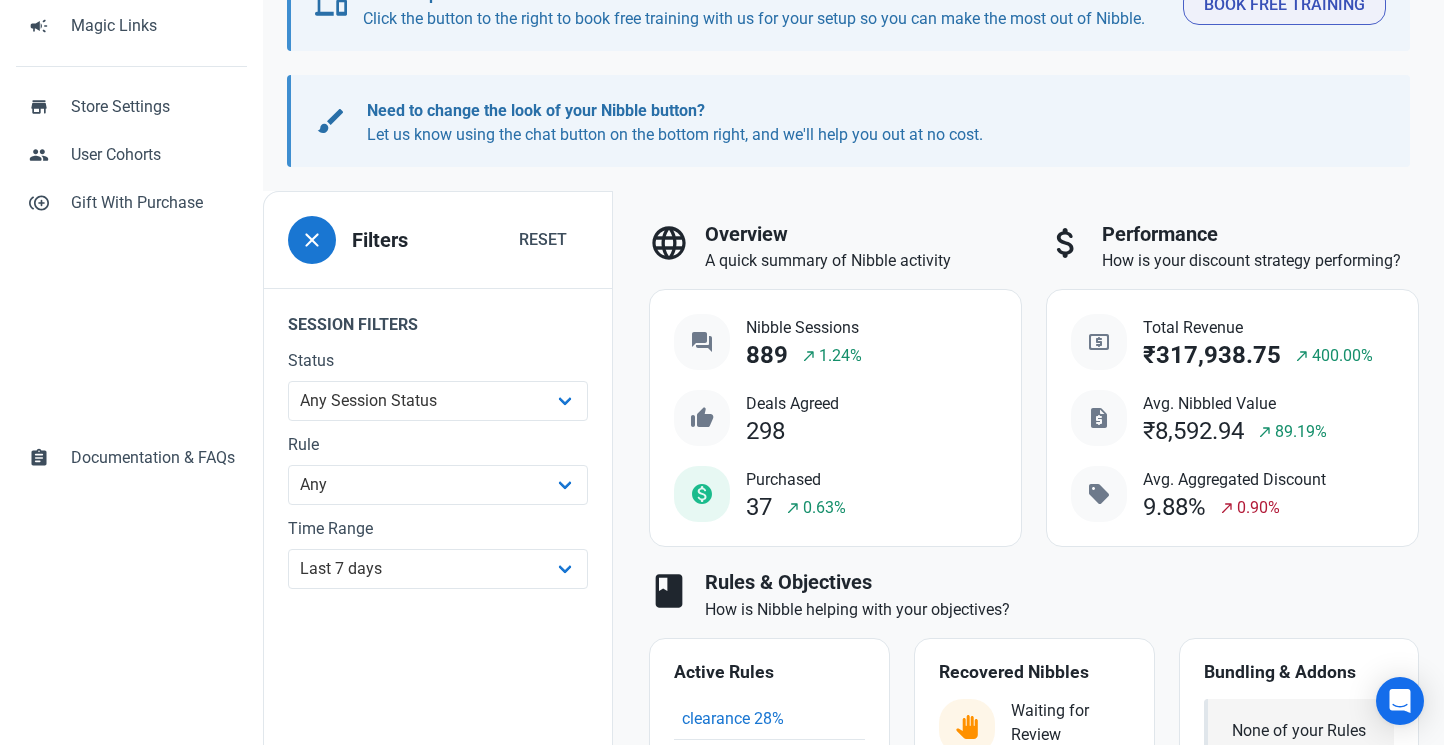 scroll, scrollTop: 248, scrollLeft: 0, axis: vertical 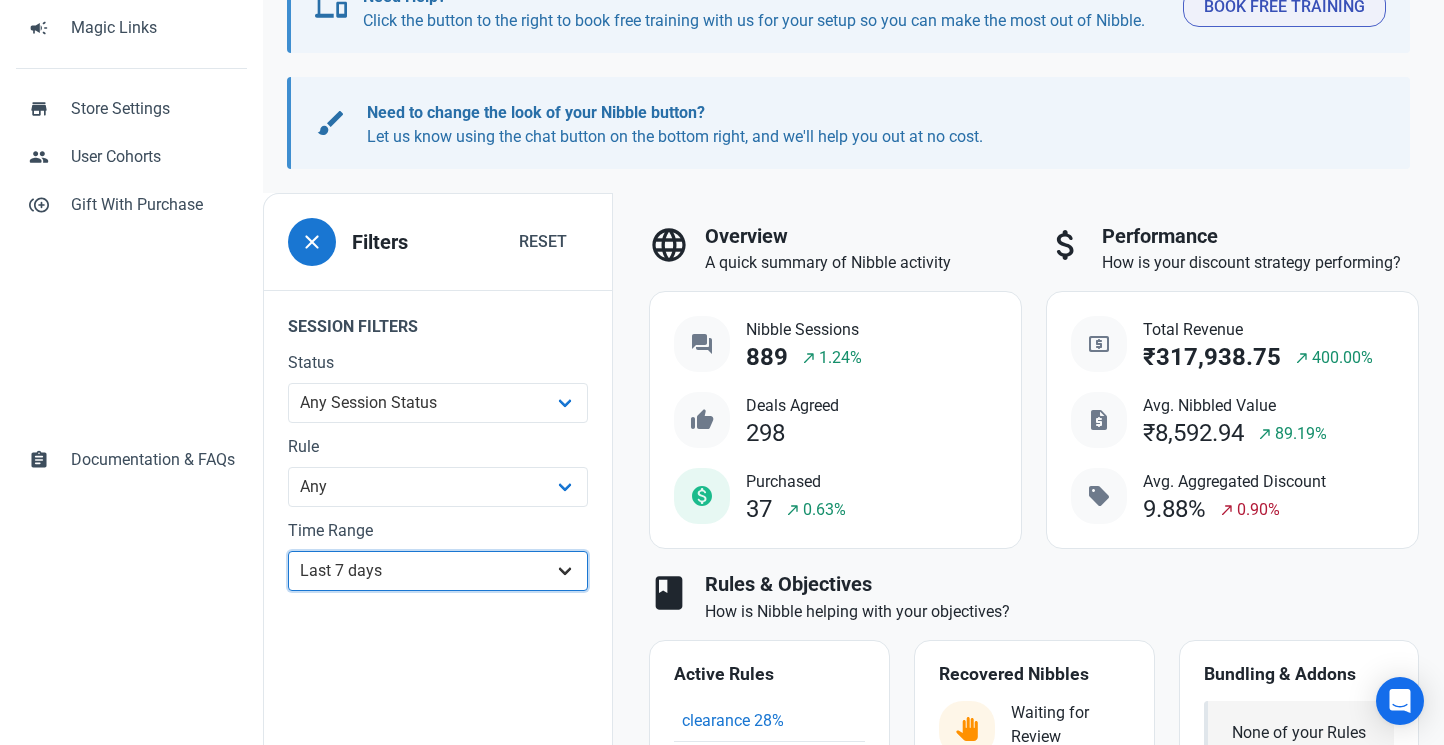 select on "1d" 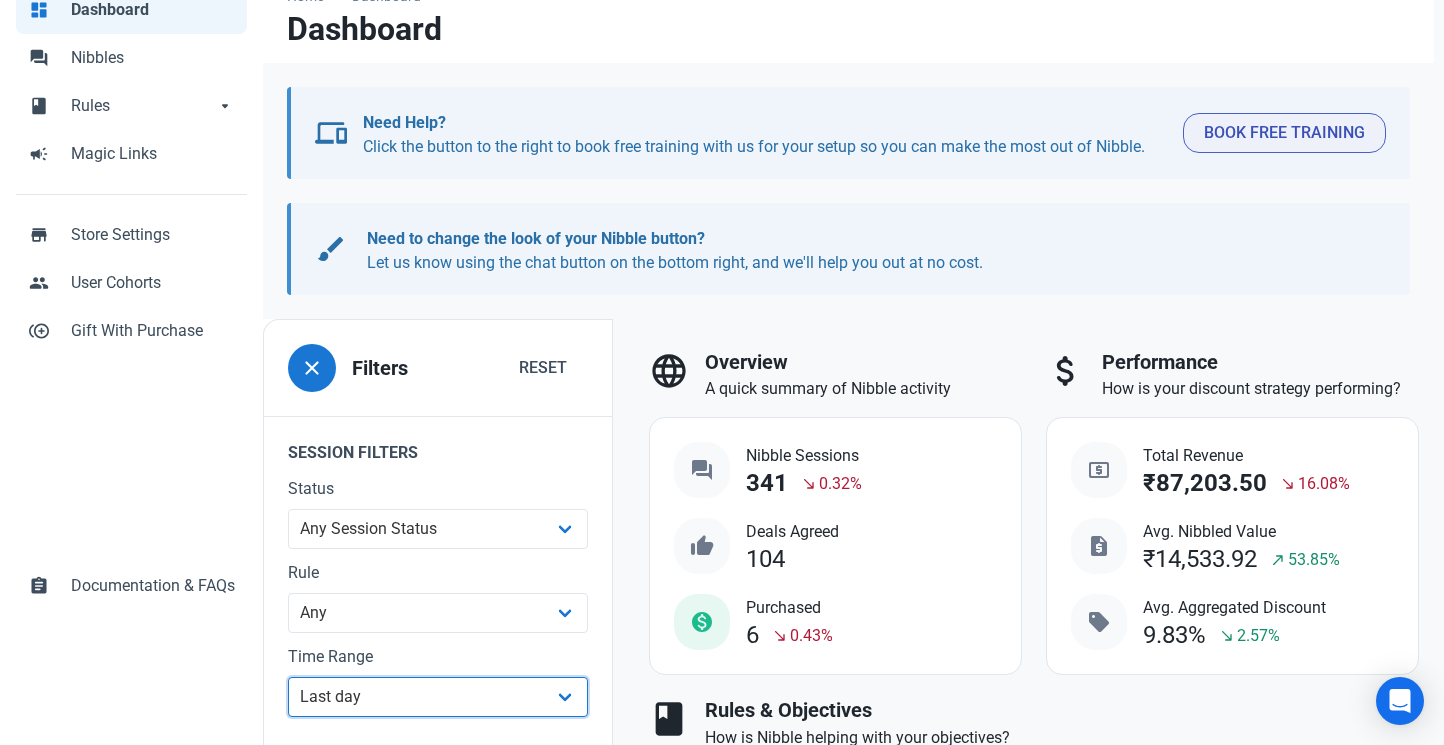 scroll, scrollTop: 143, scrollLeft: 0, axis: vertical 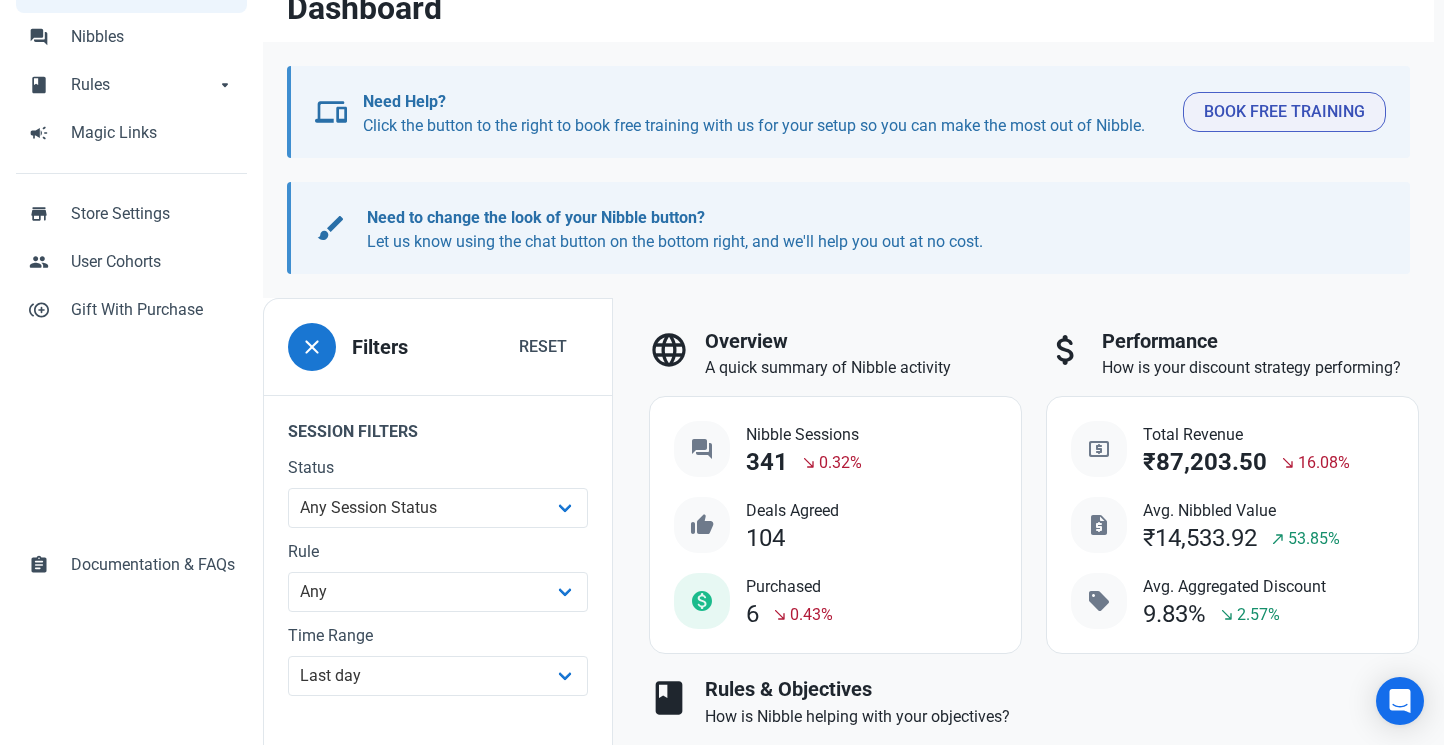 click on "Home Dashboard  Dashboard  devices Need Help?  Click the button to the right to book free training with us for your setup so you can make the most out of Nibble.  Book Free Training devices Need Help?  Click the button to the right to book free training with us for your setup so you can make the most out of Nibble.  Book Free Training brush Need to change the look of your Nibble button?  Let us know using the chat button on the bottom right, and we'll help you out at no cost.  brush Need to change the look of your Nibble button?  Let us know using the chat button on the bottom right, and we'll help you out at no cost.  close Filters Reset Session Filters Status Any Session Status  Abandoned - negotiated   Abandoned - after final offer   Abandoned - after deal agreed   Recoverable - user offer available   Recoverable - user offer accepted   Recoverable - counter offer sent   No longer recoverable - user offer rejected   Added to Basket   Recovered - Purchased   Purchased  Rule Any clearance 14% clearance 19% 6" at bounding box center (848, 1304) 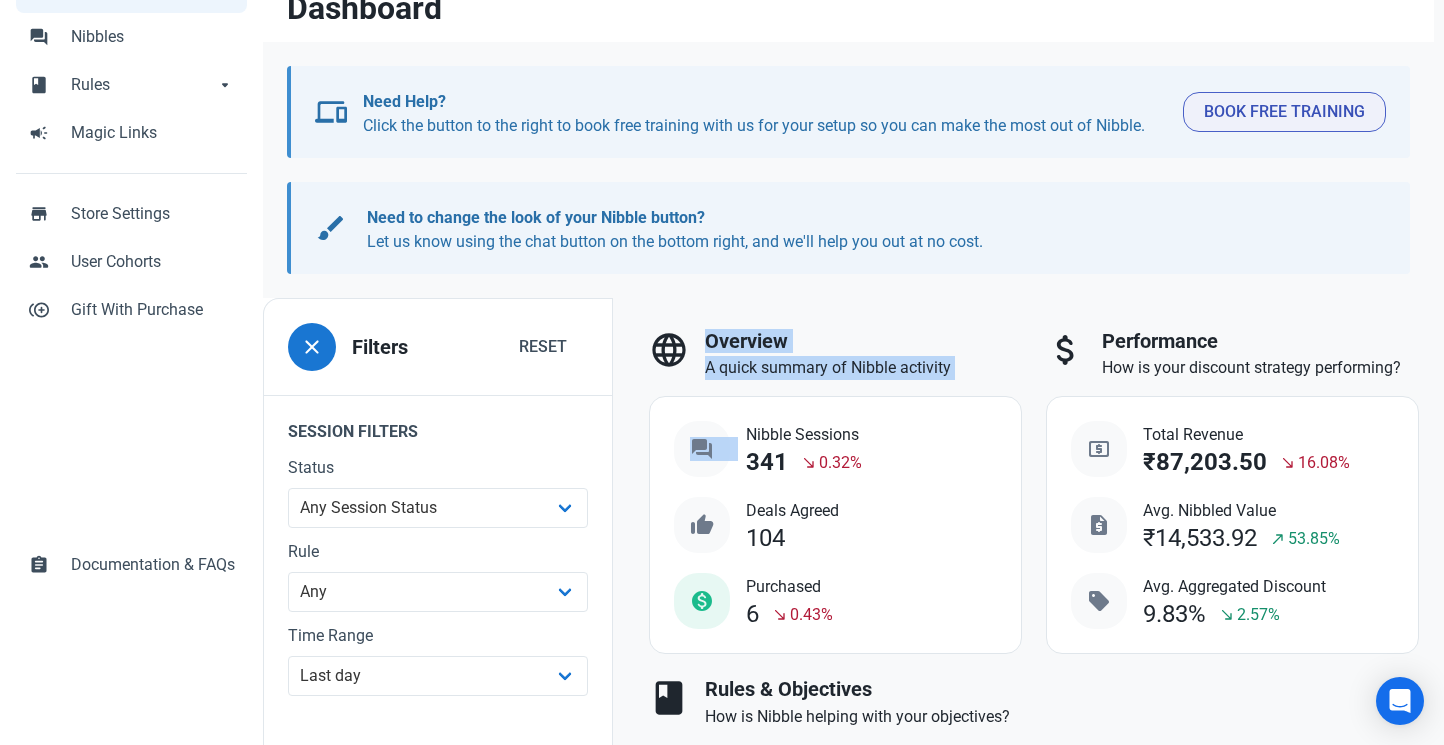 drag, startPoint x: 712, startPoint y: 319, endPoint x: 954, endPoint y: 379, distance: 249.32709 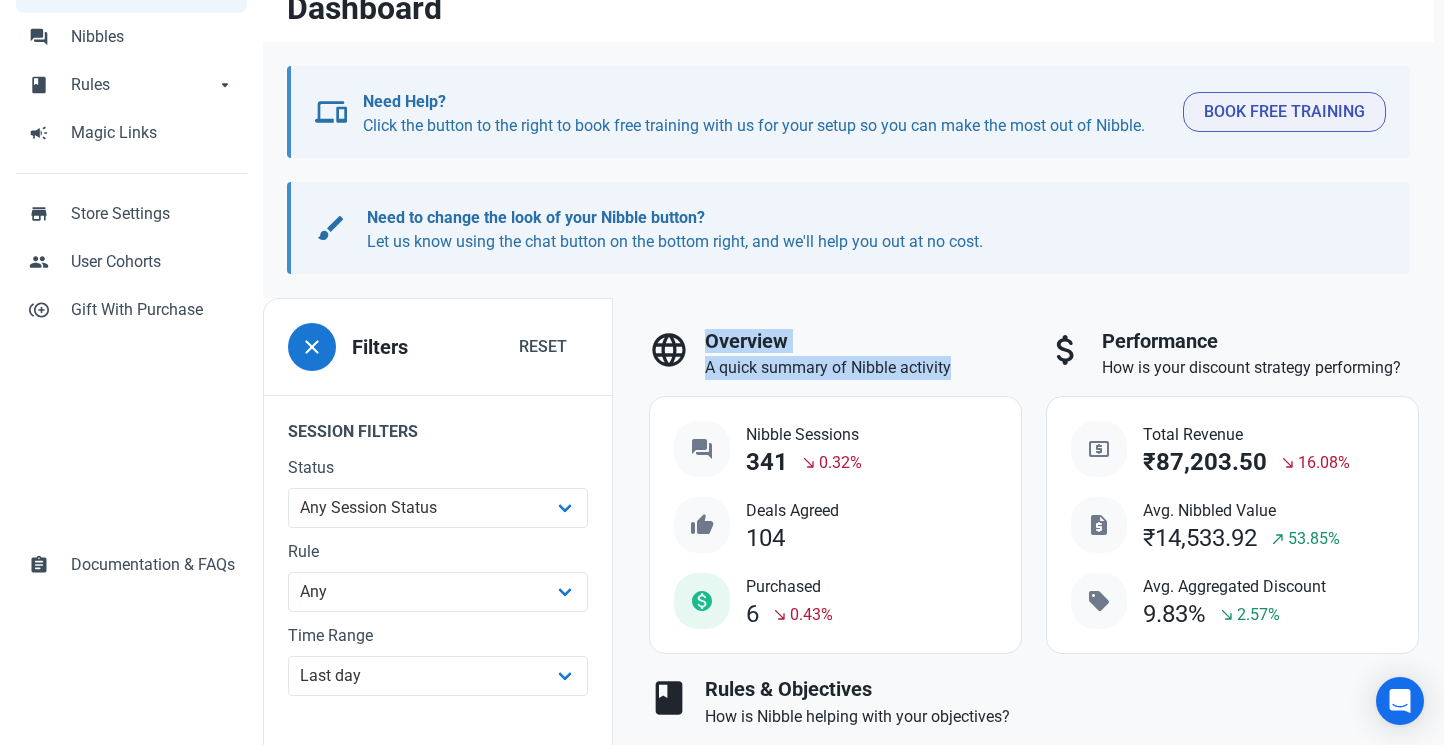 click on "language Overview A quick summary of Nibble activity question_answer Nibble Sessions  341  south_east  0.32%  thumb_up Deals Agreed  104  monetization_on Purchased  6  south_east  0.43%" at bounding box center (835, 492) 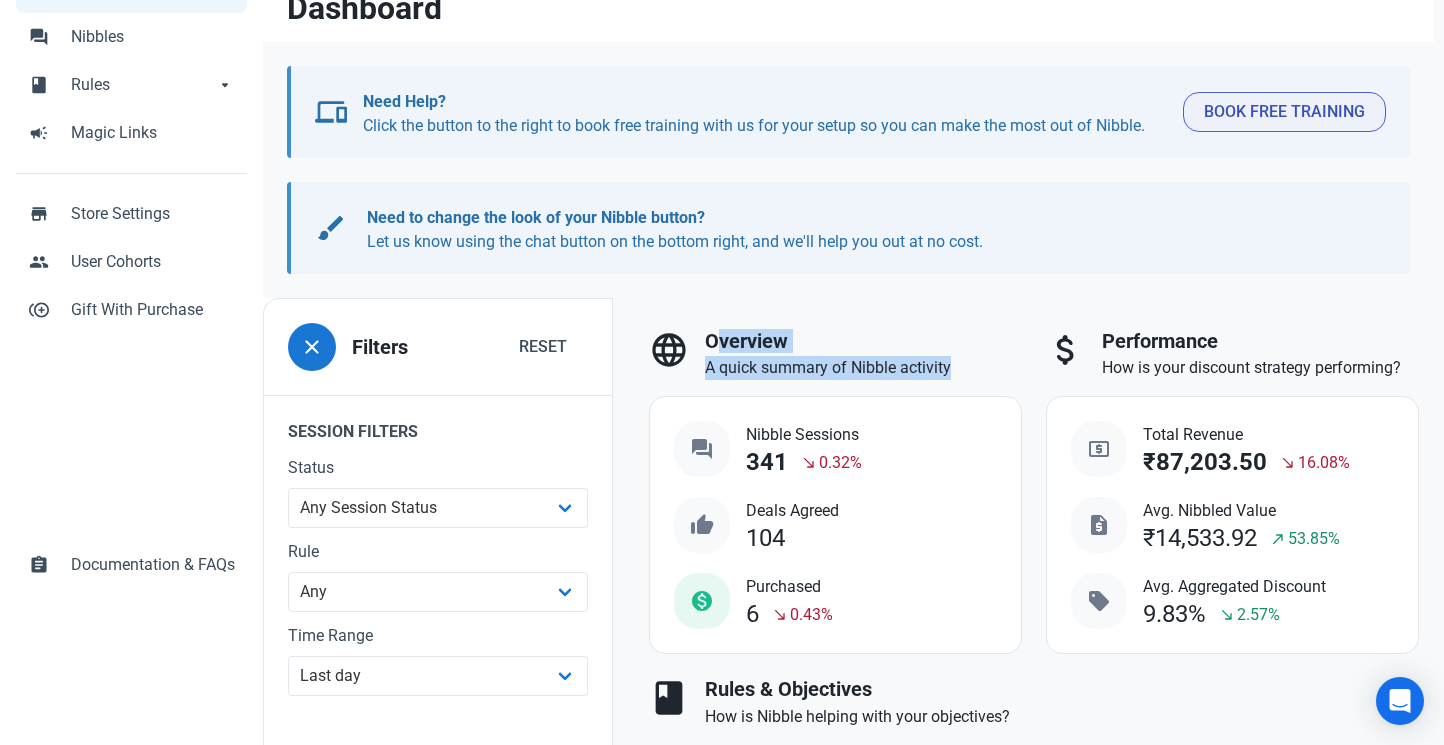drag, startPoint x: 715, startPoint y: 330, endPoint x: 982, endPoint y: 380, distance: 271.6413 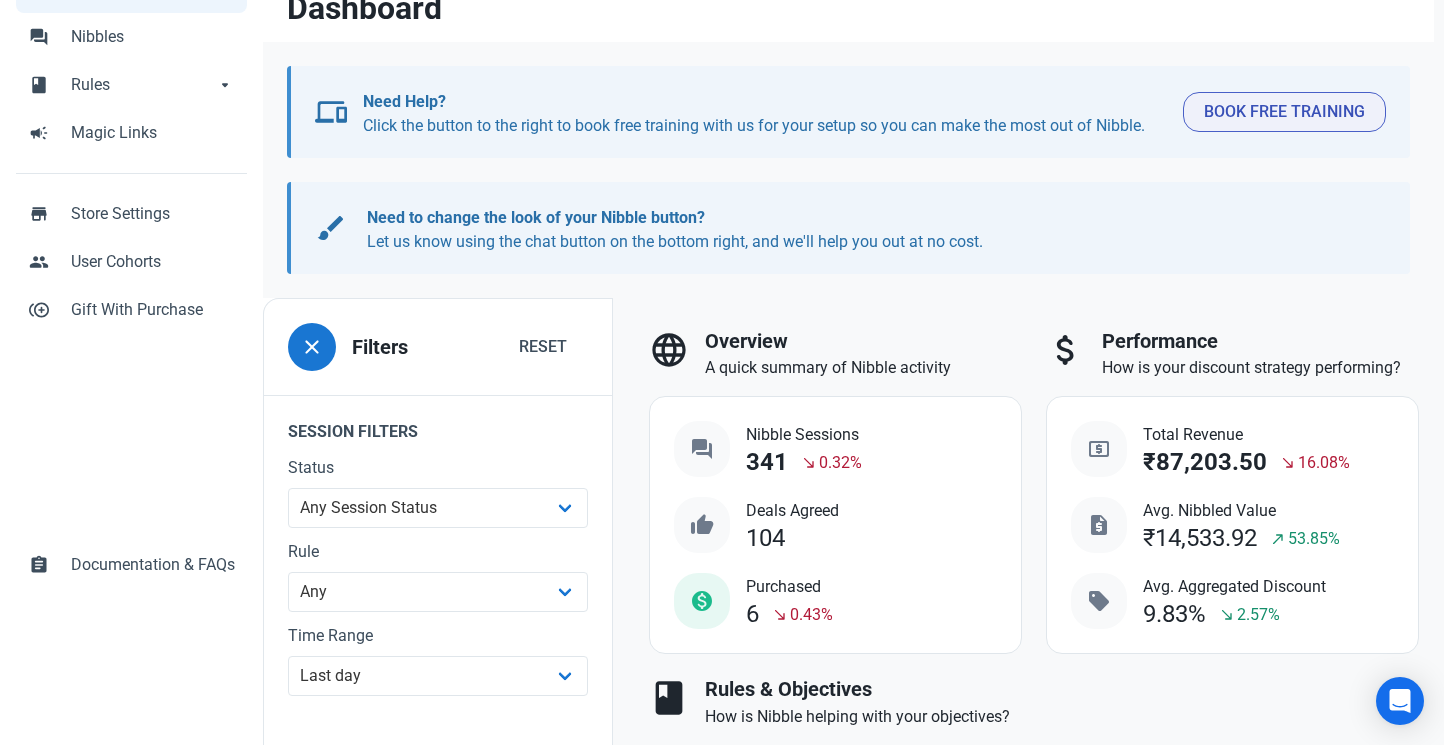 click on "language Overview A quick summary of Nibble activity question_answer Nibble Sessions  341  south_east  0.32%  thumb_up Deals Agreed  104  monetization_on Purchased  6  south_east  0.43%" at bounding box center [835, 492] 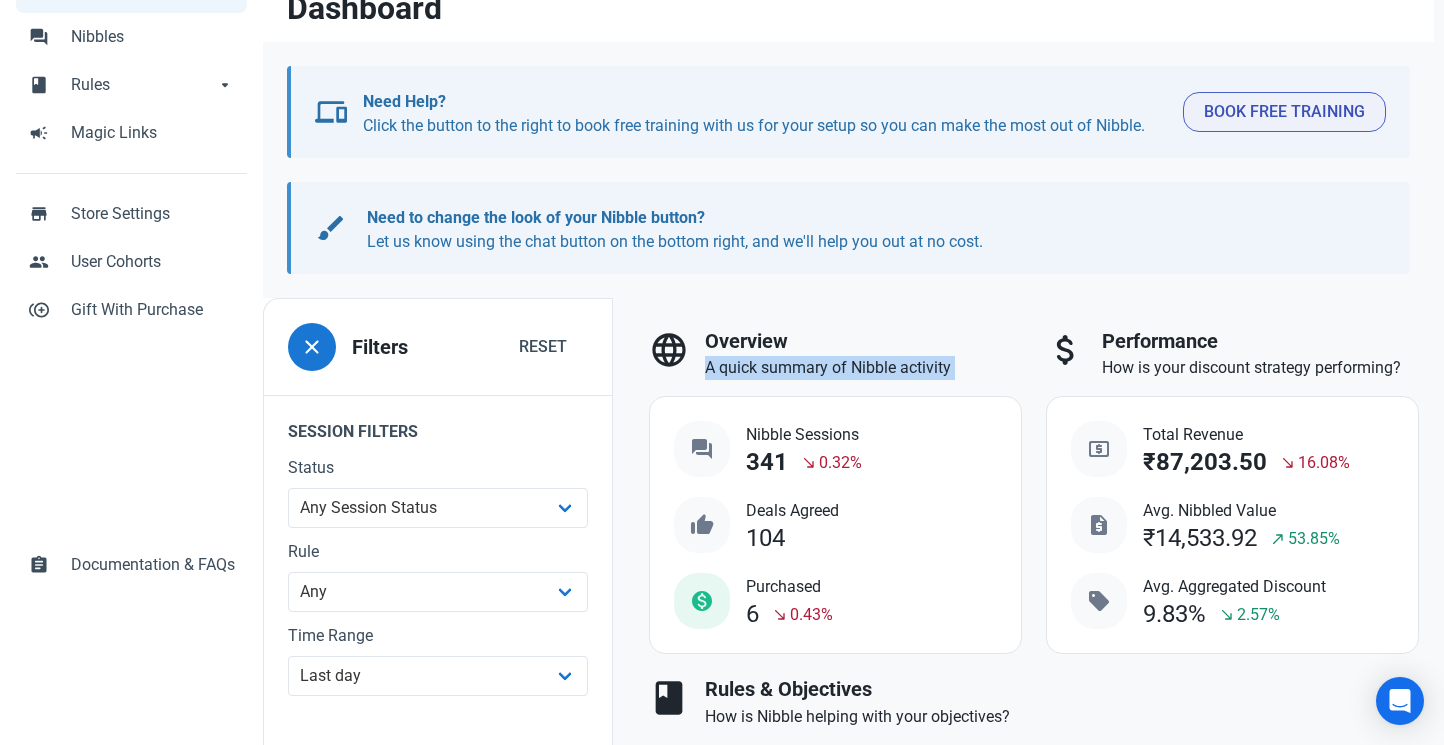 click on "language Overview A quick summary of Nibble activity question_answer Nibble Sessions  341  south_east  0.32%  thumb_up Deals Agreed  104  monetization_on Purchased  6  south_east  0.43%" at bounding box center [835, 492] 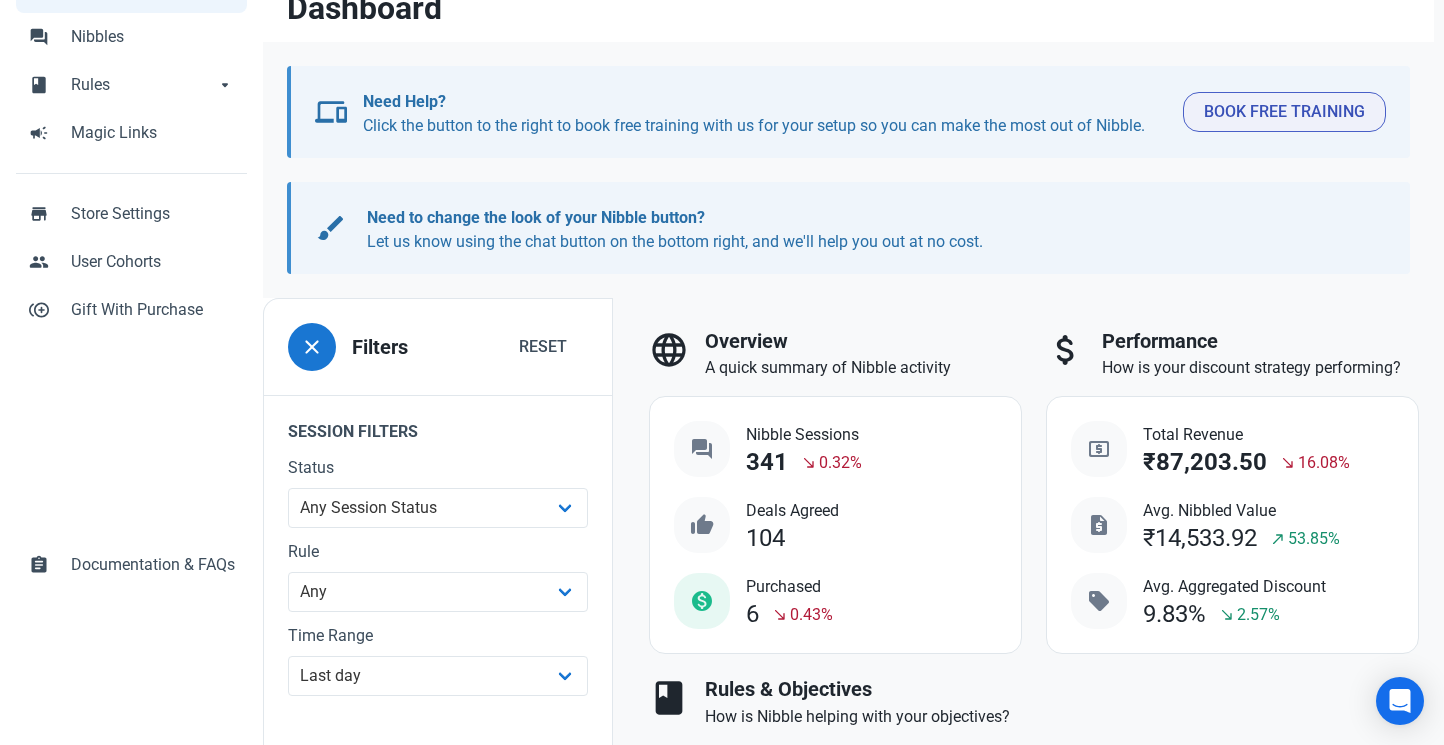 click on "language Overview A quick summary of Nibble activity question_answer Nibble Sessions  341  south_east  0.32%  thumb_up Deals Agreed  104  monetization_on Purchased  6  south_east  0.43%" at bounding box center [835, 492] 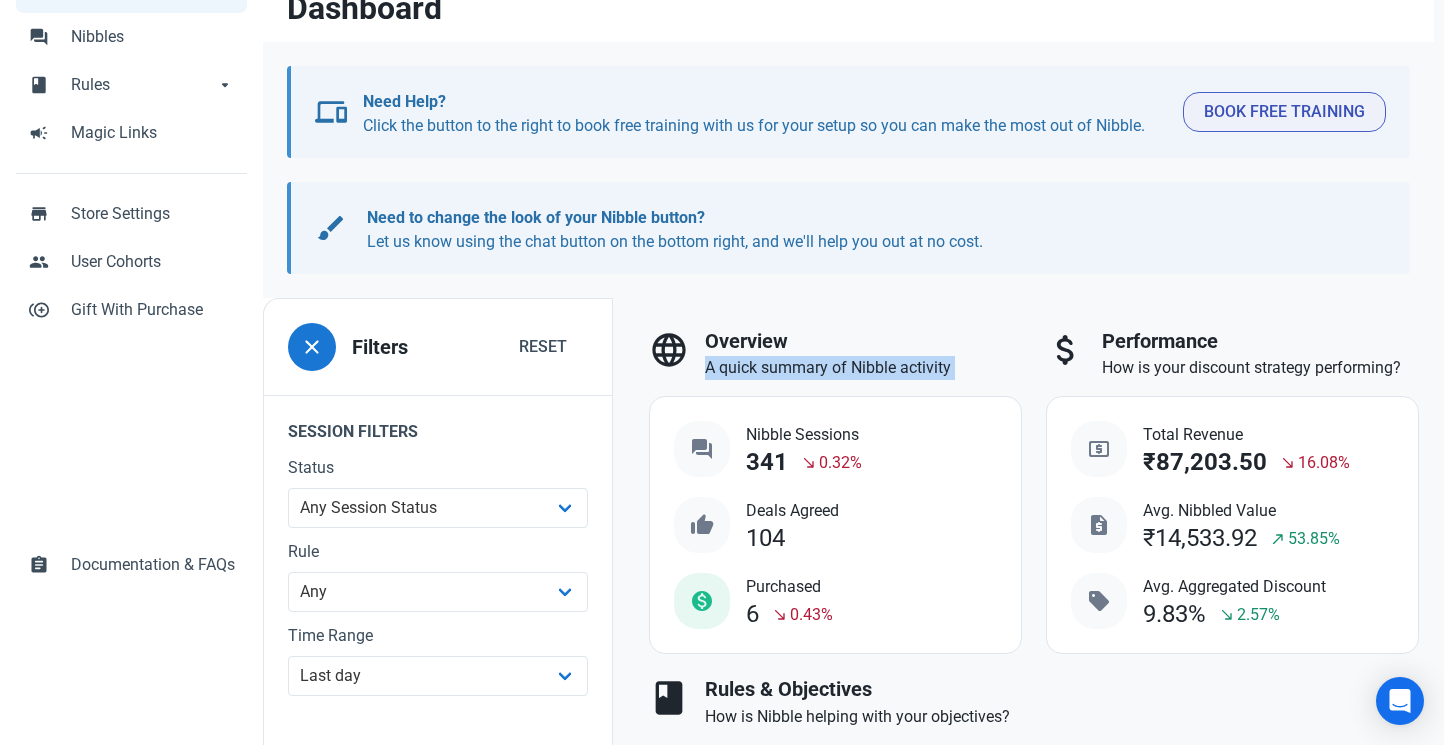 click on "language Overview A quick summary of Nibble activity question_answer Nibble Sessions  341  south_east  0.32%  thumb_up Deals Agreed  104  monetization_on Purchased  6  south_east  0.43%" at bounding box center (835, 492) 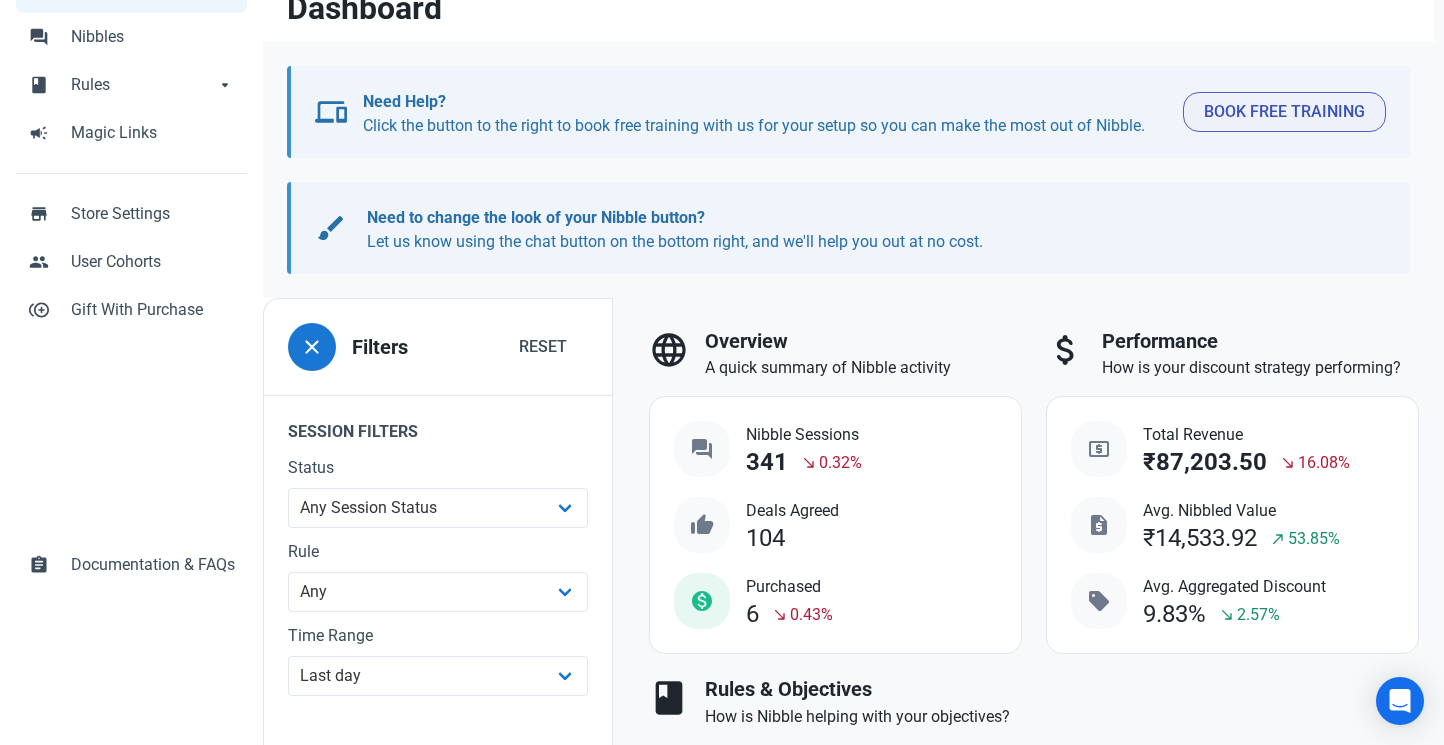 click on "language Overview A quick summary of Nibble activity question_answer Nibble Sessions  341  south_east  0.32%  thumb_up Deals Agreed  104  monetization_on Purchased  6  south_east  0.43%" at bounding box center [835, 492] 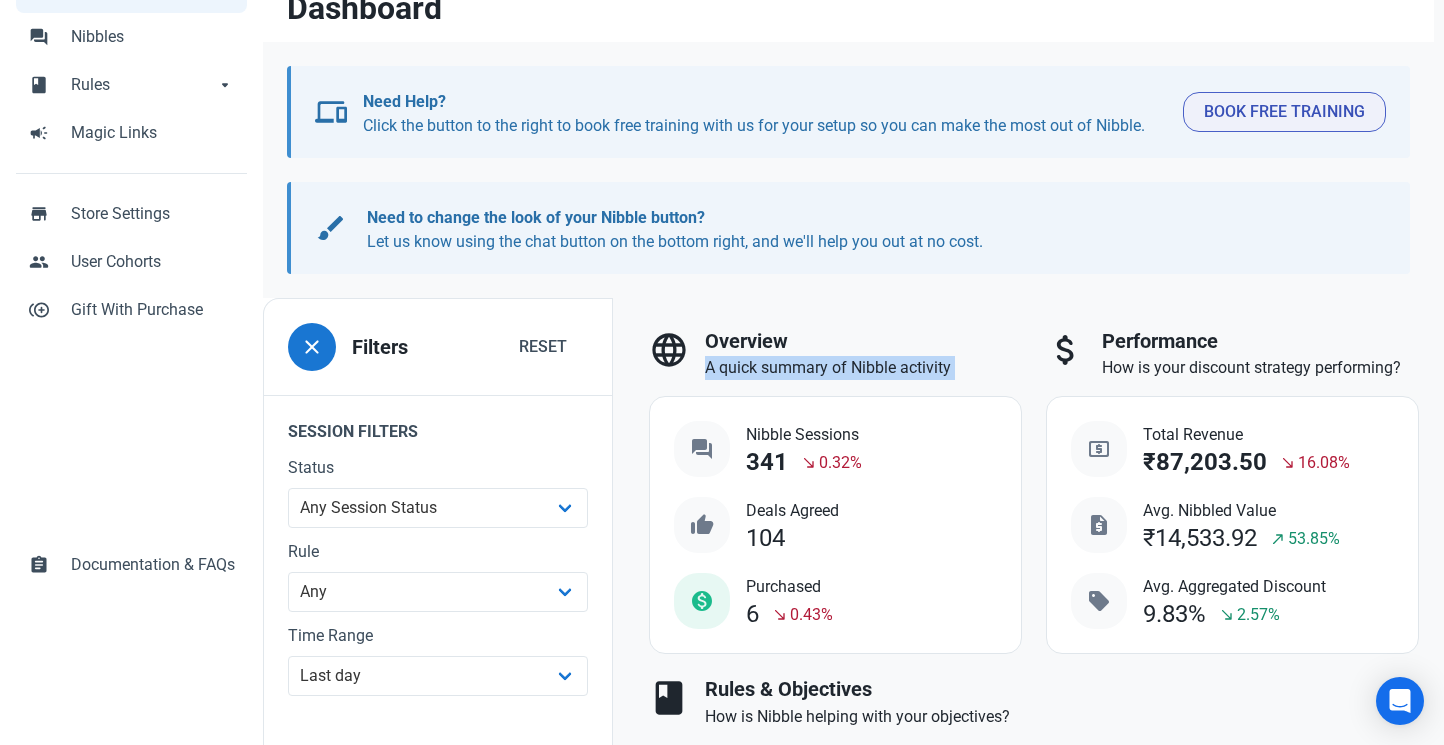 click on "language Overview A quick summary of Nibble activity question_answer Nibble Sessions  341  south_east  0.32%  thumb_up Deals Agreed  104  monetization_on Purchased  6  south_east  0.43%" at bounding box center (835, 492) 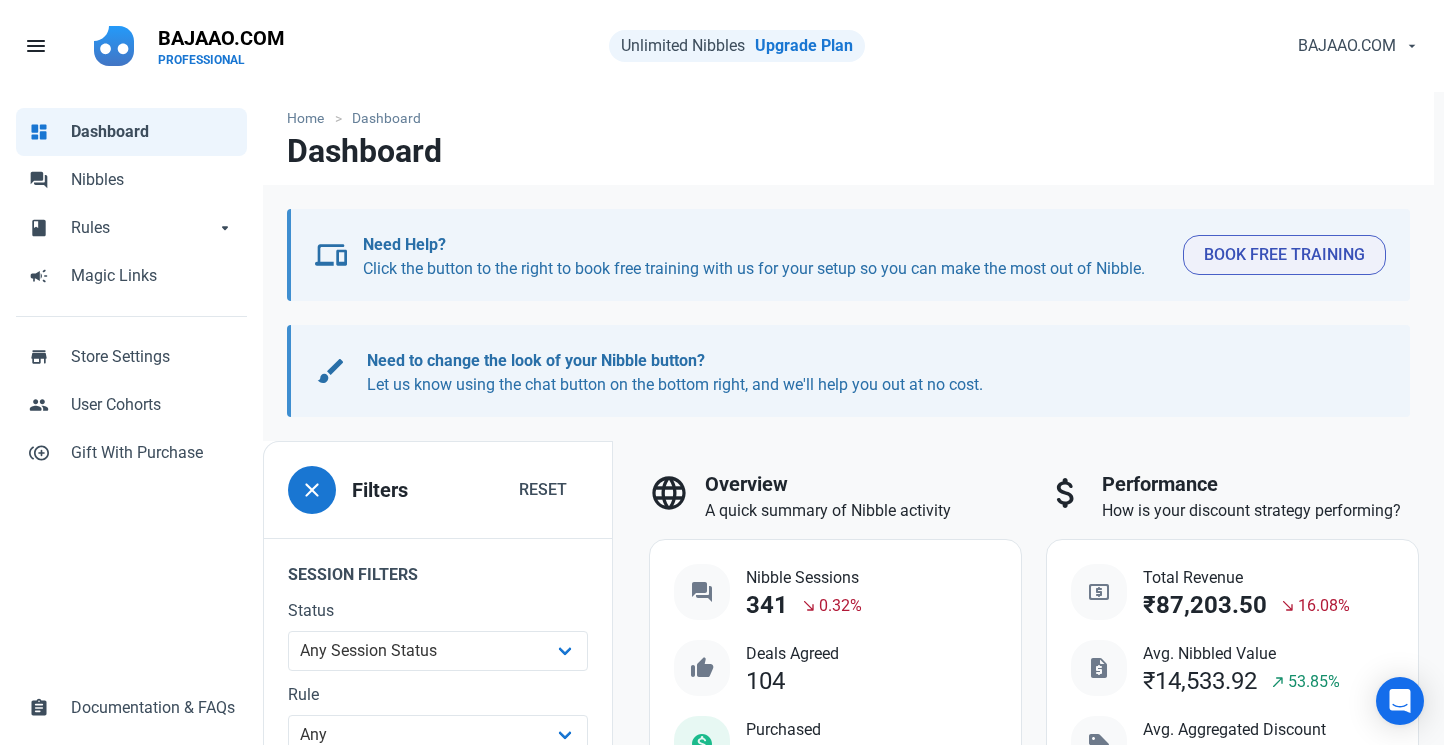 scroll, scrollTop: 0, scrollLeft: 0, axis: both 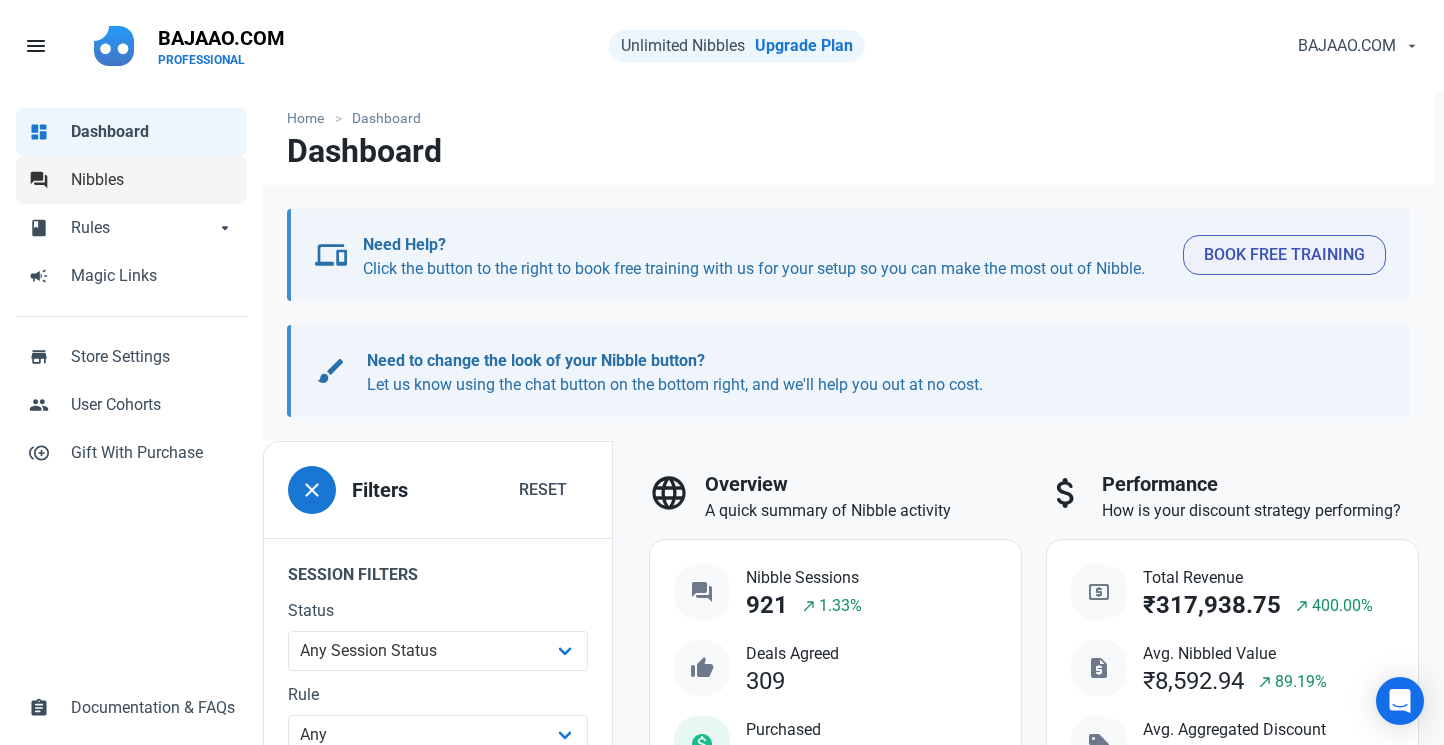 click on "forum Nibbles" at bounding box center [131, 180] 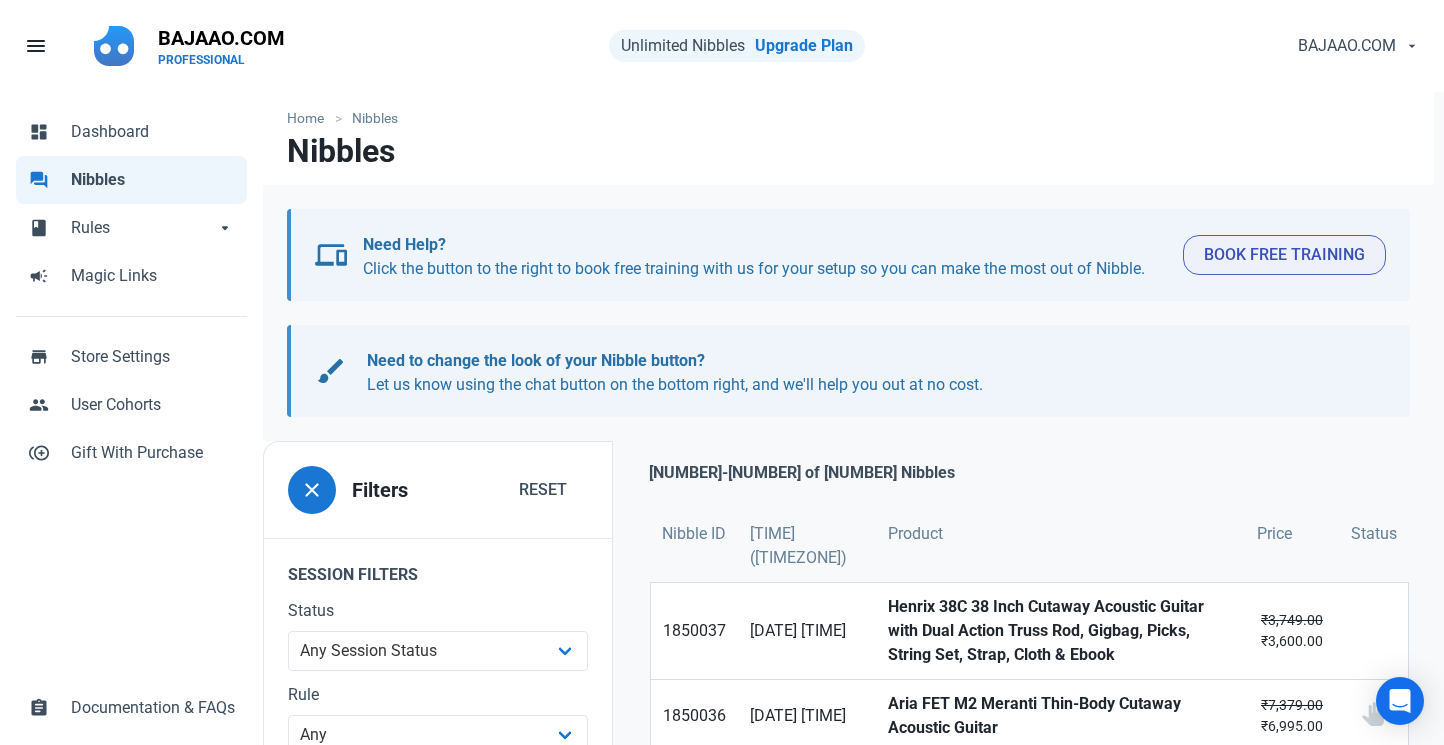 scroll, scrollTop: 0, scrollLeft: 0, axis: both 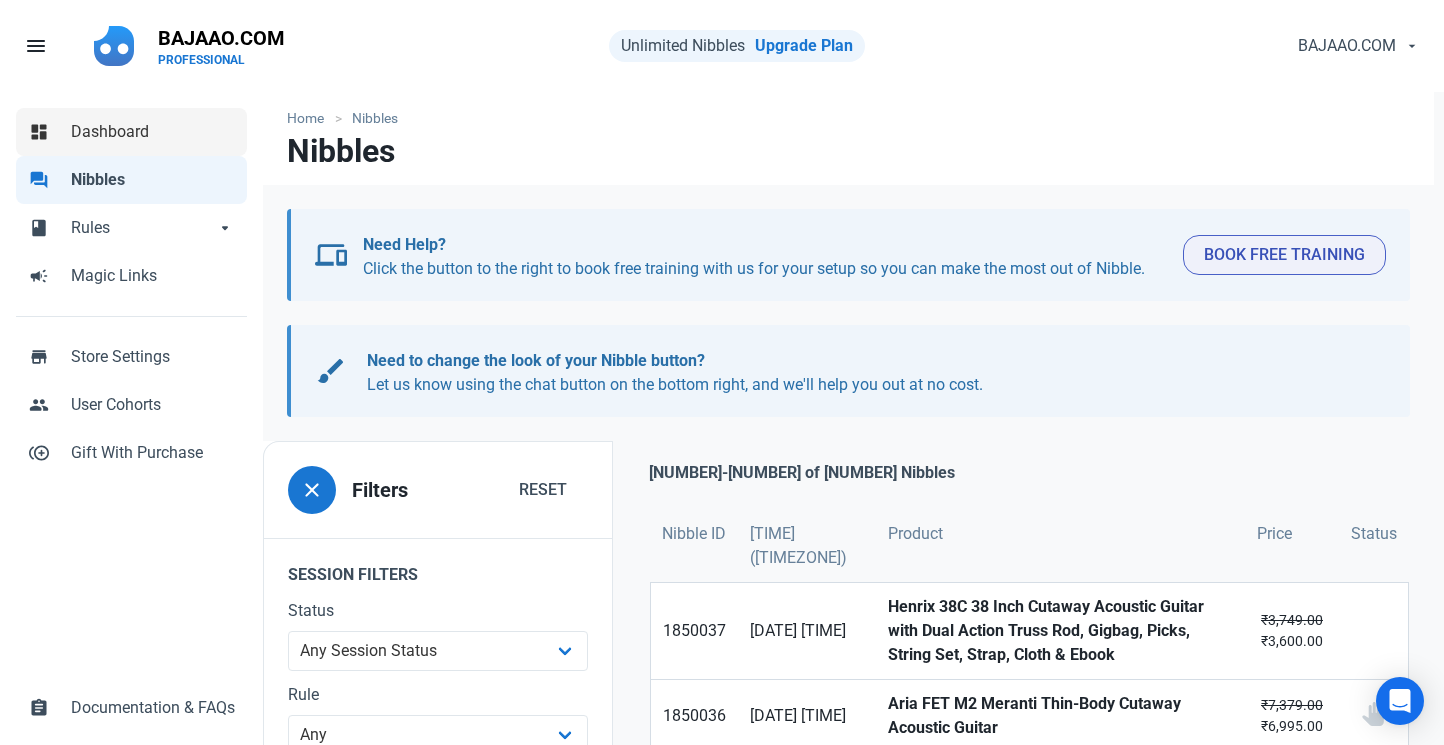 click on "Dashboard" at bounding box center (153, 132) 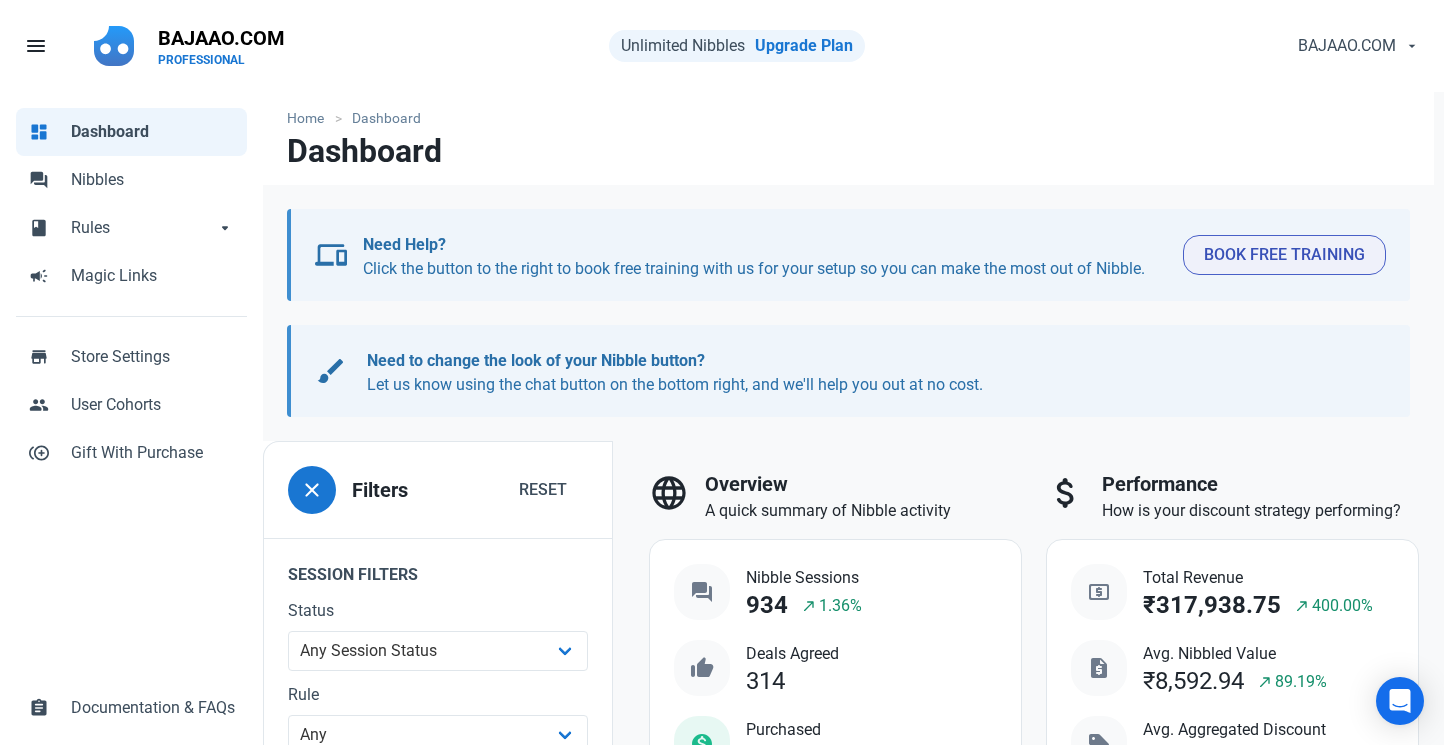scroll, scrollTop: 0, scrollLeft: 0, axis: both 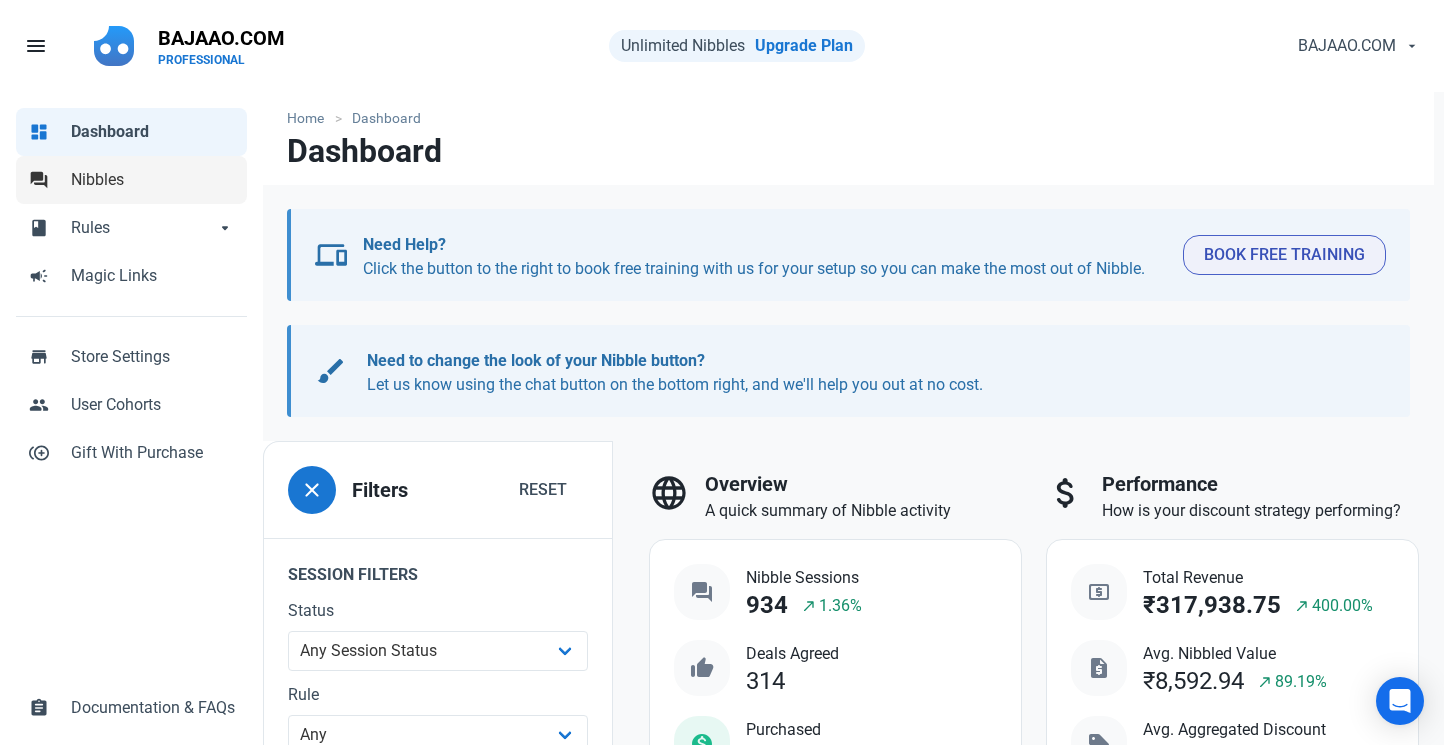 click on "Nibbles" at bounding box center [153, 180] 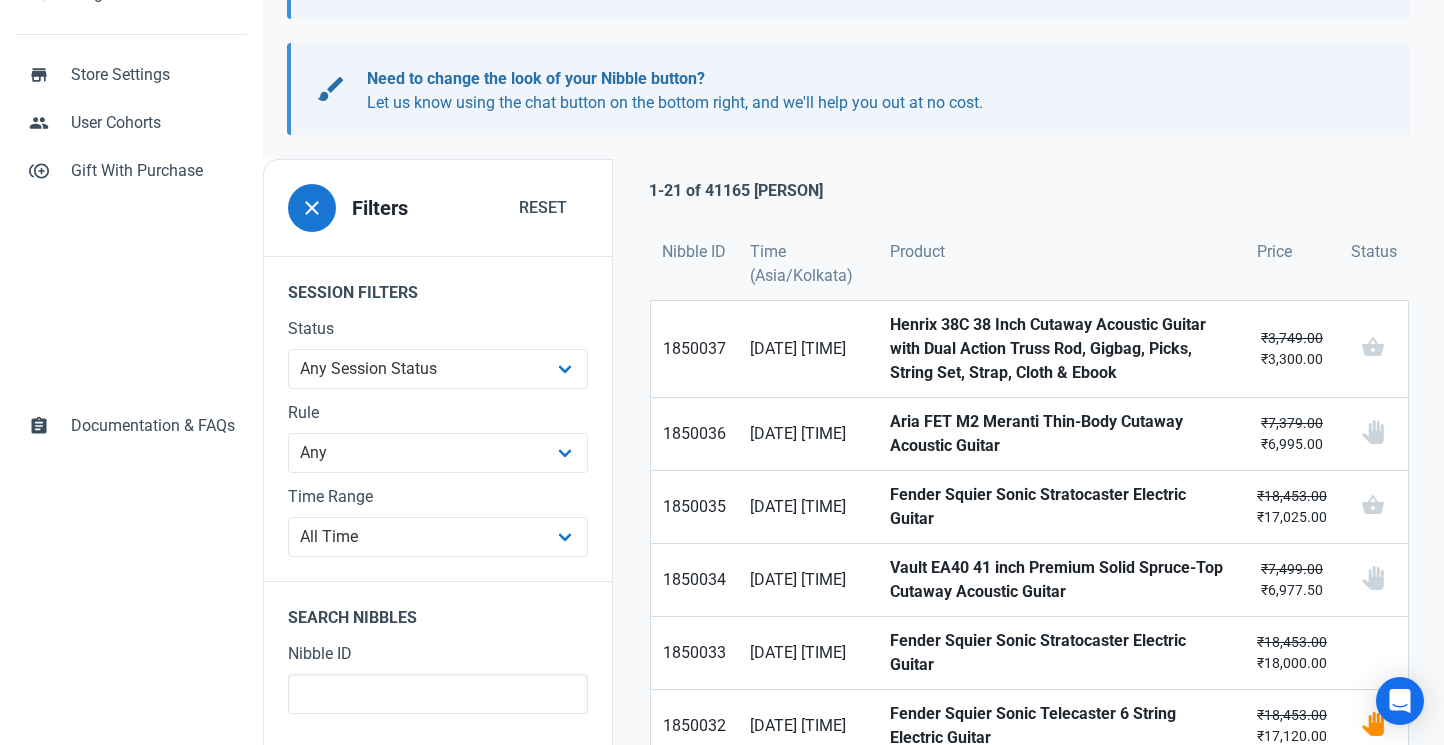 scroll, scrollTop: 302, scrollLeft: 0, axis: vertical 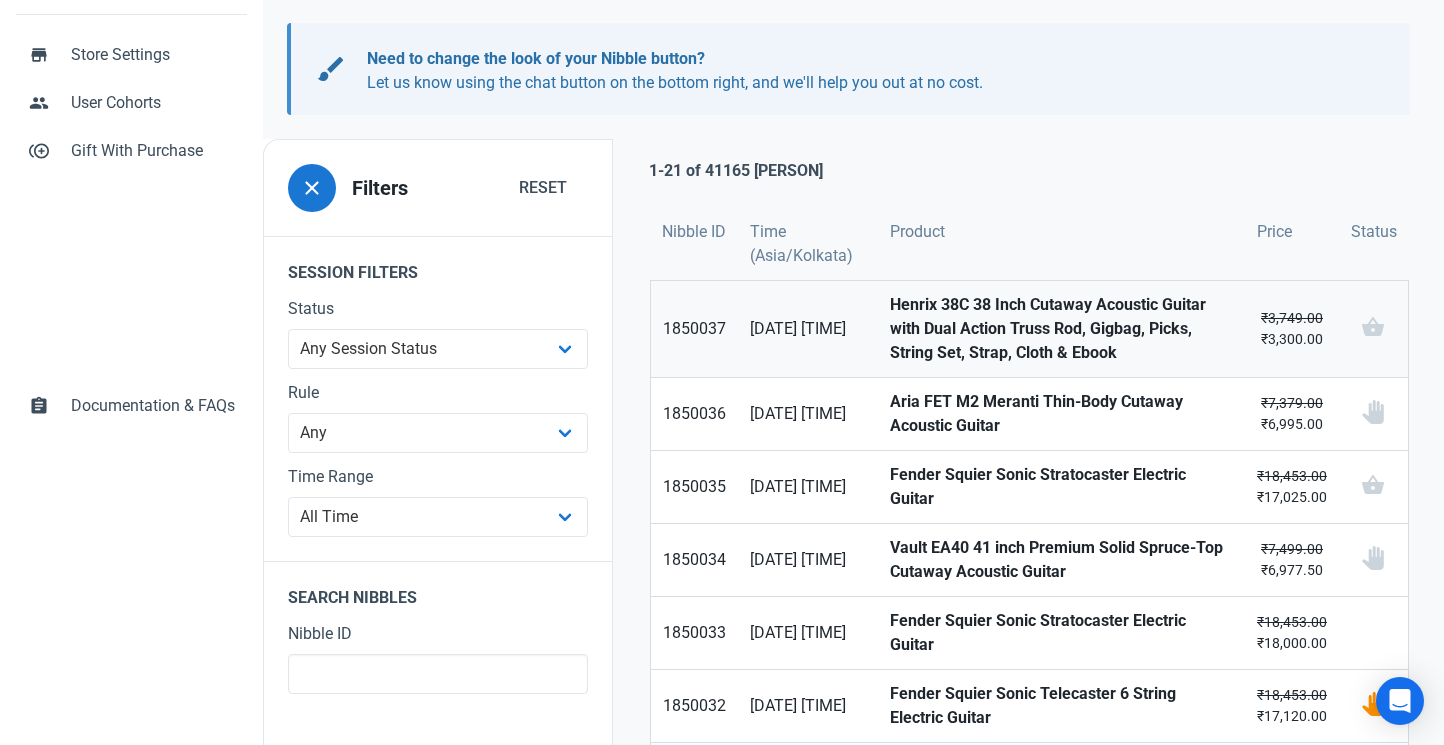 click on "Henrix 38C 38 Inch Cutaway Acoustic Guitar with Dual Action Truss Rod, Gigbag, Picks, String Set, Strap, Cloth & Ebook" at bounding box center (1061, 329) 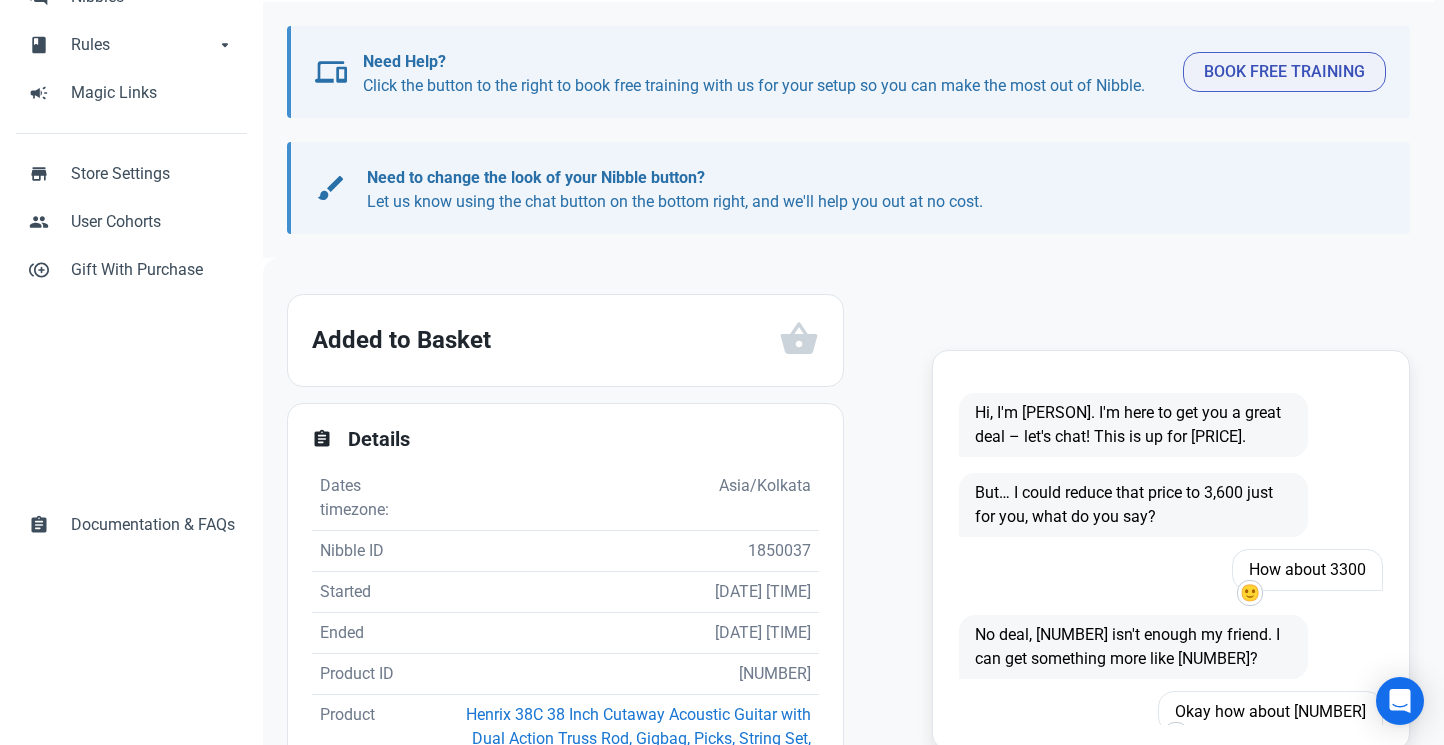scroll, scrollTop: 452, scrollLeft: 0, axis: vertical 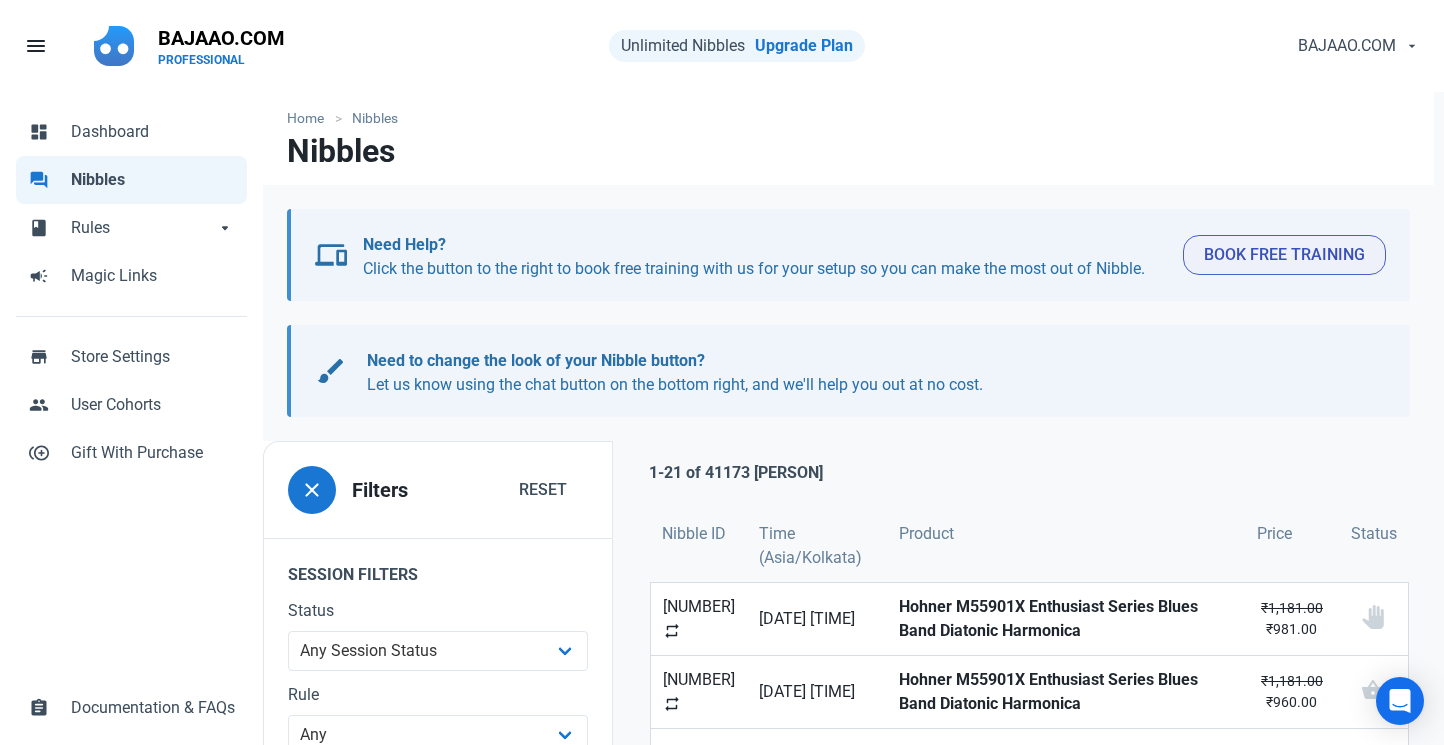 click on "Nibbles" at bounding box center (153, 180) 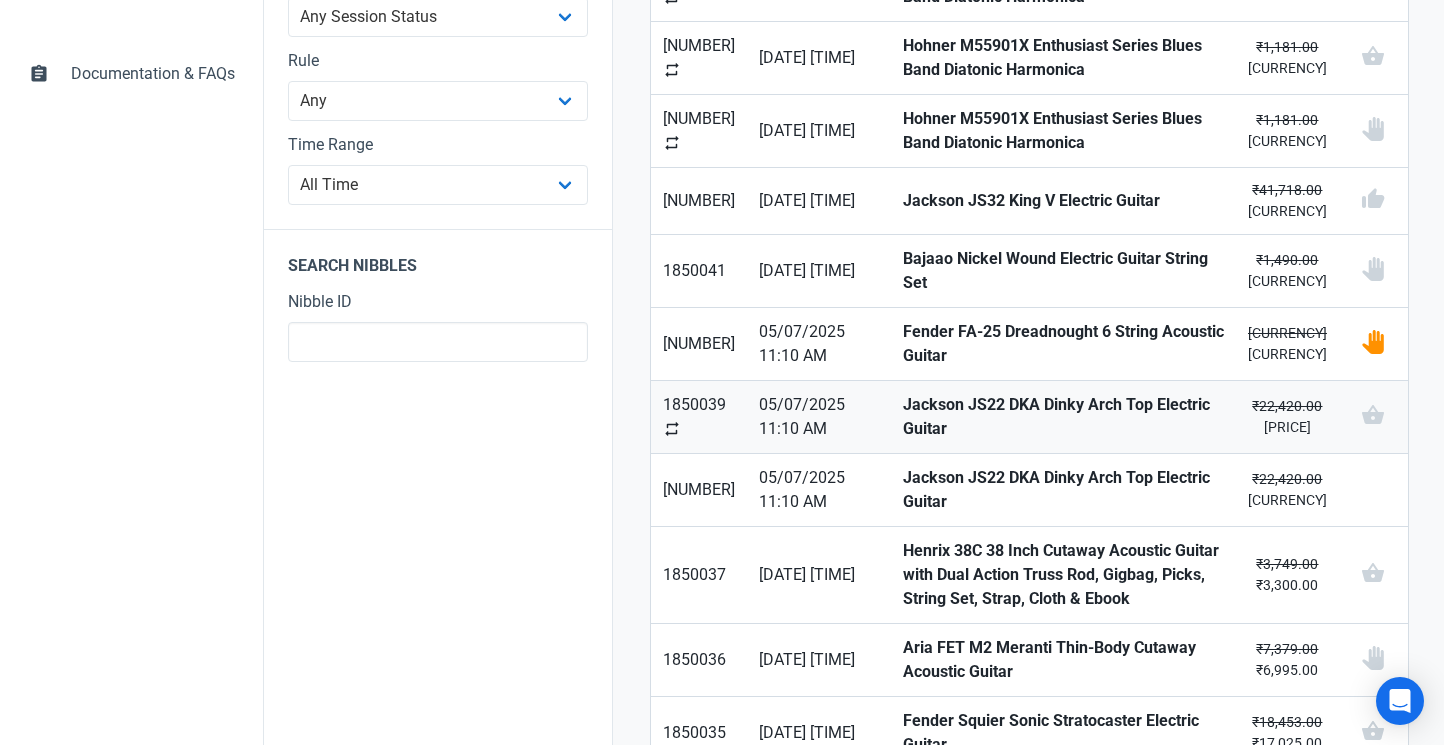 scroll, scrollTop: 585, scrollLeft: 0, axis: vertical 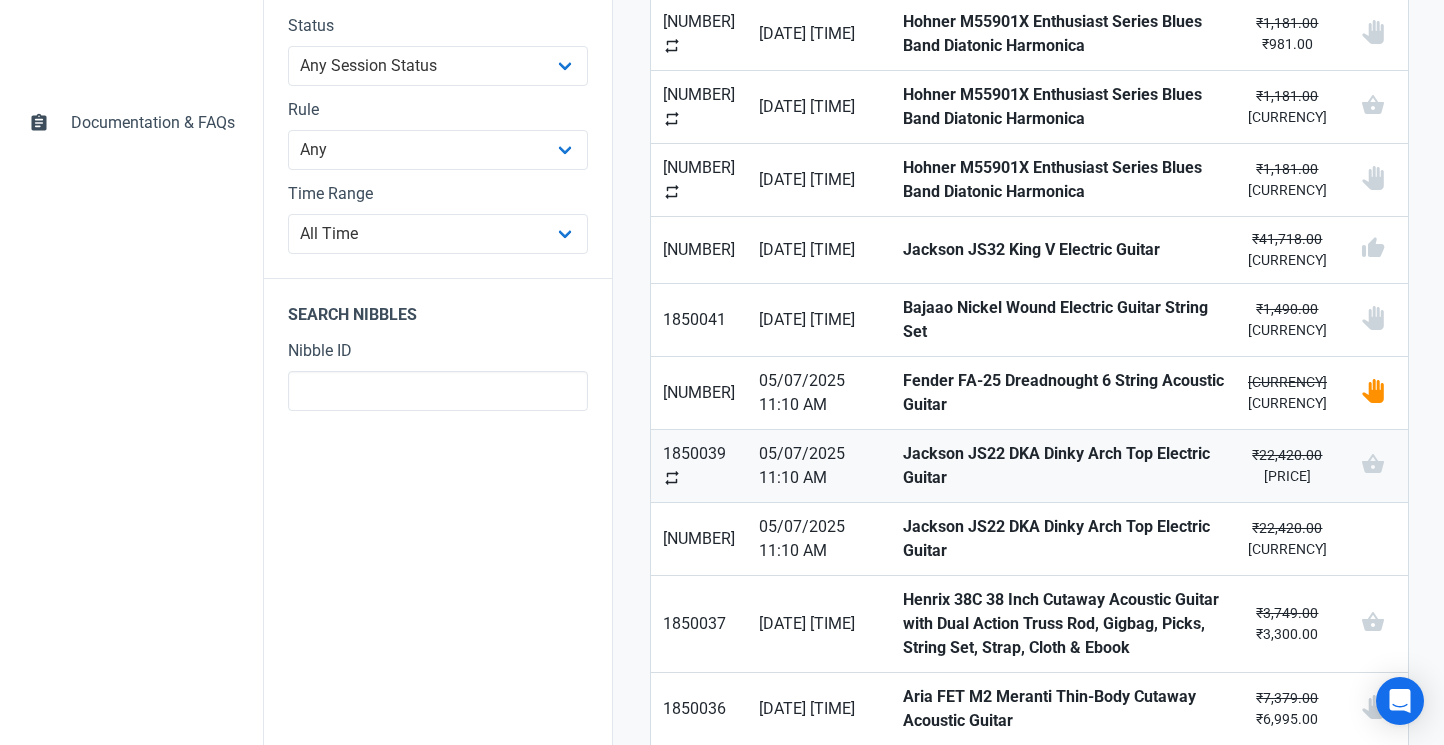 click on "Jackson JS22 DKA Dinky Arch Top Electric Guitar" at bounding box center [699, 466] 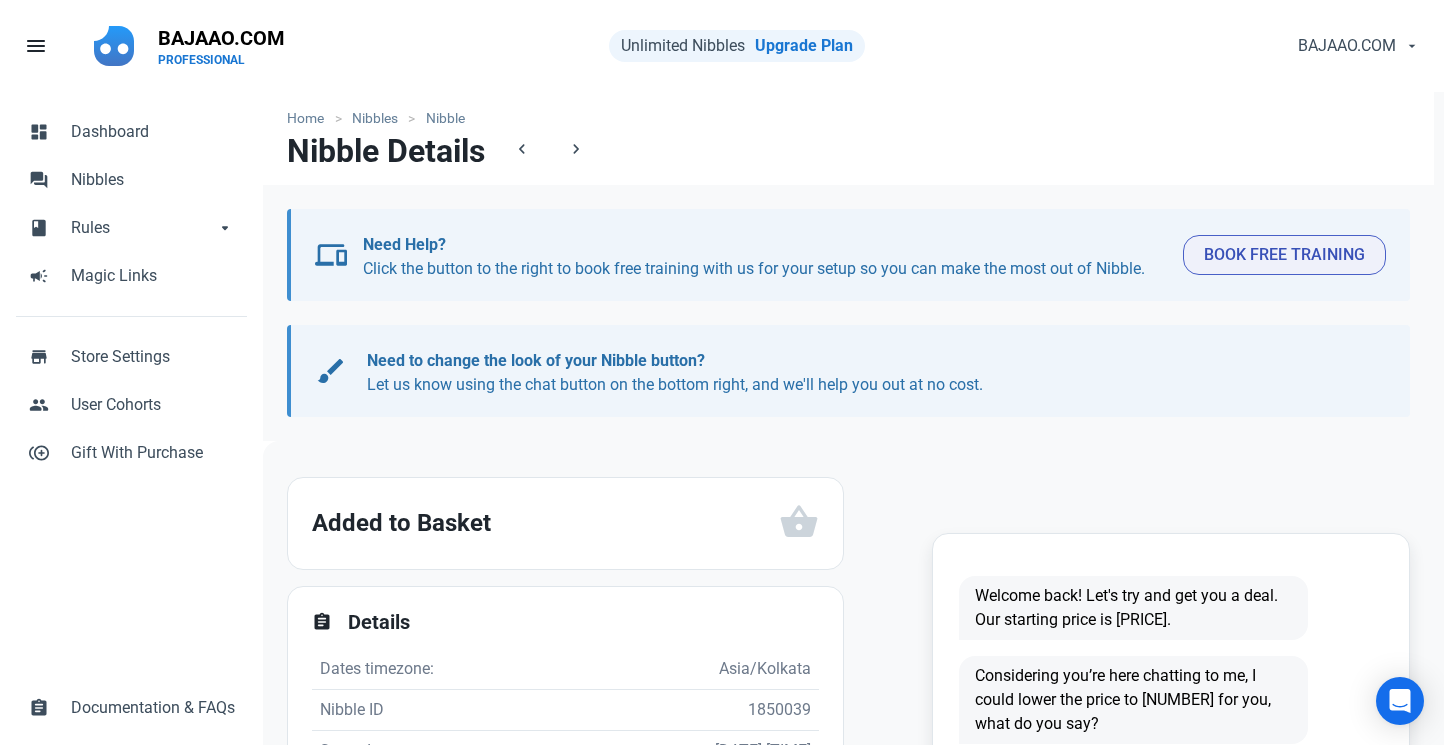 scroll, scrollTop: 269, scrollLeft: 0, axis: vertical 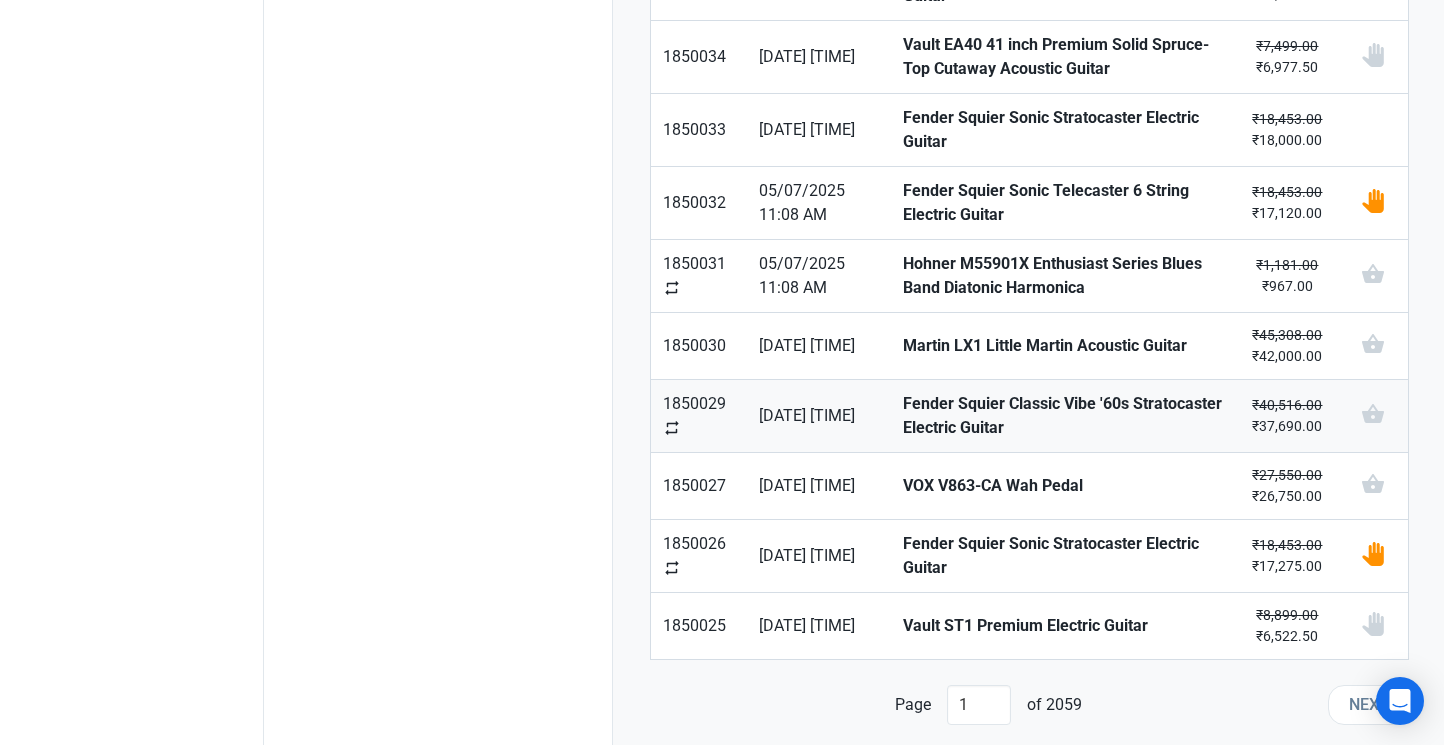click on "Fender Squier Classic Vibe '60s Stratocaster Electric Guitar" at bounding box center [1063, 416] 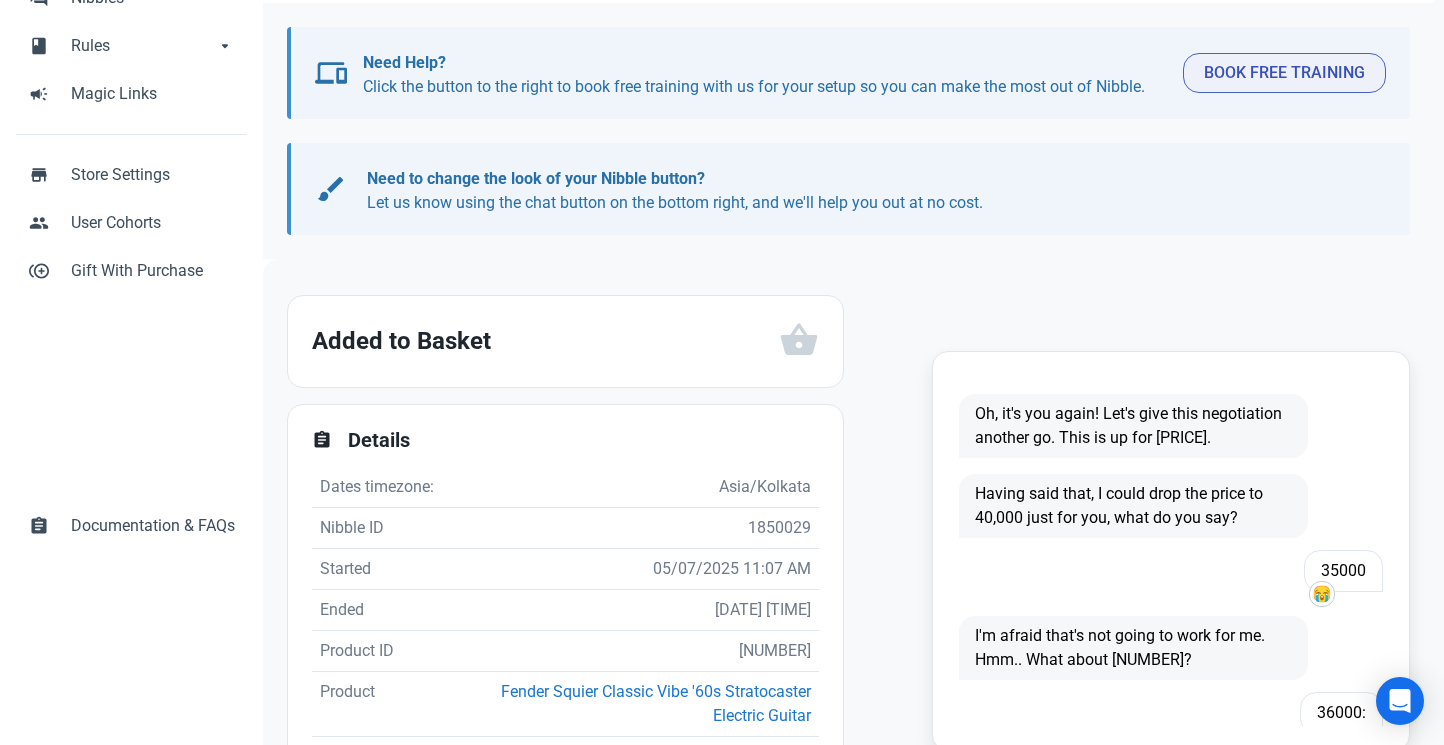 scroll, scrollTop: 532, scrollLeft: 0, axis: vertical 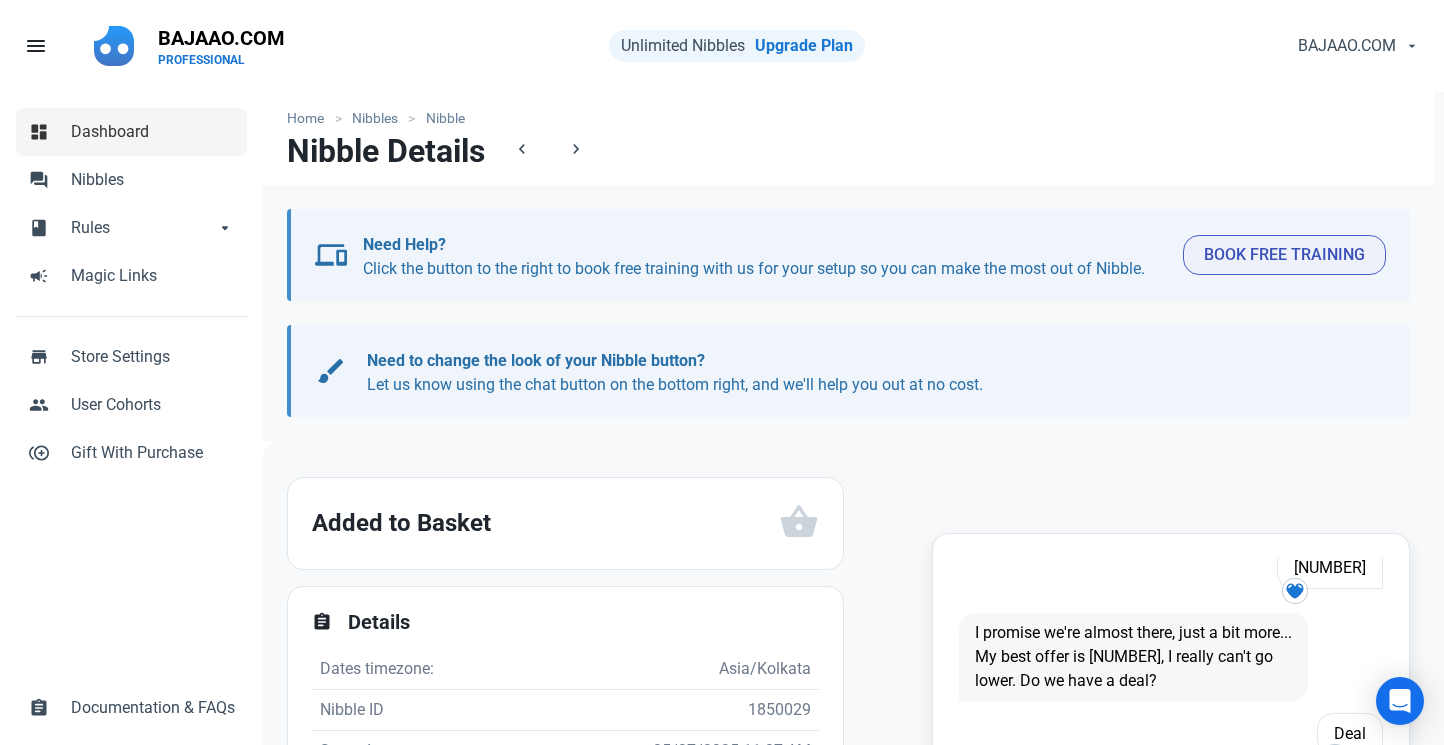 click on "dashboard Dashboard" at bounding box center (131, 132) 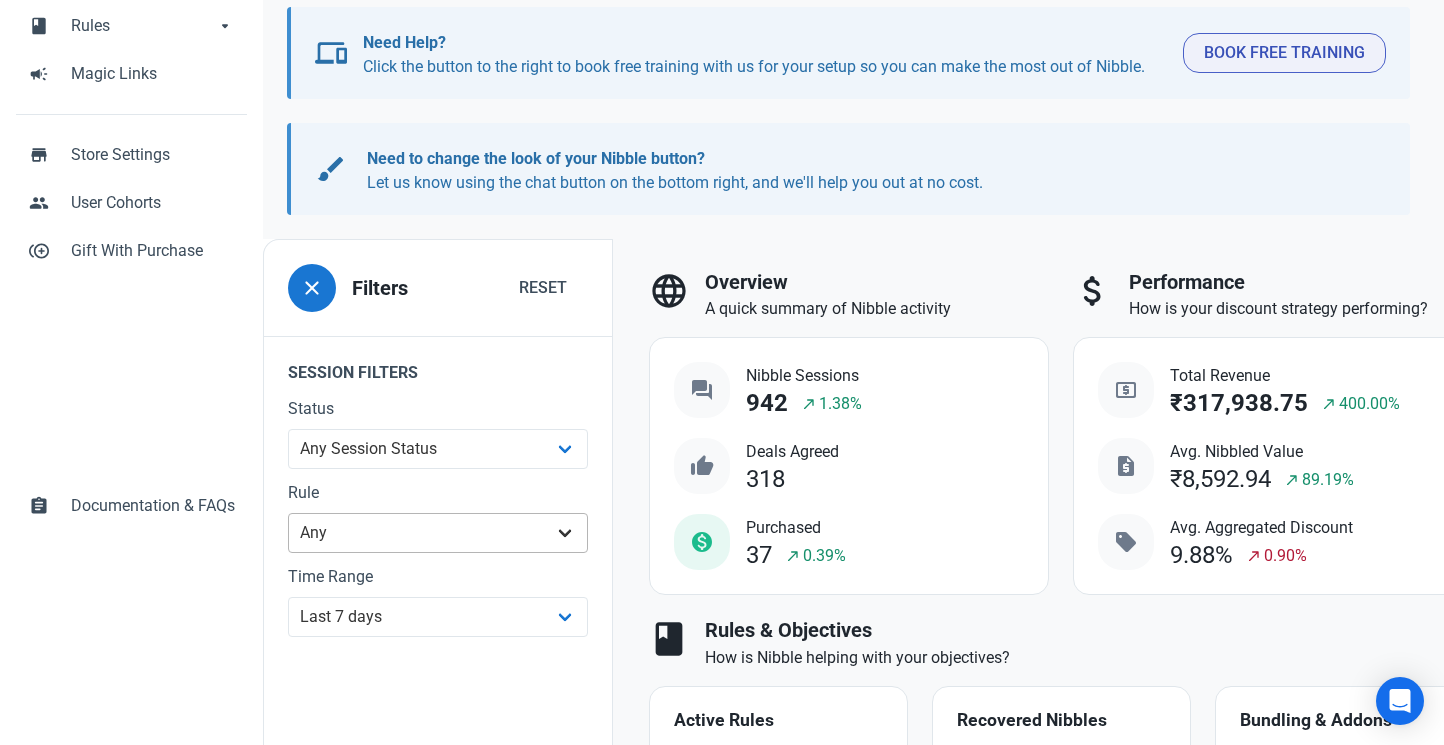 scroll, scrollTop: 200, scrollLeft: 0, axis: vertical 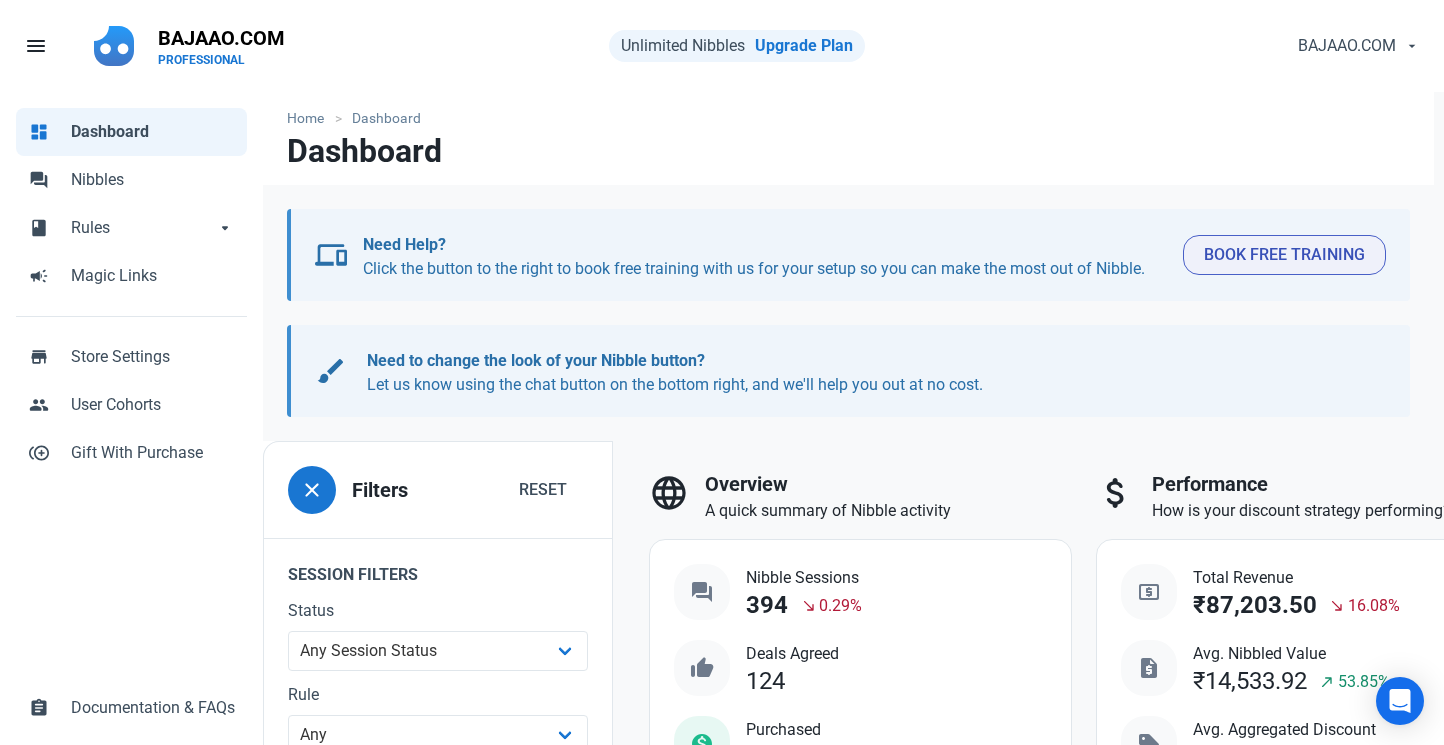 click on "Need to change the look of your Nibble button?  Let us know using the chat button on the bottom right, and we'll help you out at no cost." at bounding box center [764, 257] 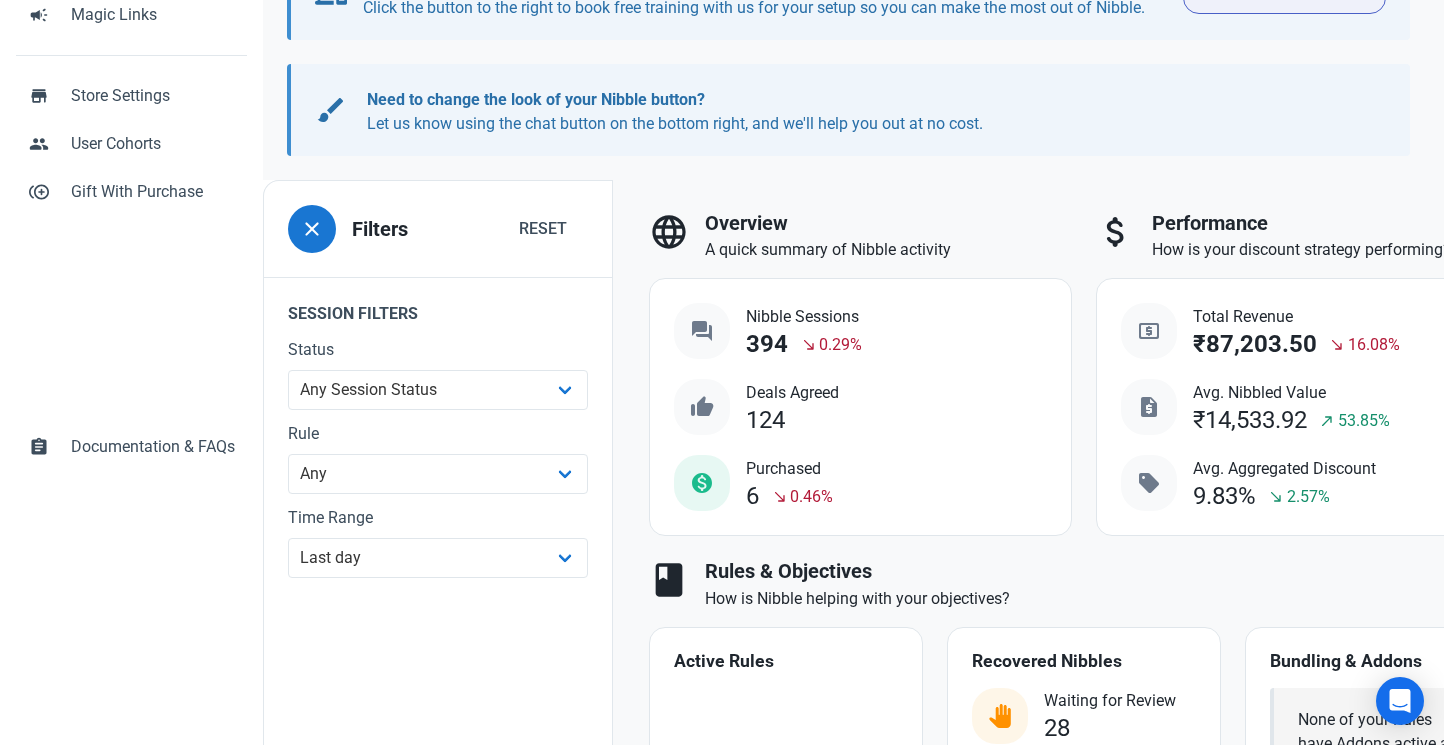 scroll 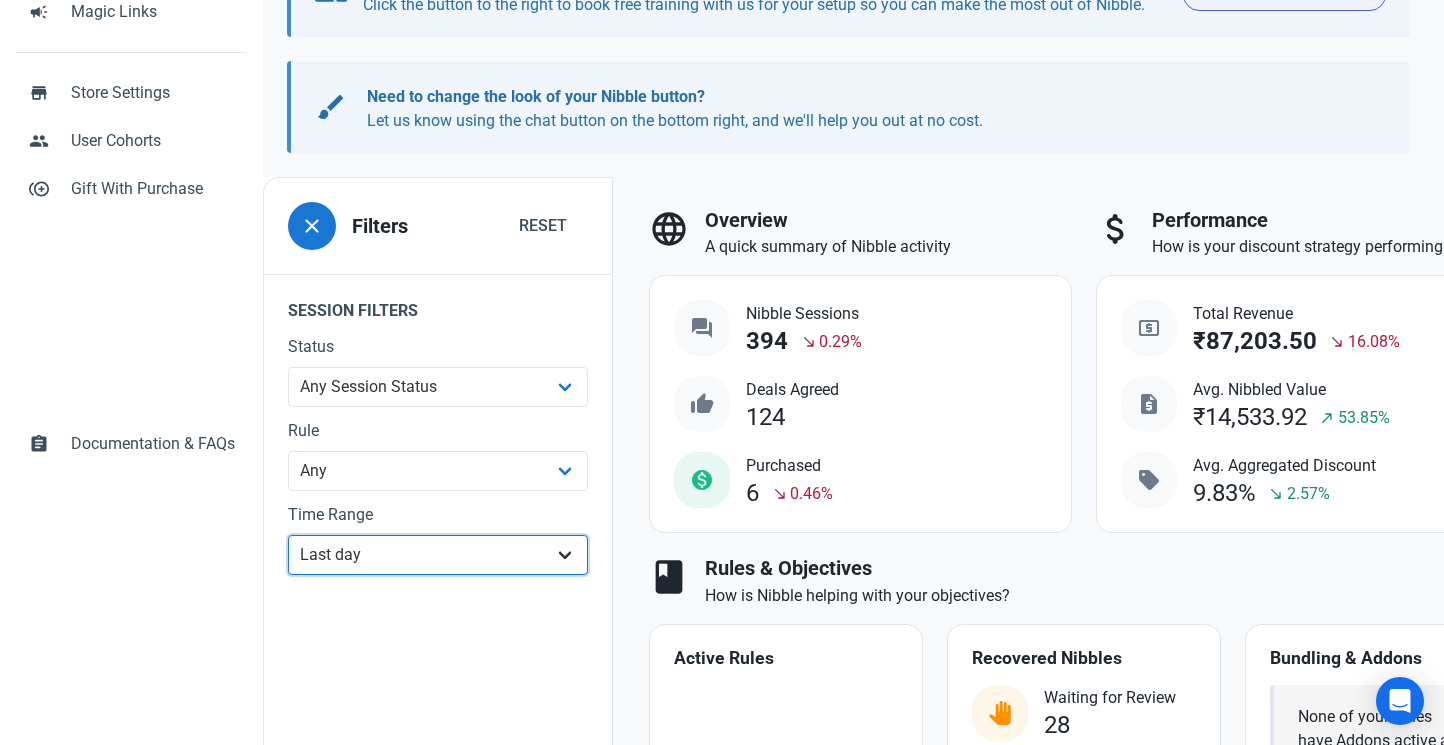 select on "custom" 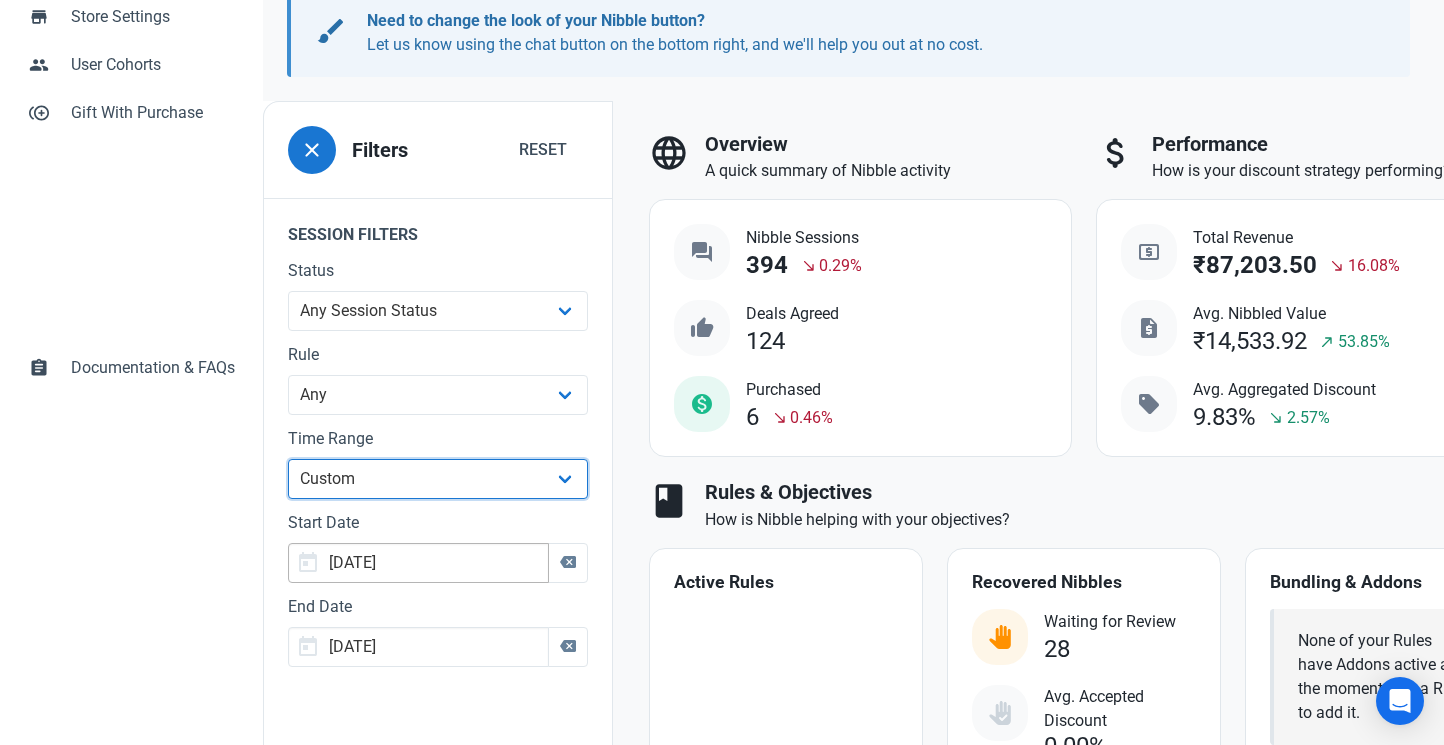 scroll, scrollTop: 343, scrollLeft: 0, axis: vertical 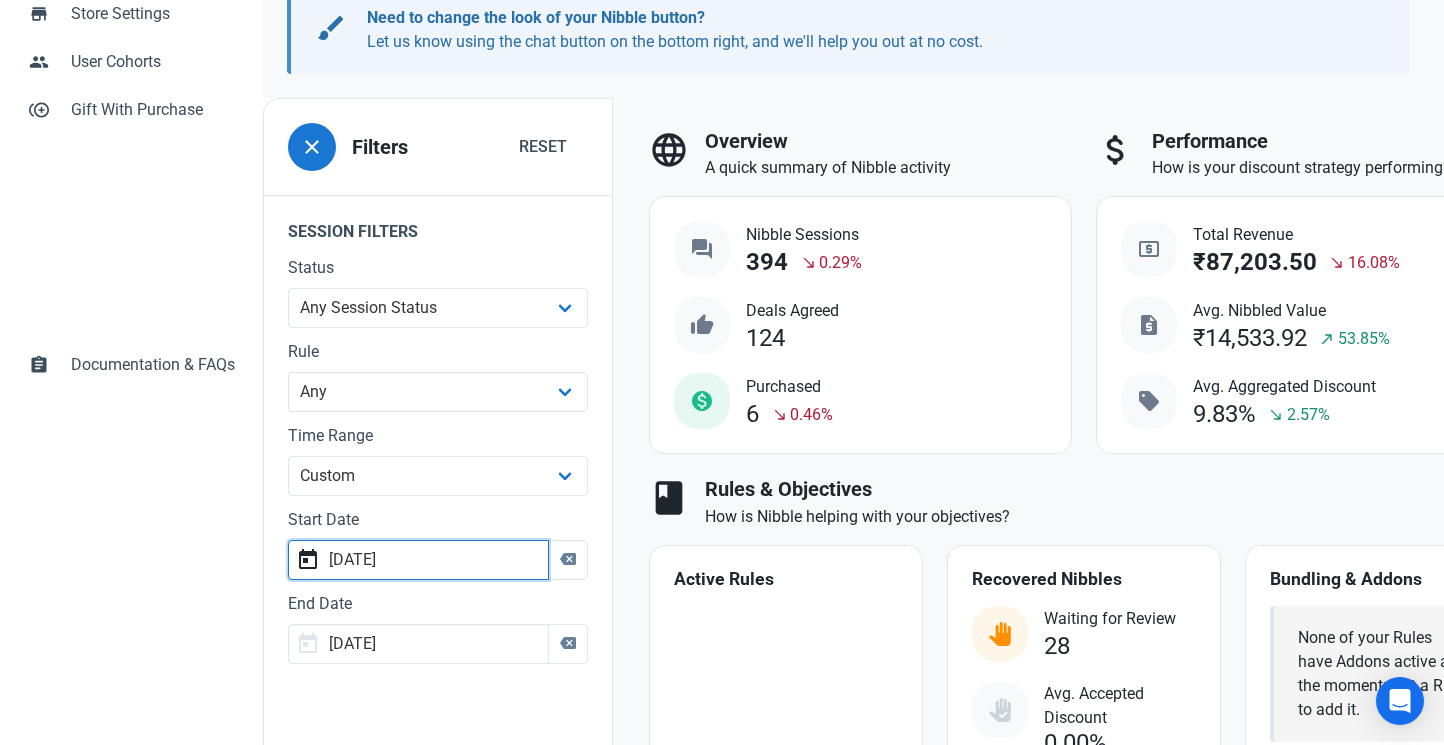 click on "[DATE]" at bounding box center (418, 560) 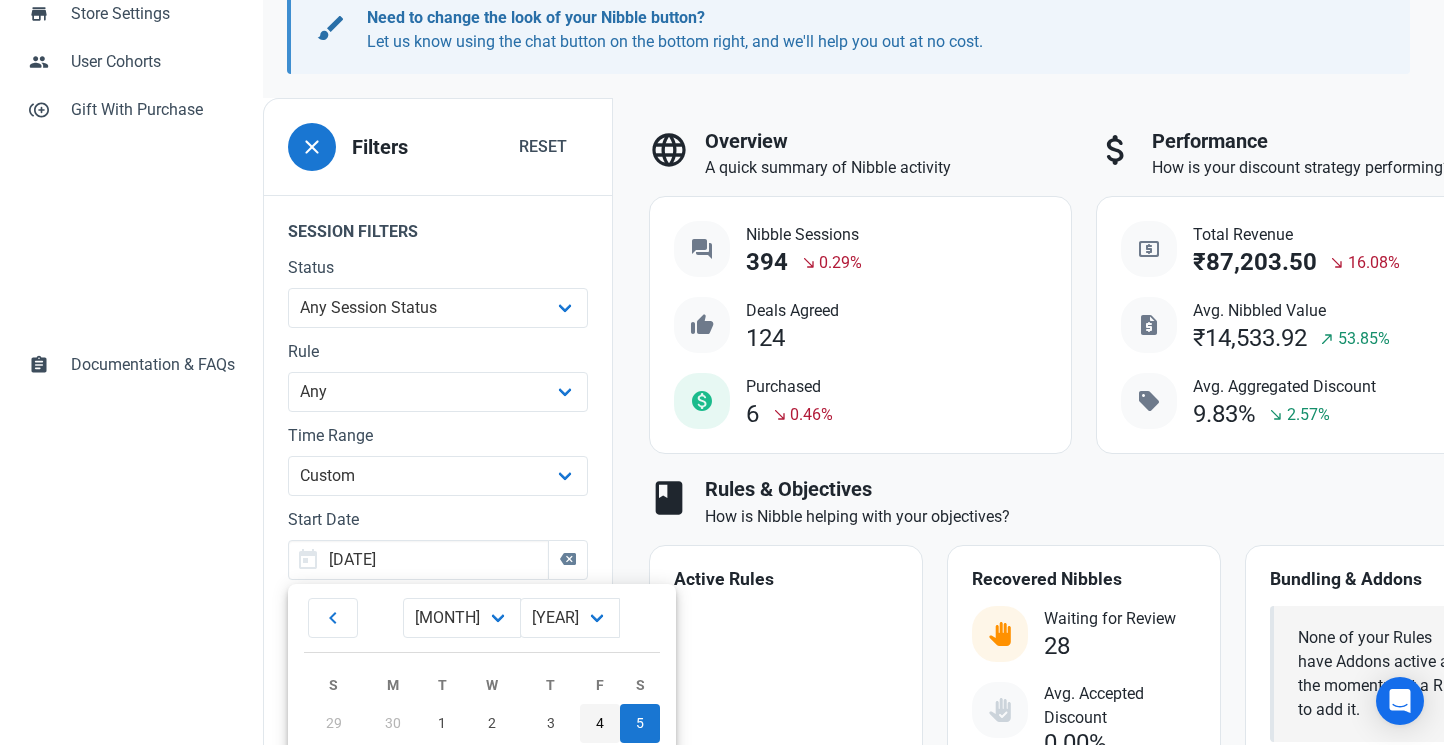 click on "4" at bounding box center (600, 723) 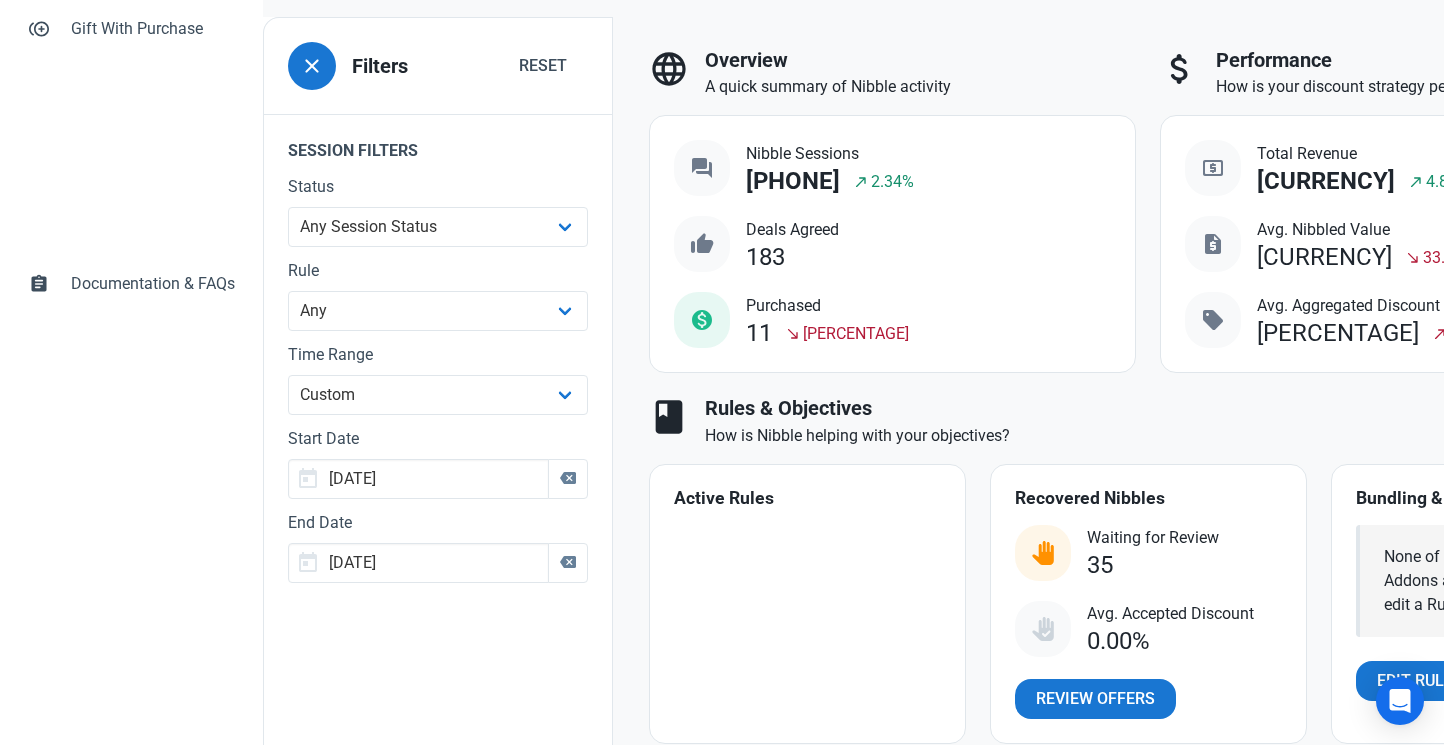 scroll, scrollTop: 427, scrollLeft: 0, axis: vertical 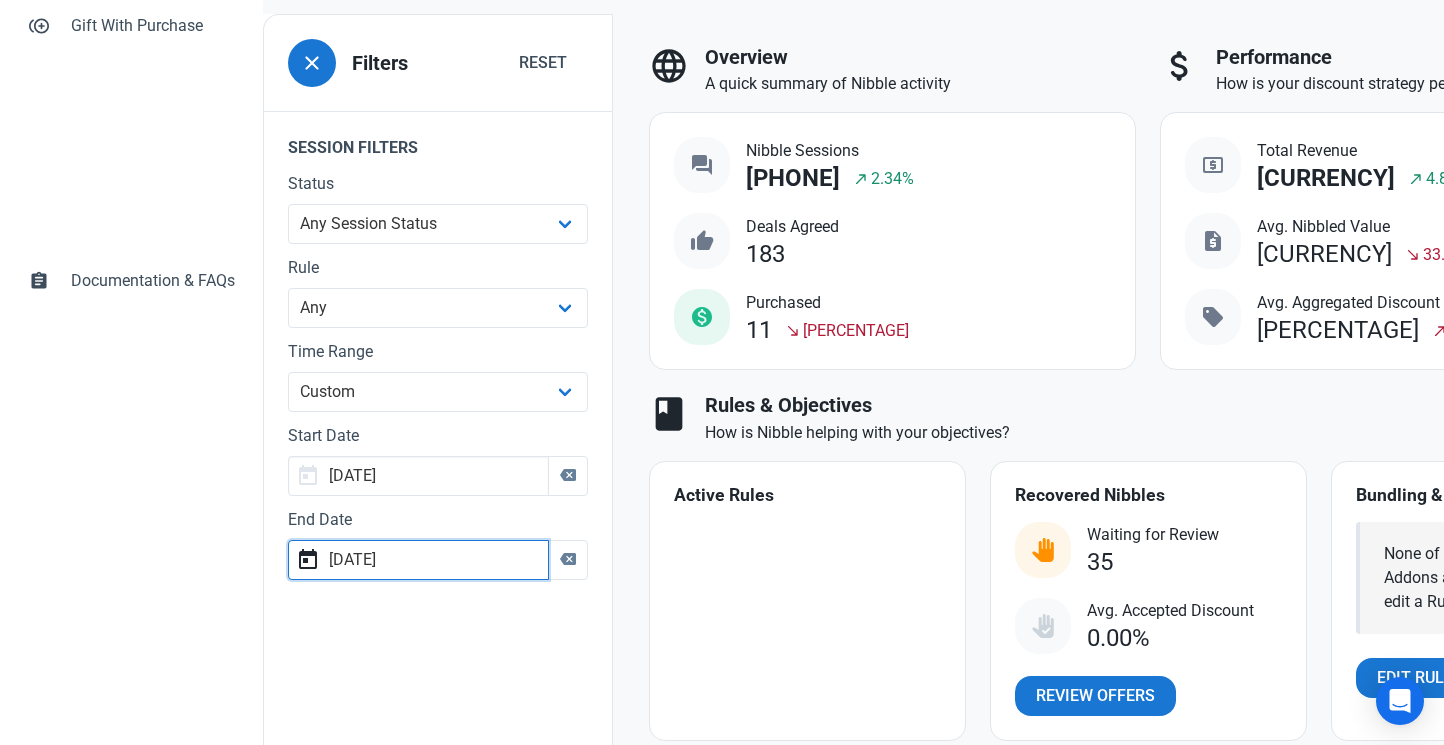 click on "[DATE]" at bounding box center [418, 476] 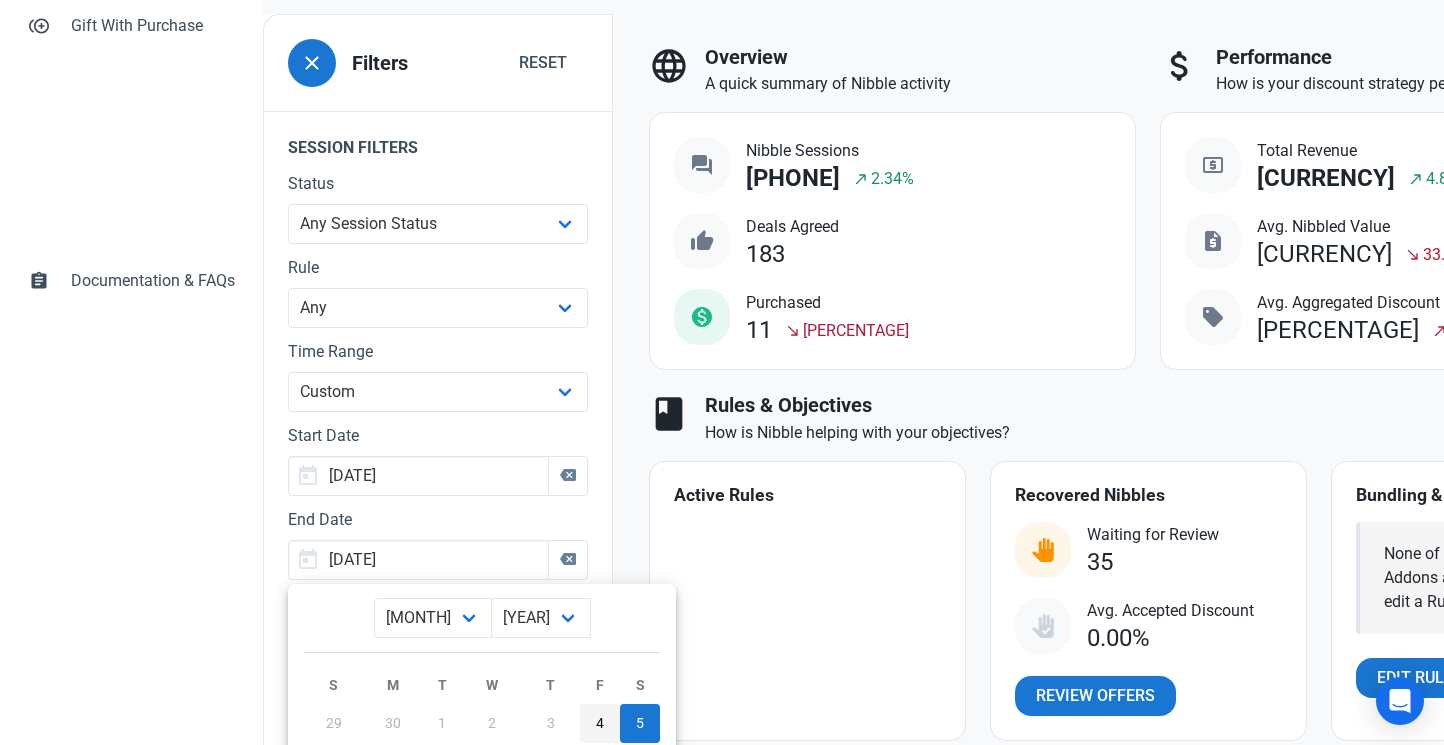 click on "4" at bounding box center (600, 723) 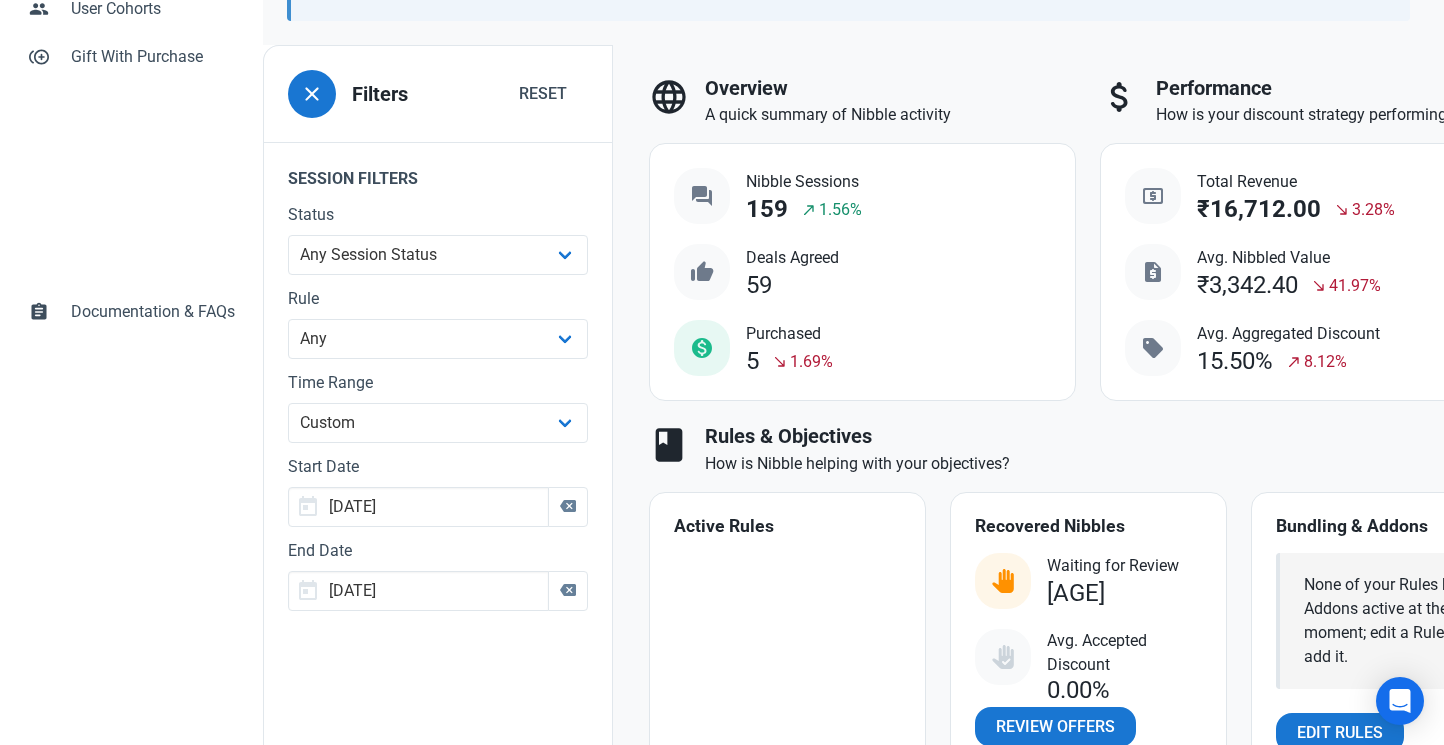 scroll, scrollTop: 401, scrollLeft: 0, axis: vertical 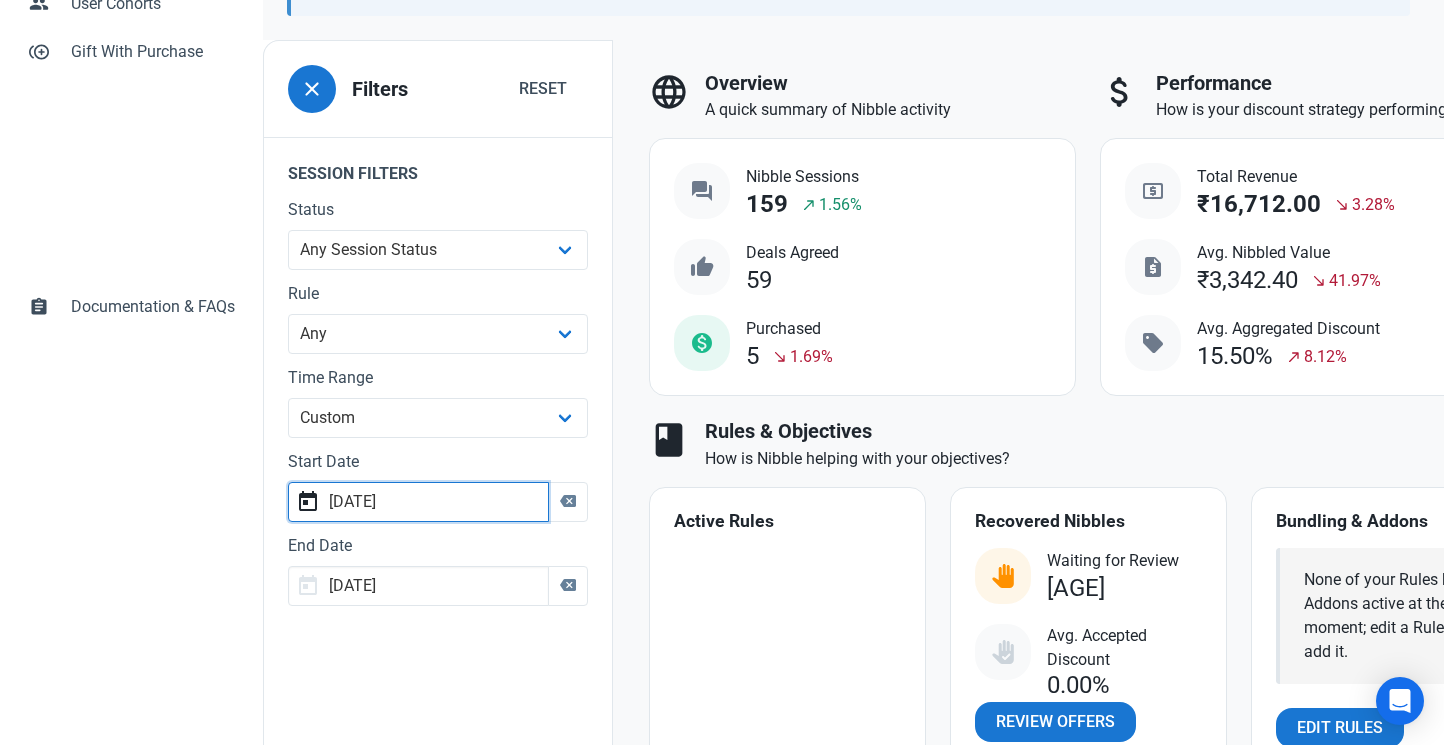 click on "[DATE]" at bounding box center (418, 502) 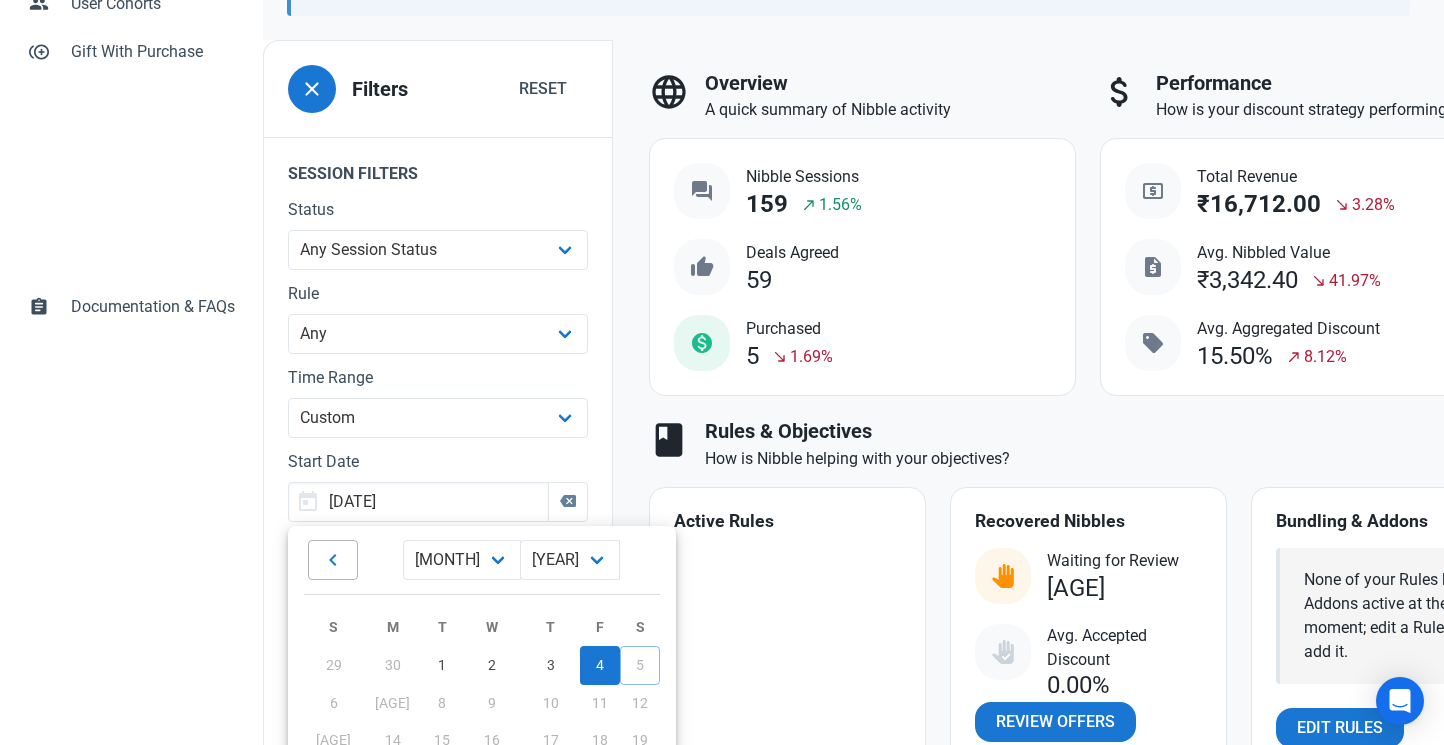 click at bounding box center [333, 560] 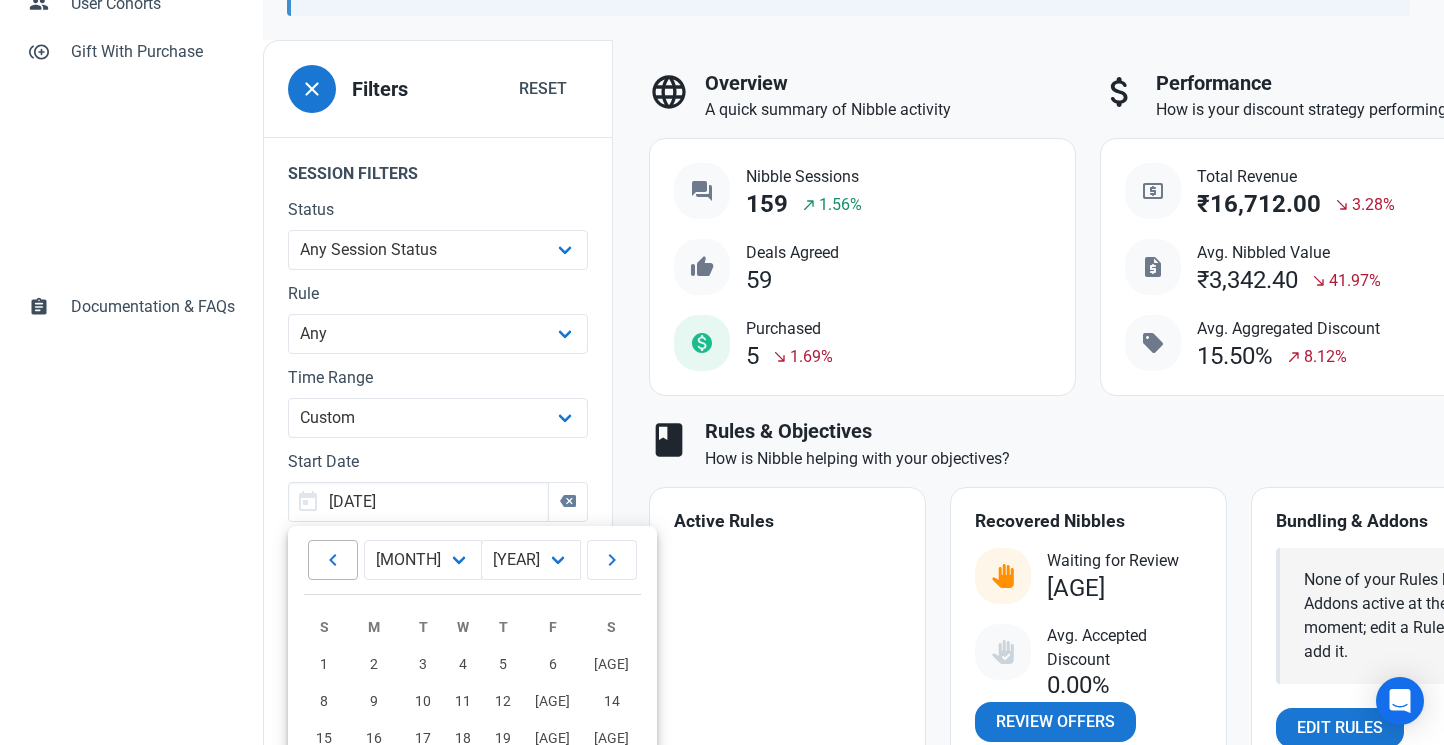 click at bounding box center (333, 560) 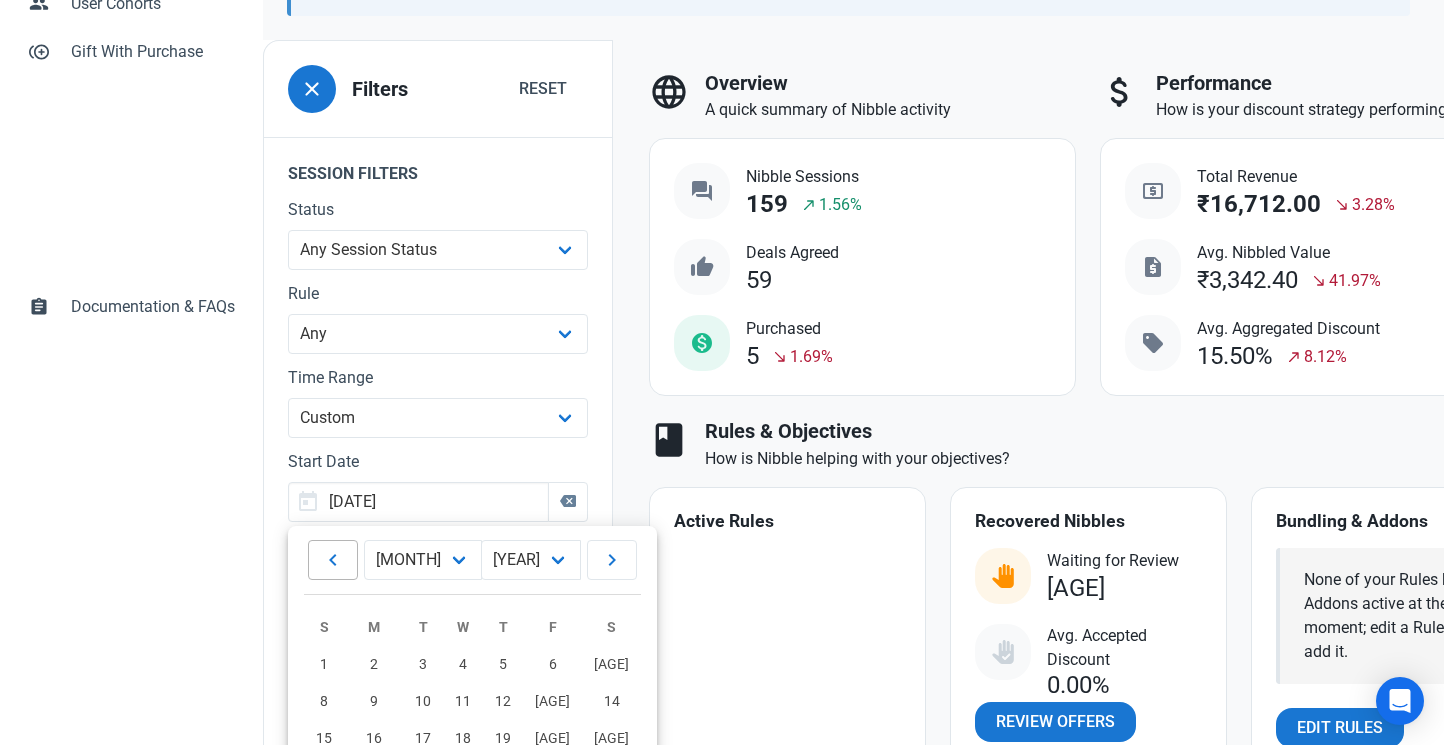 click at bounding box center [333, 560] 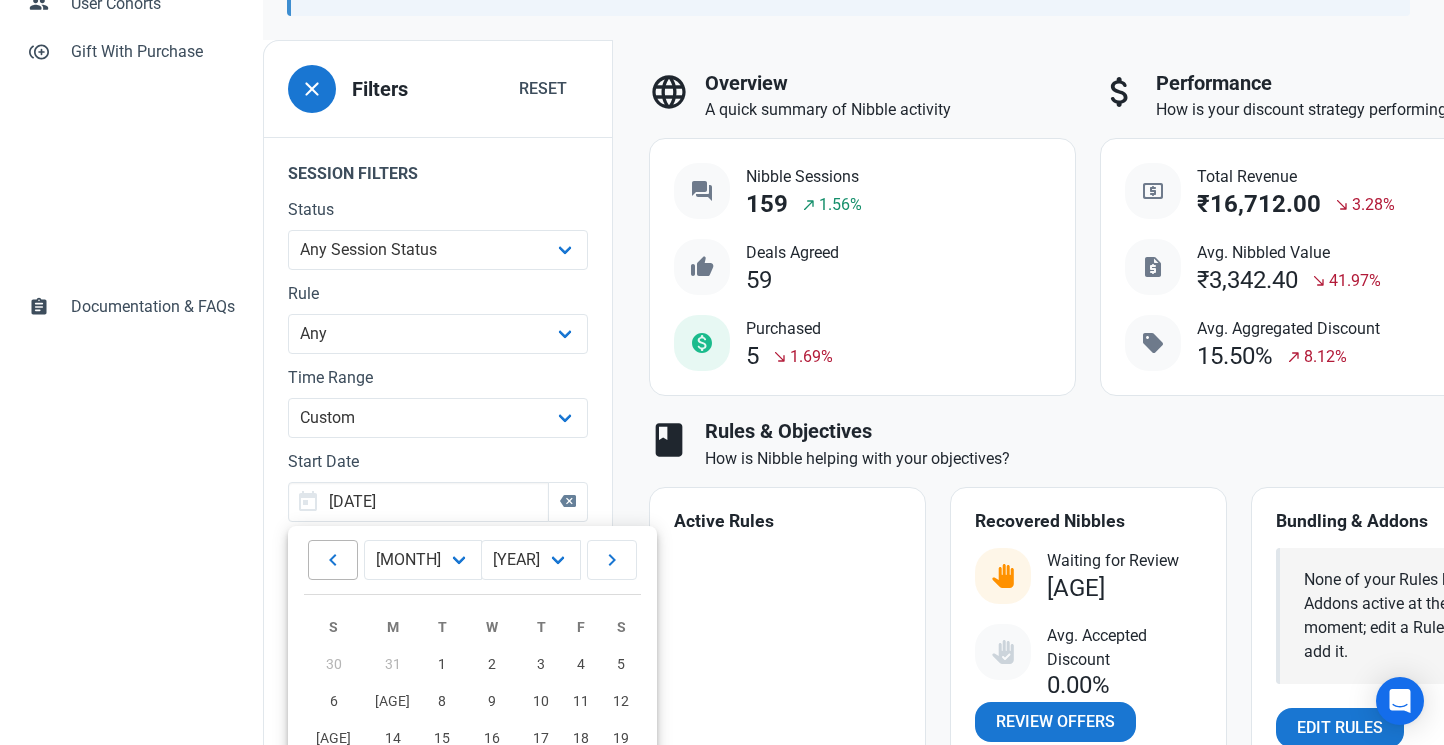 click at bounding box center (333, 560) 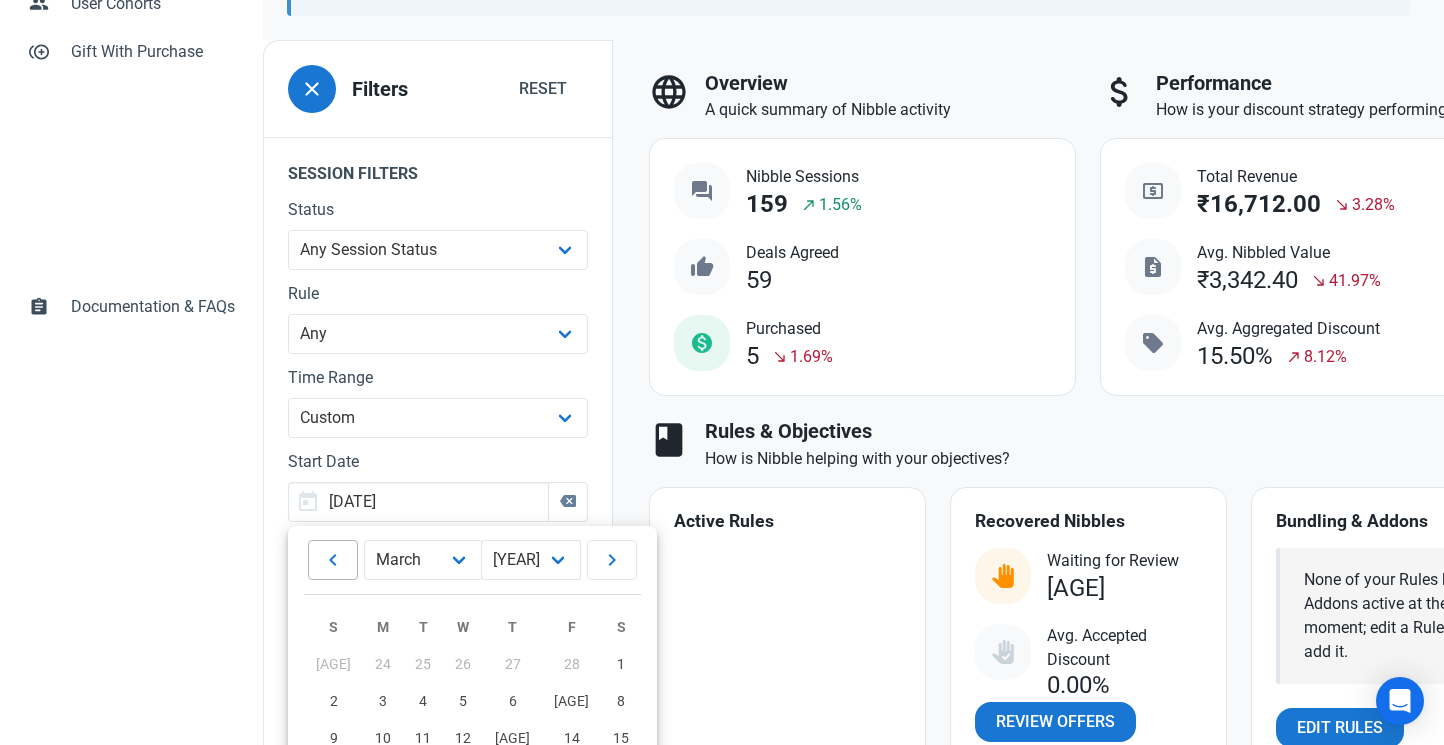 click at bounding box center (333, 560) 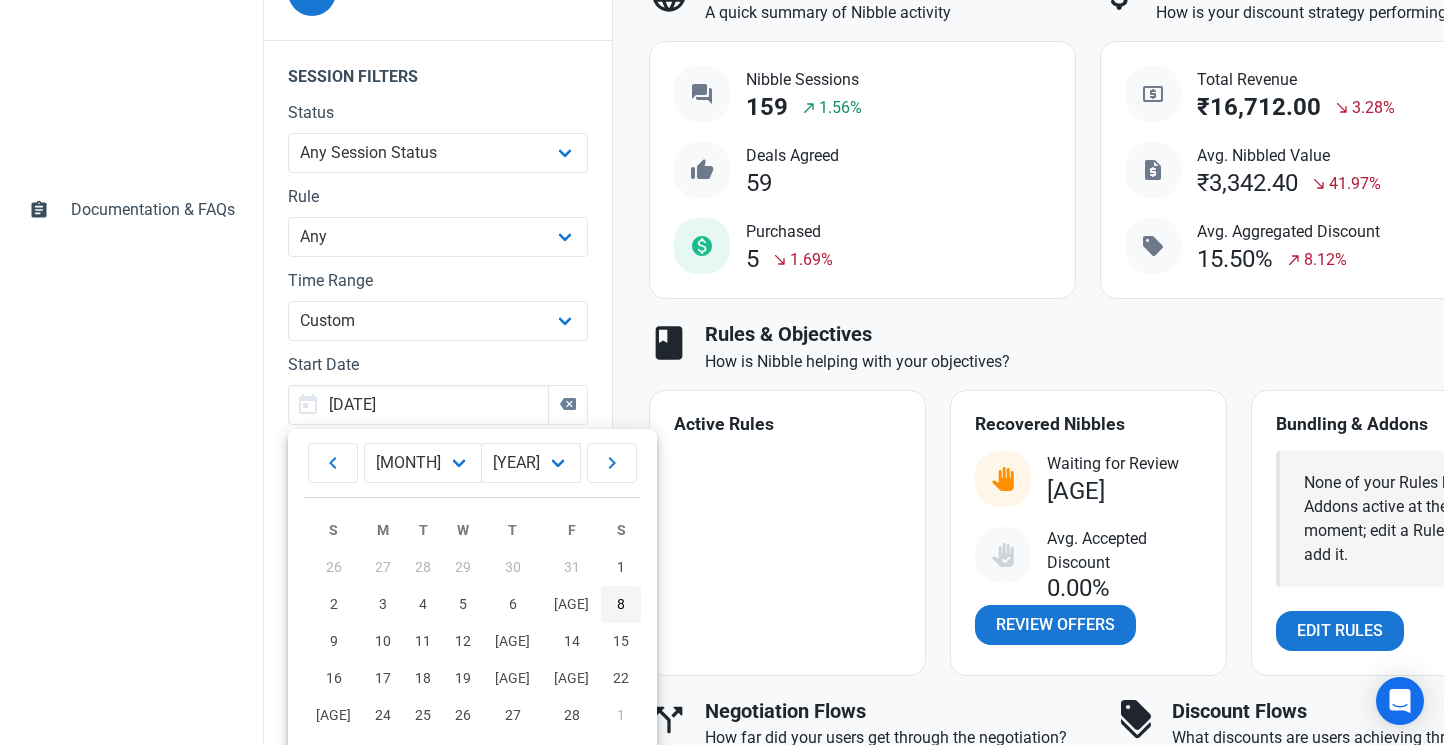 scroll, scrollTop: 540, scrollLeft: 0, axis: vertical 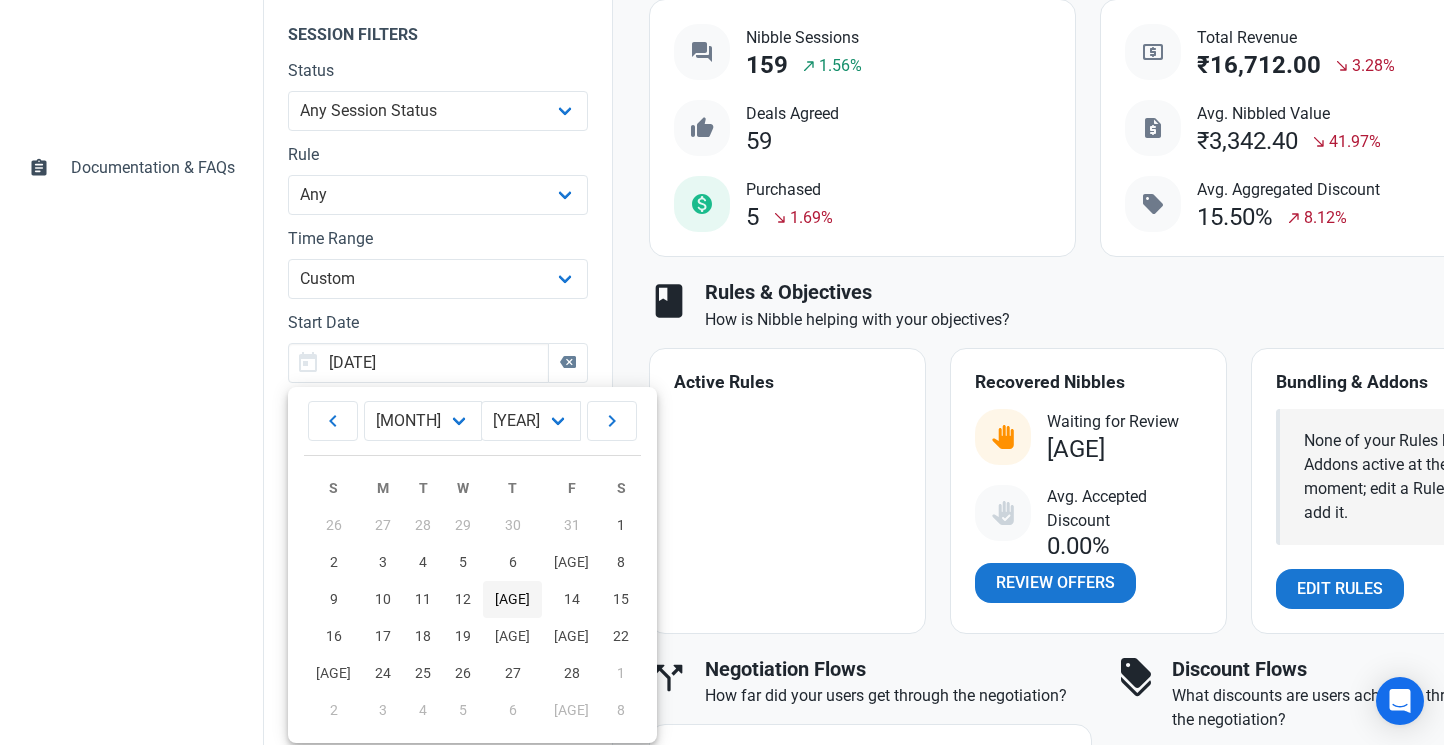 click on "[AGE]" at bounding box center (621, 525) 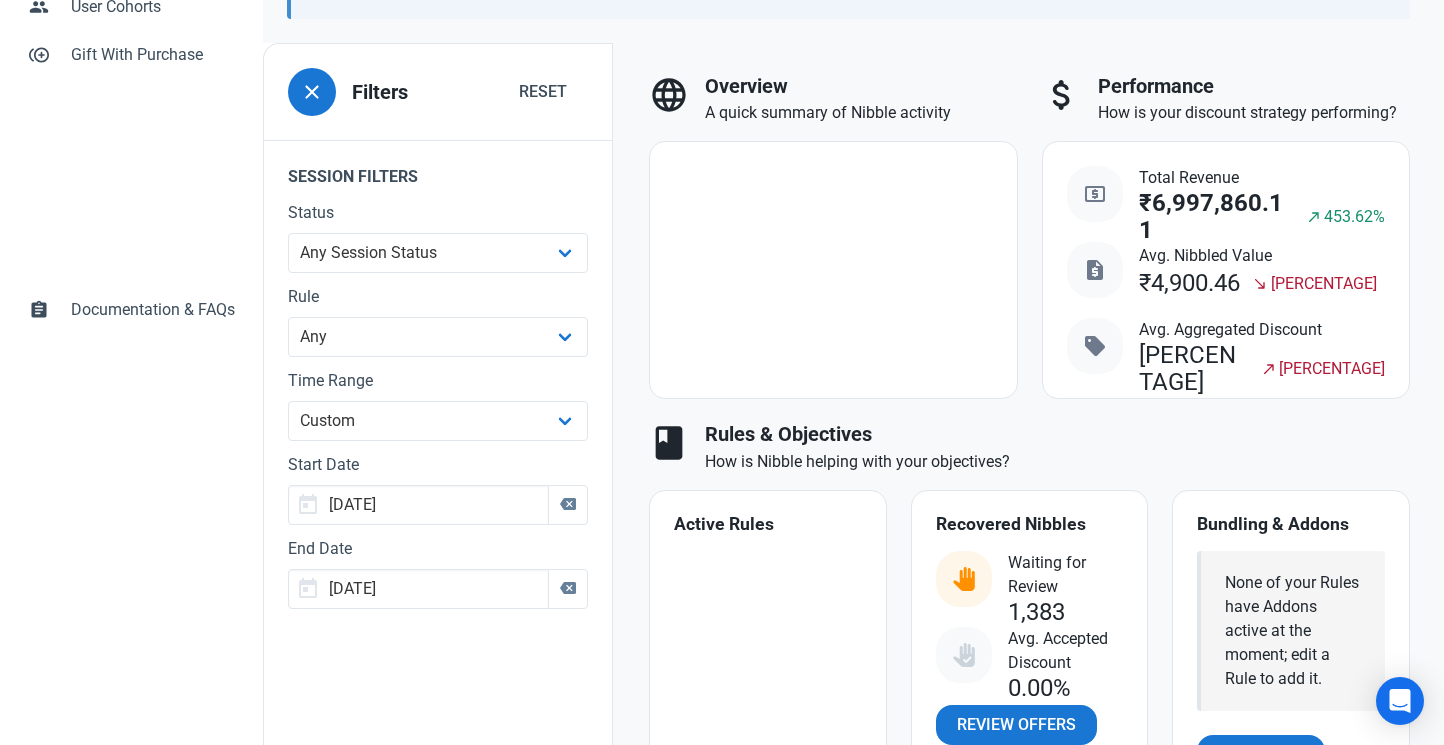 scroll, scrollTop: 408, scrollLeft: 0, axis: vertical 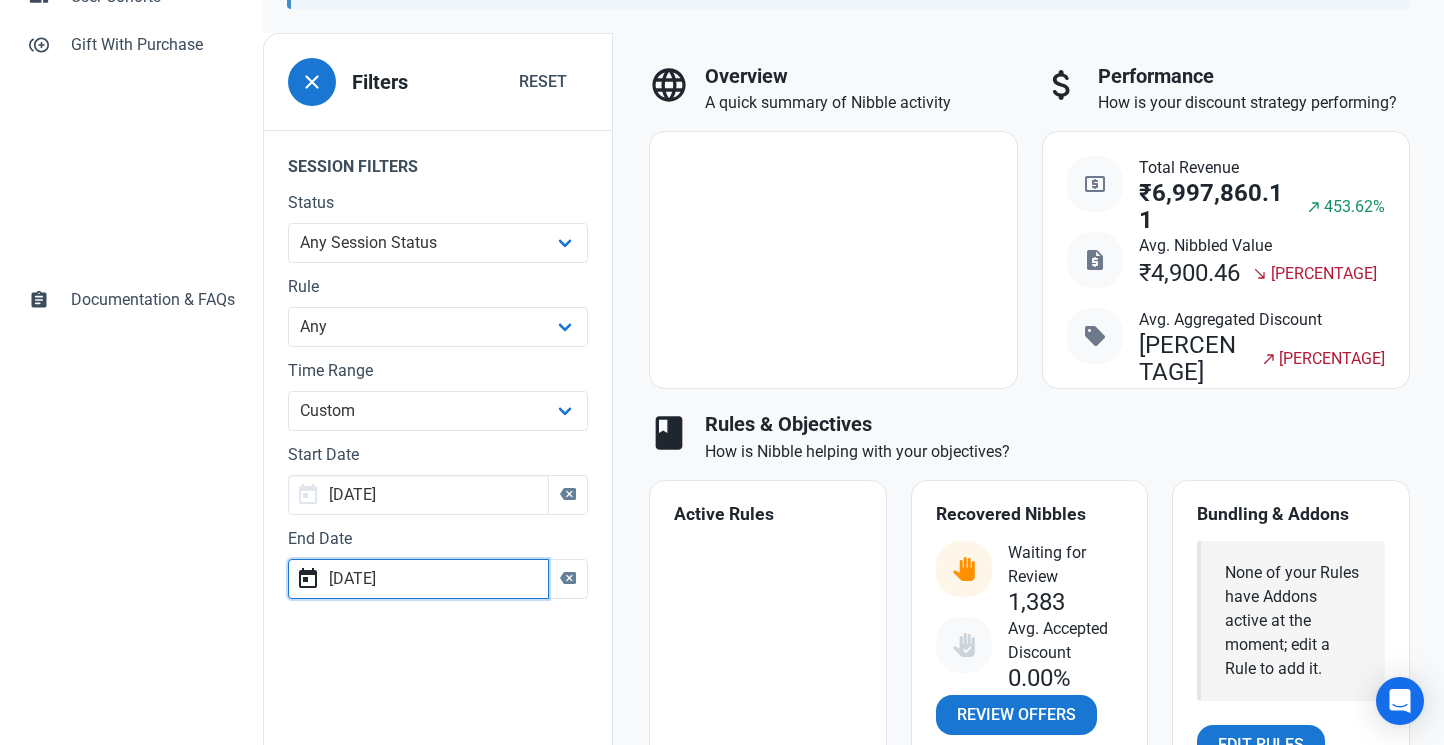 click on "[DATE]" at bounding box center [418, 495] 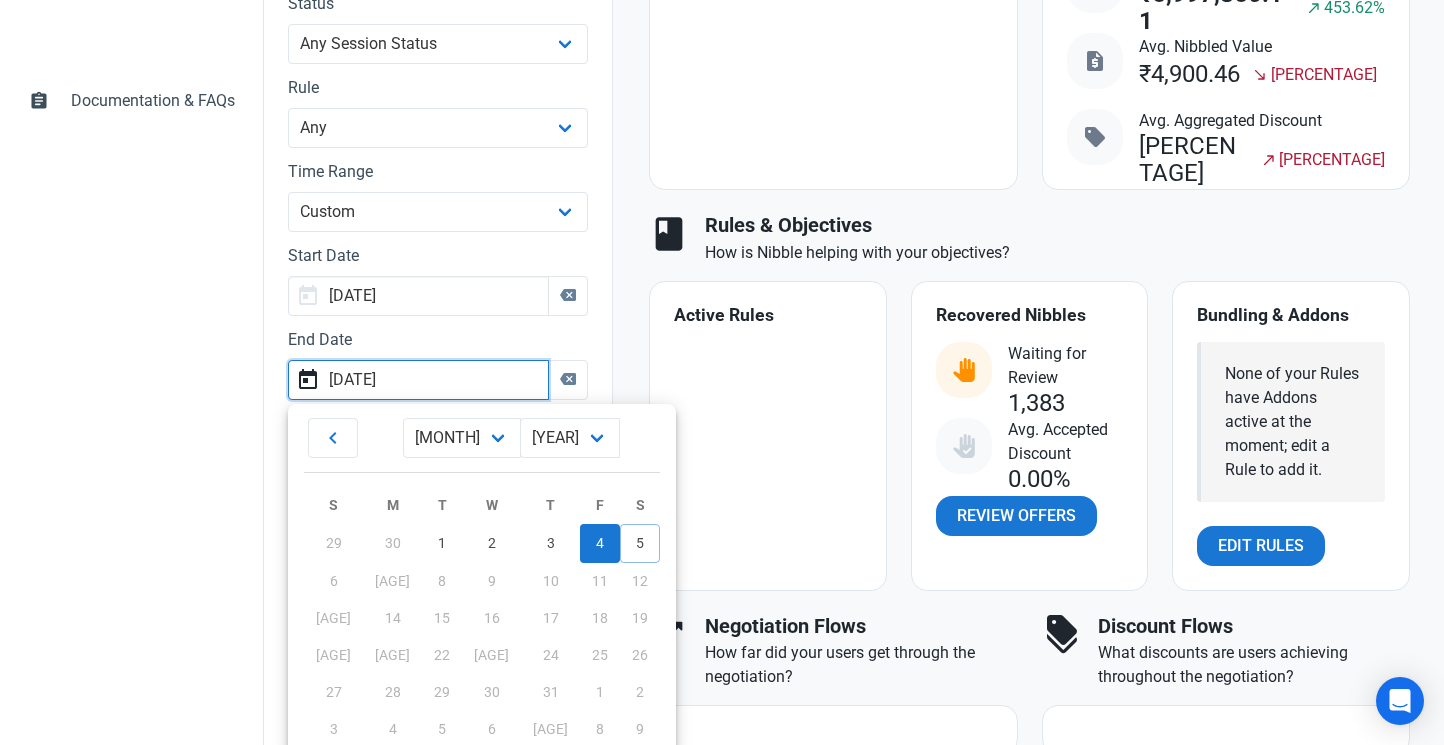 scroll, scrollTop: 691, scrollLeft: 0, axis: vertical 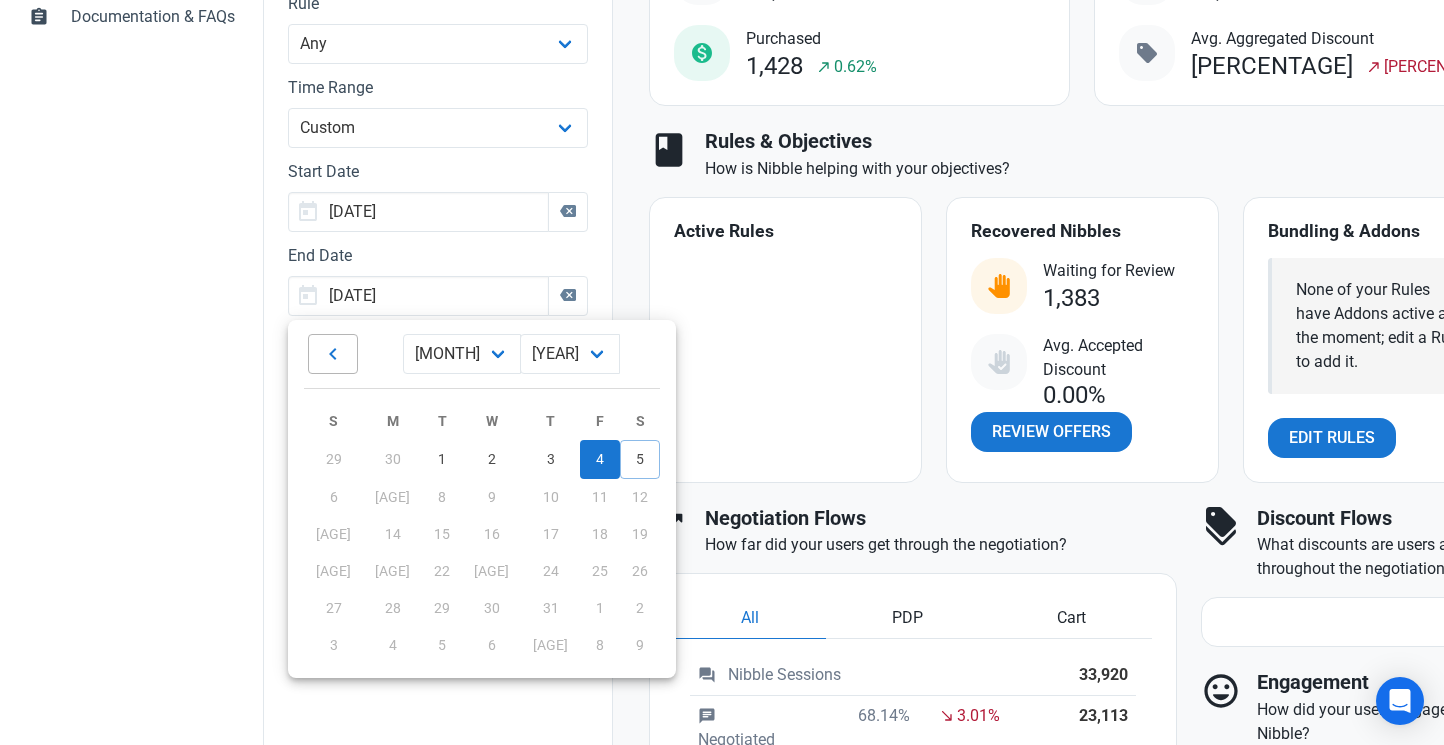 click at bounding box center [333, 354] 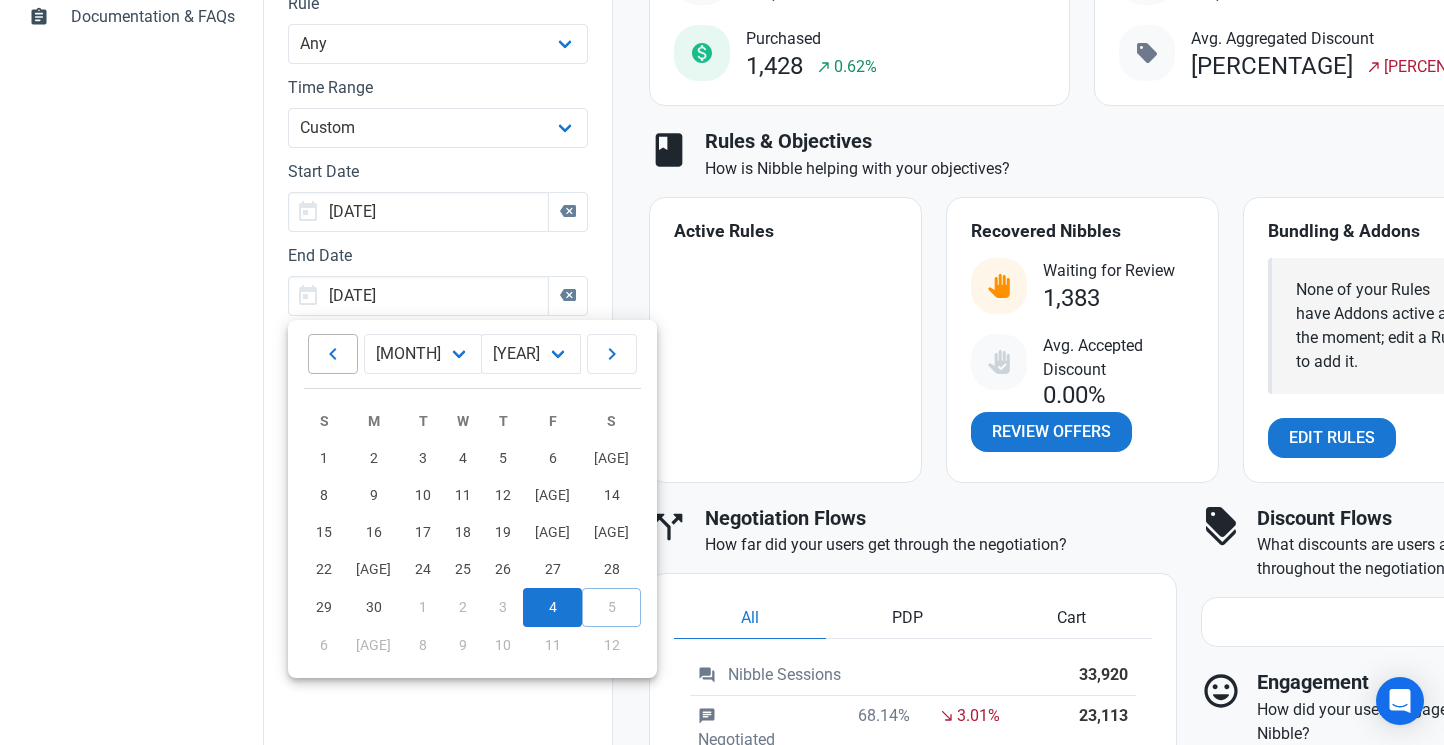 click at bounding box center [333, 354] 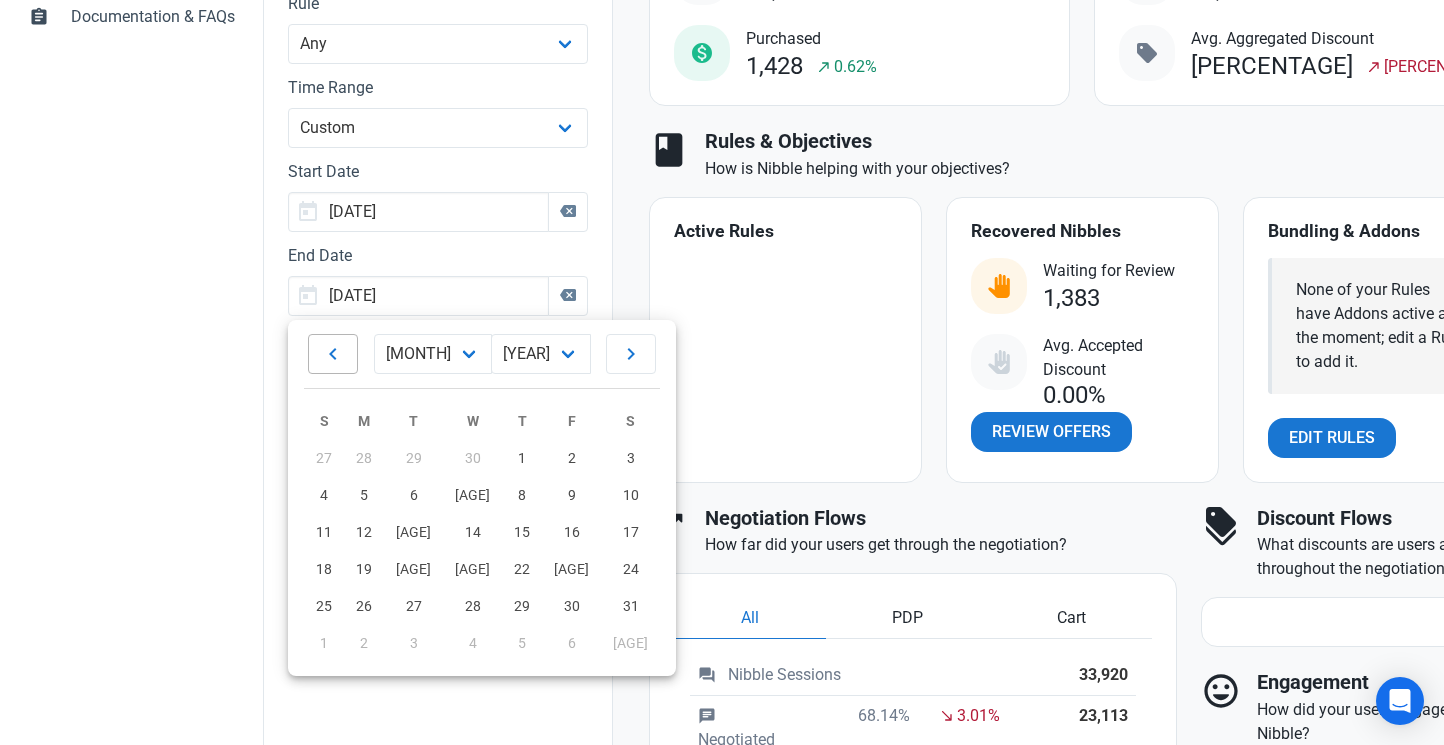 click at bounding box center (333, 354) 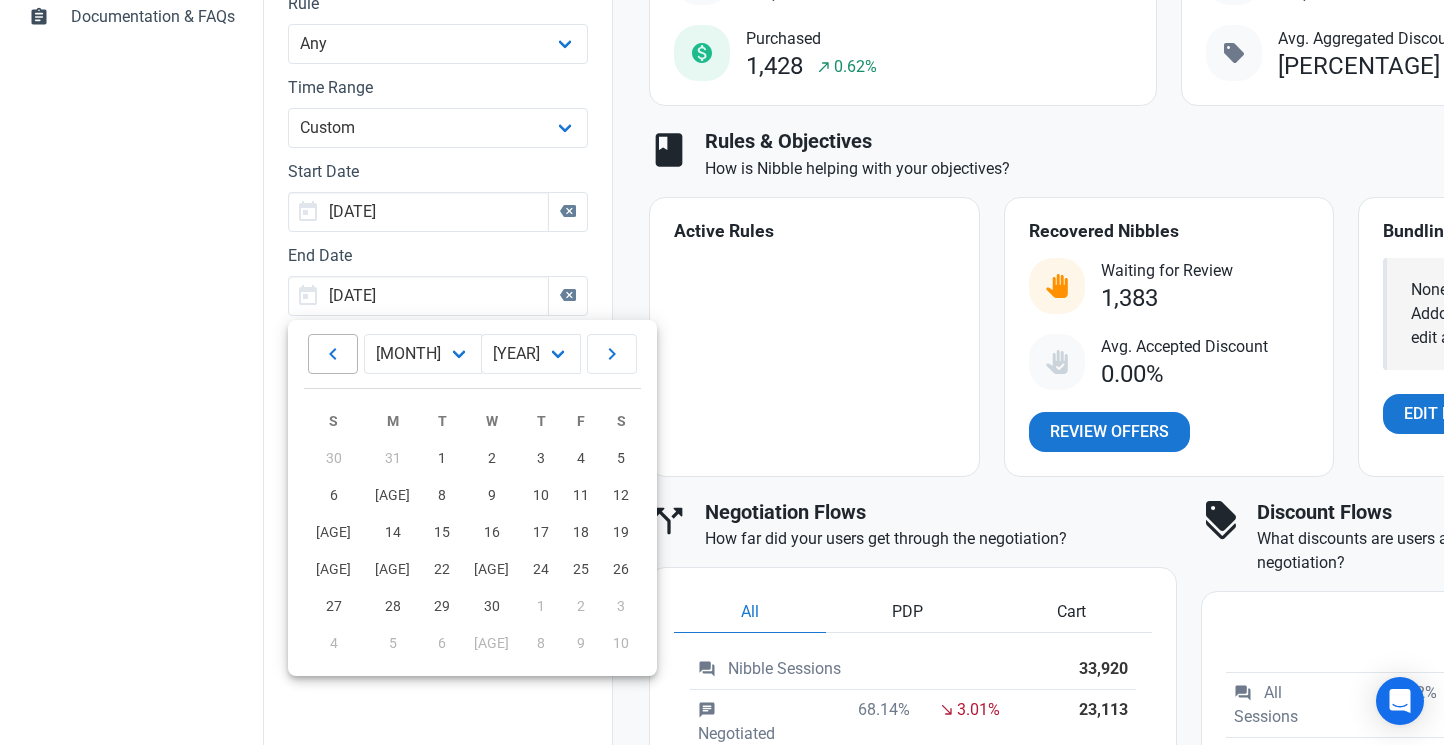 click at bounding box center (333, 354) 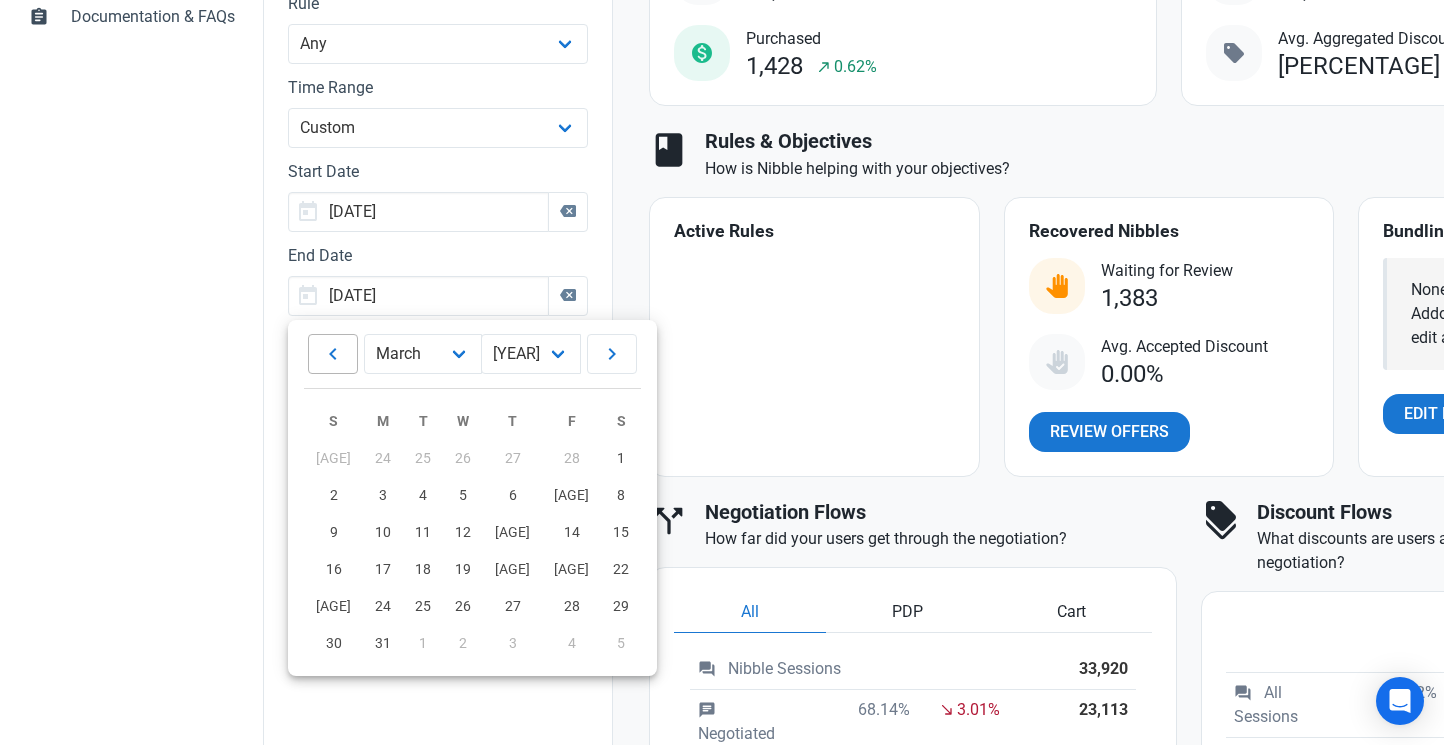 click at bounding box center [333, 354] 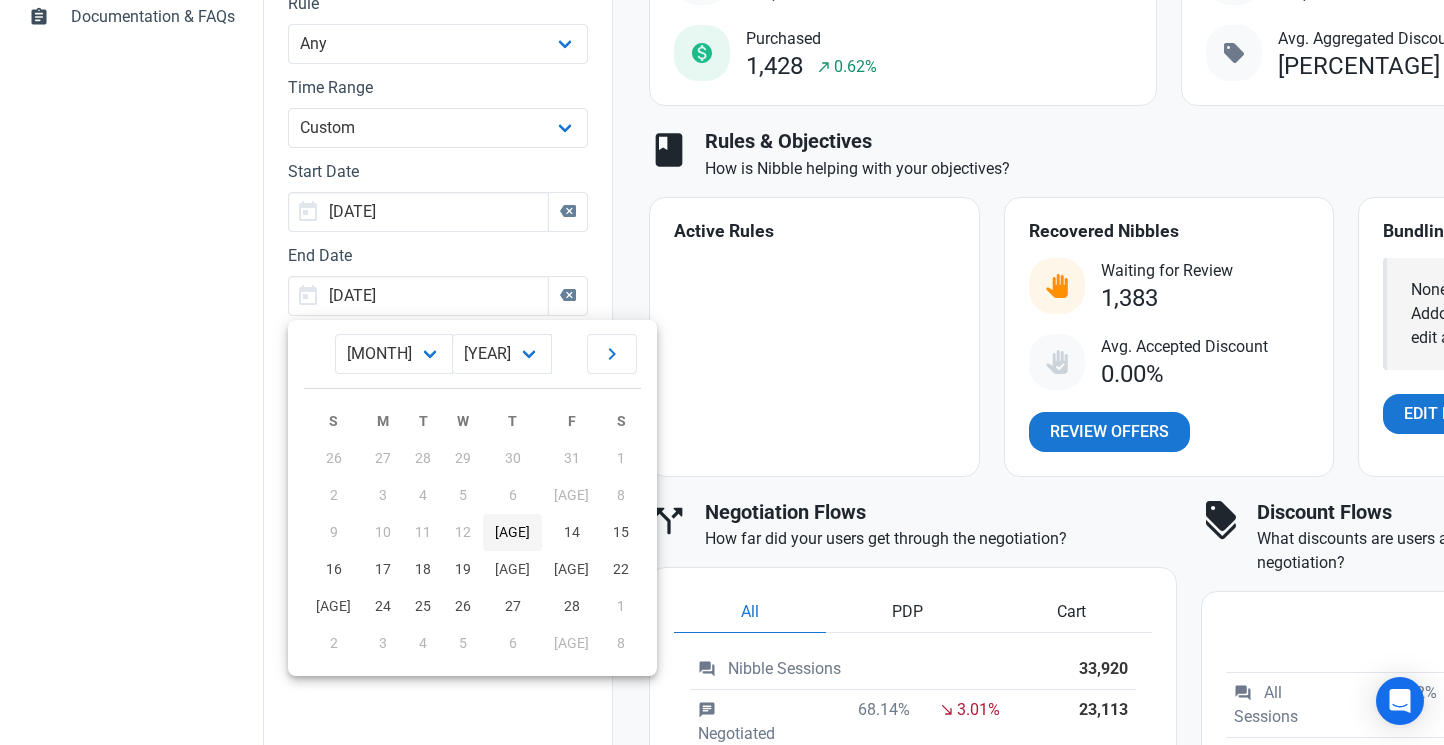 click on "[AGE]" at bounding box center [512, 532] 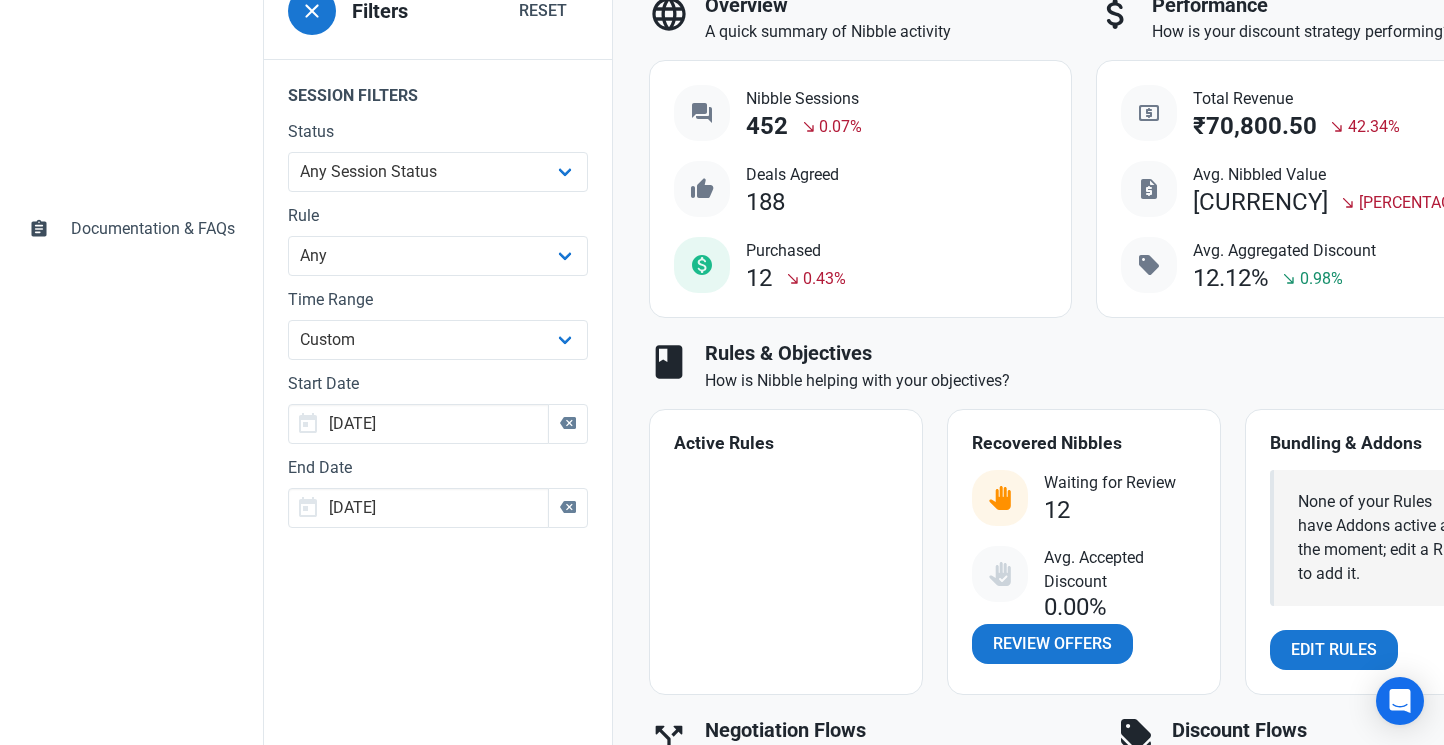 scroll, scrollTop: 449, scrollLeft: 0, axis: vertical 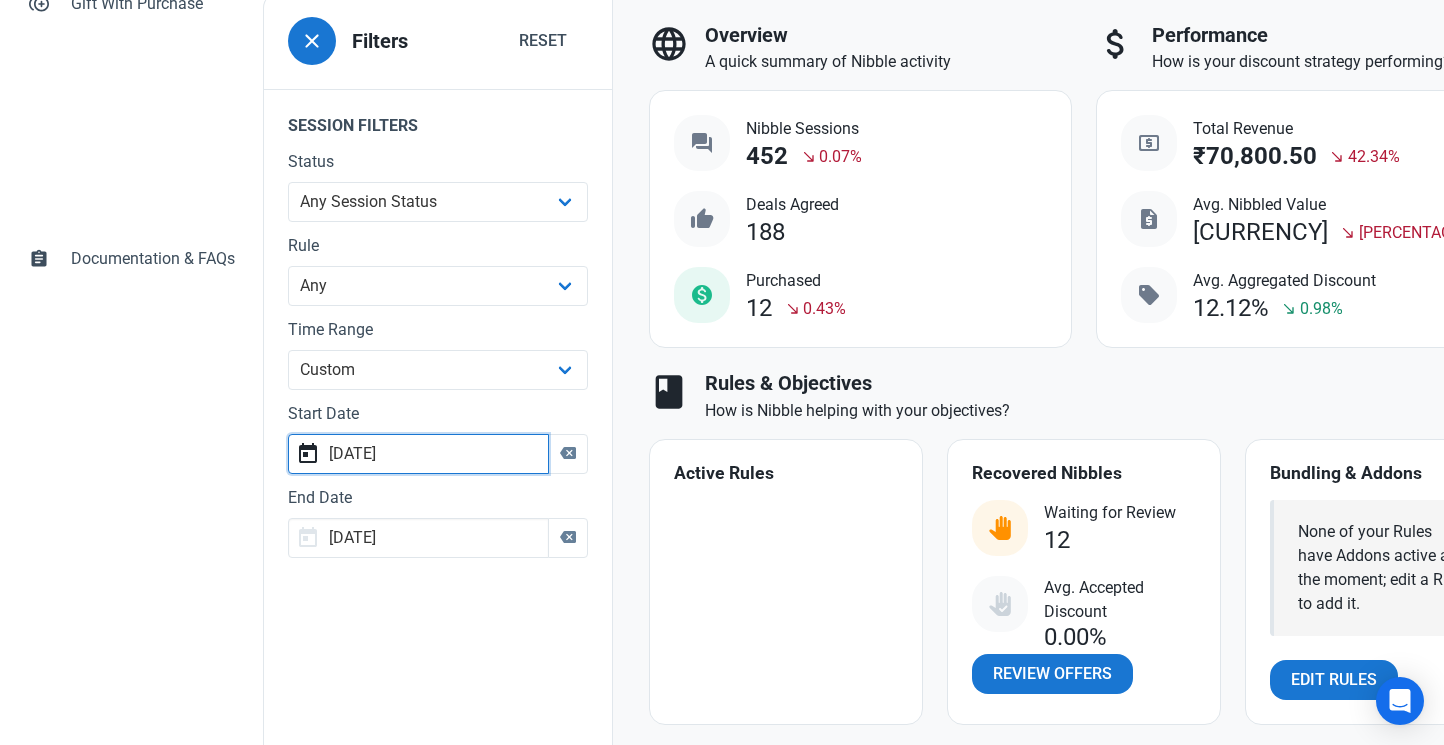 click on "[DATE]" at bounding box center (418, 454) 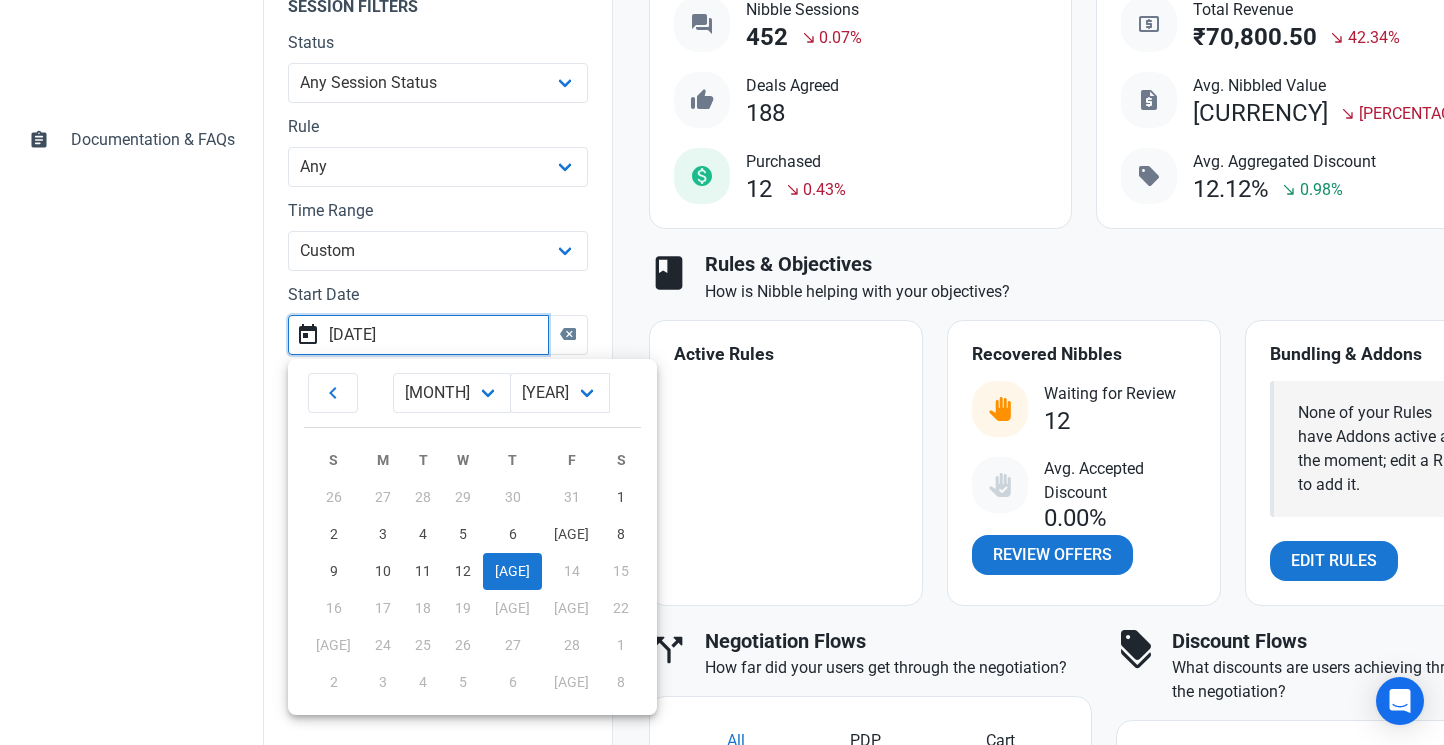 scroll, scrollTop: 583, scrollLeft: 0, axis: vertical 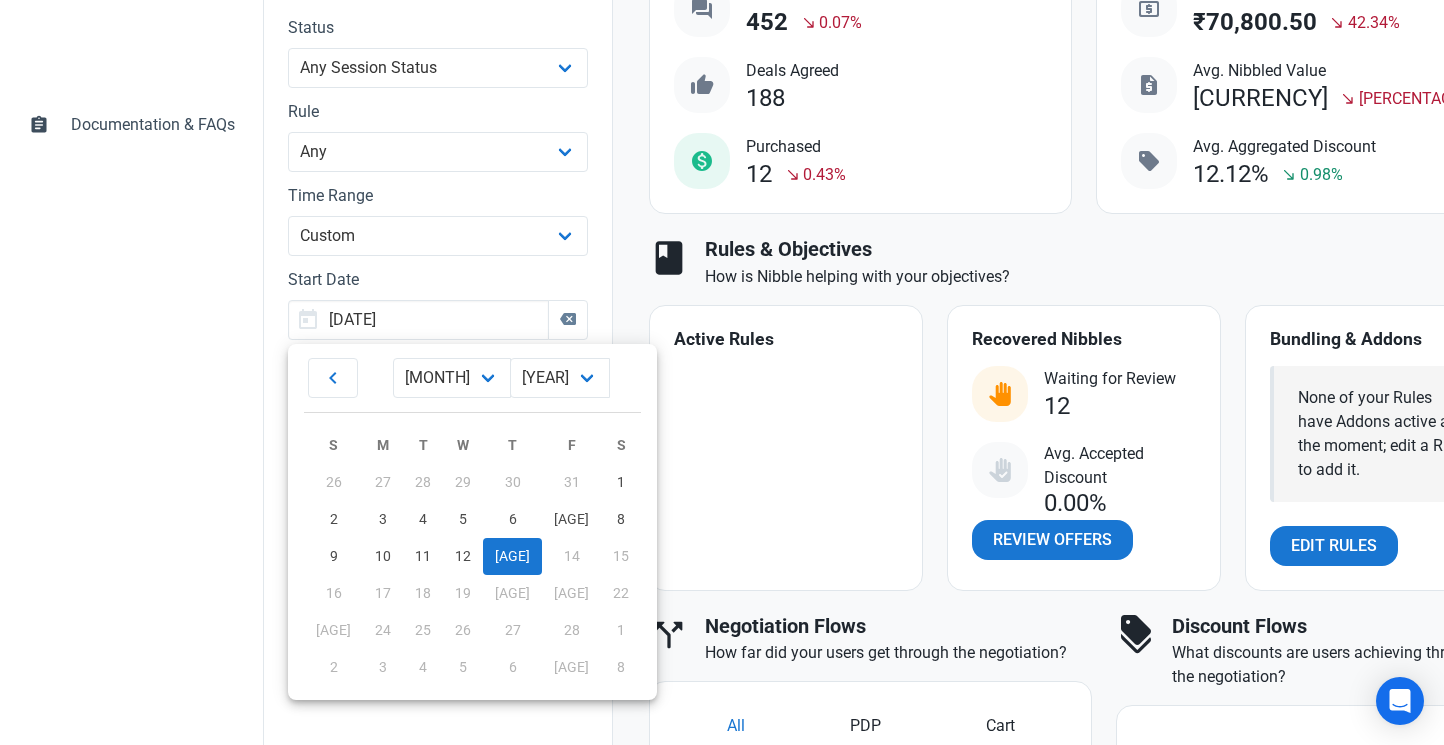 click on "dashboard Dashboard forum Nibbles book Rules book Rules arrow_drop_down book Ruleset inventory_2 Archive campaign Magic Links store Store Settings people User Cohorts control_point_duplicate Gift With Purchase assignment Documentation & FAQs" at bounding box center (131, 864) 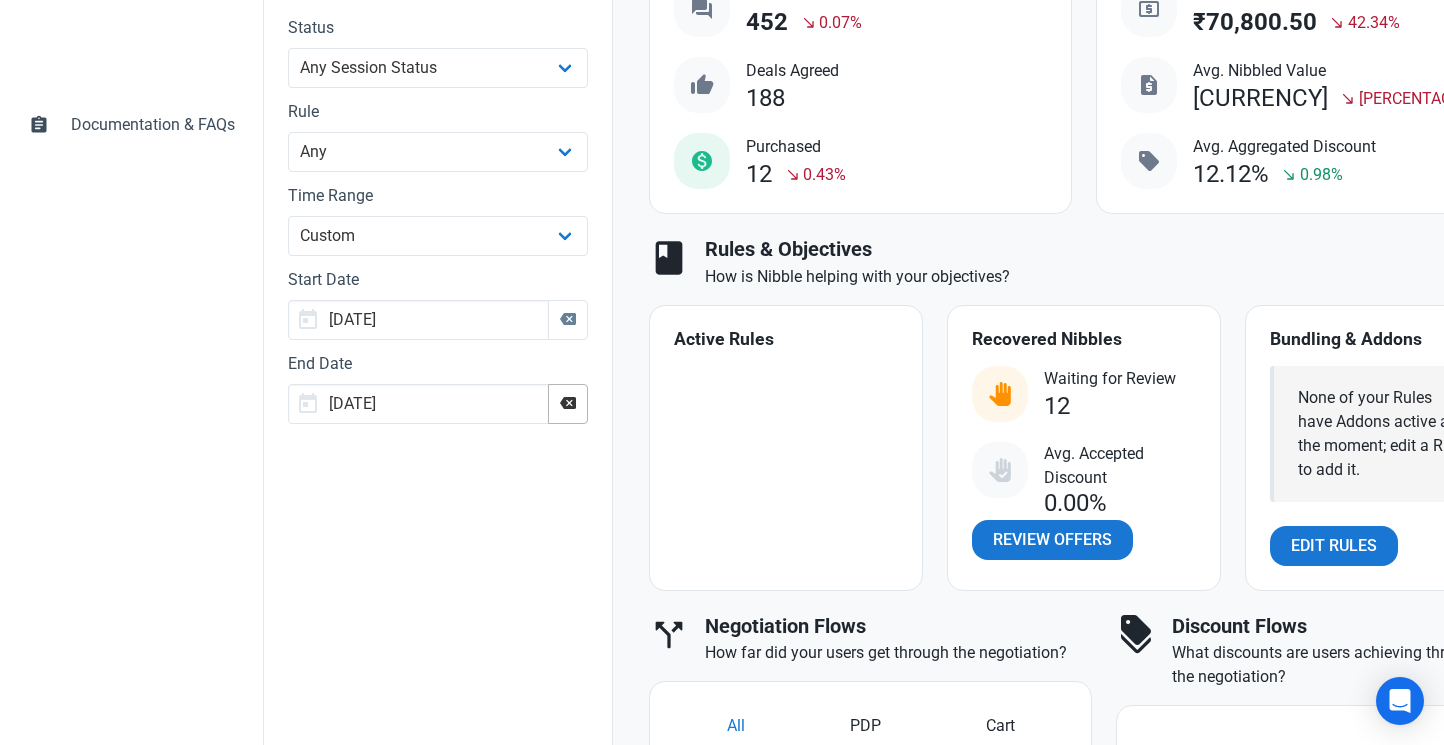 click at bounding box center (568, 319) 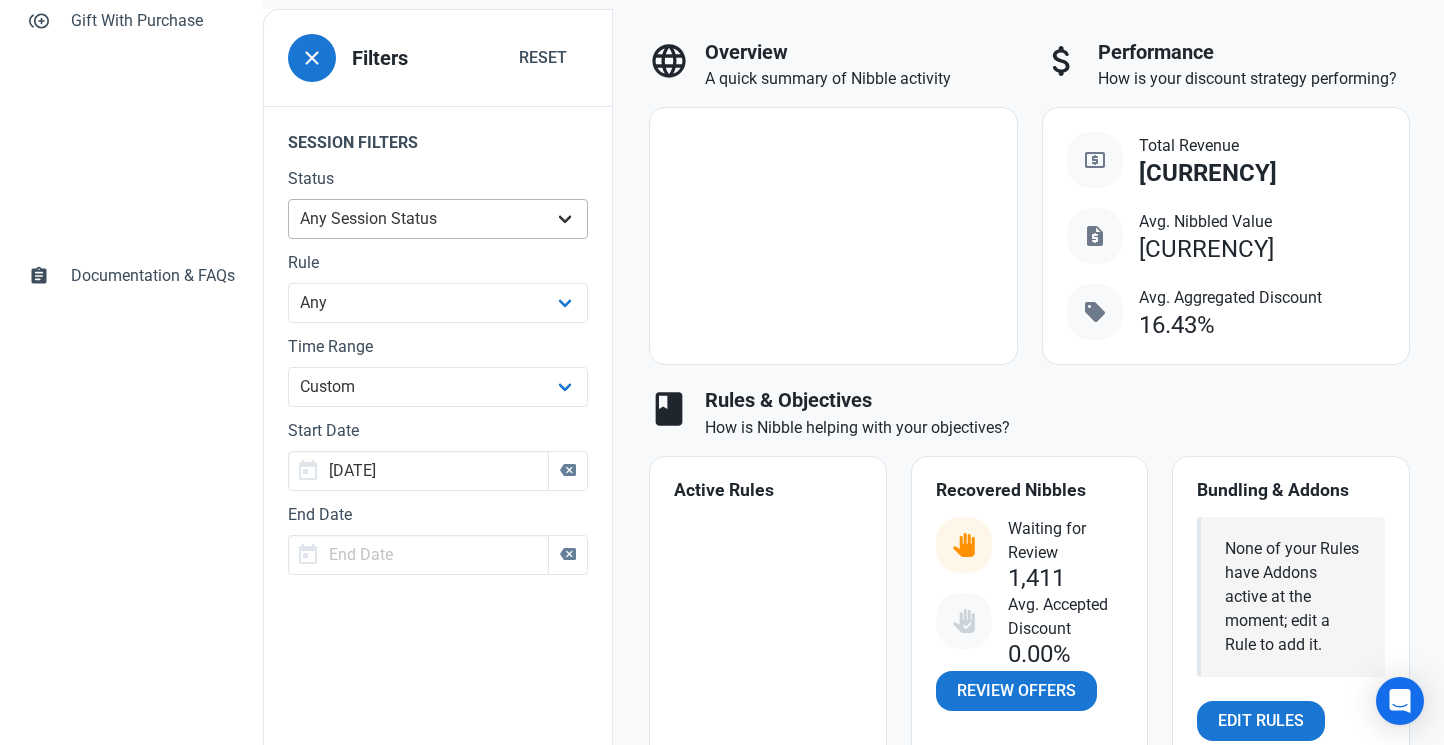 scroll, scrollTop: 473, scrollLeft: 0, axis: vertical 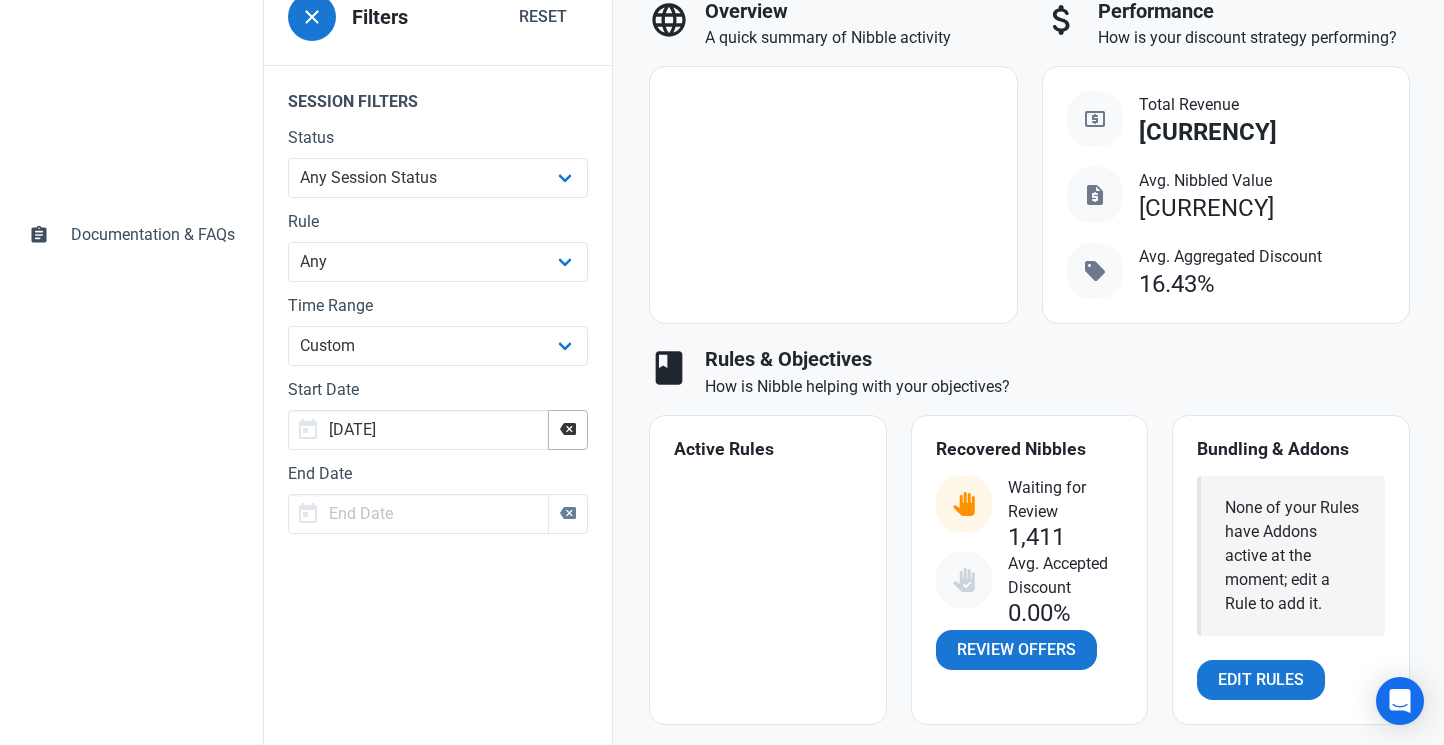 click at bounding box center (568, 429) 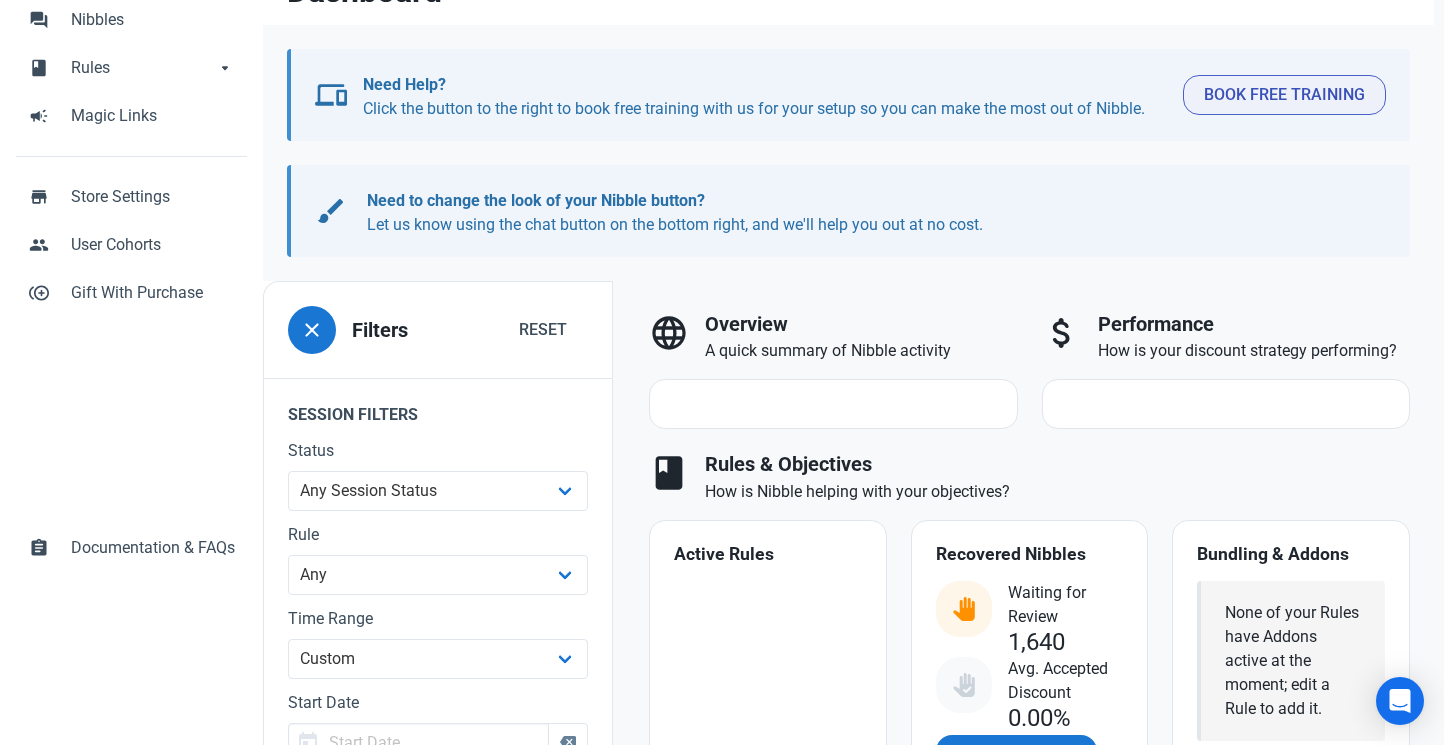 scroll, scrollTop: 237, scrollLeft: 0, axis: vertical 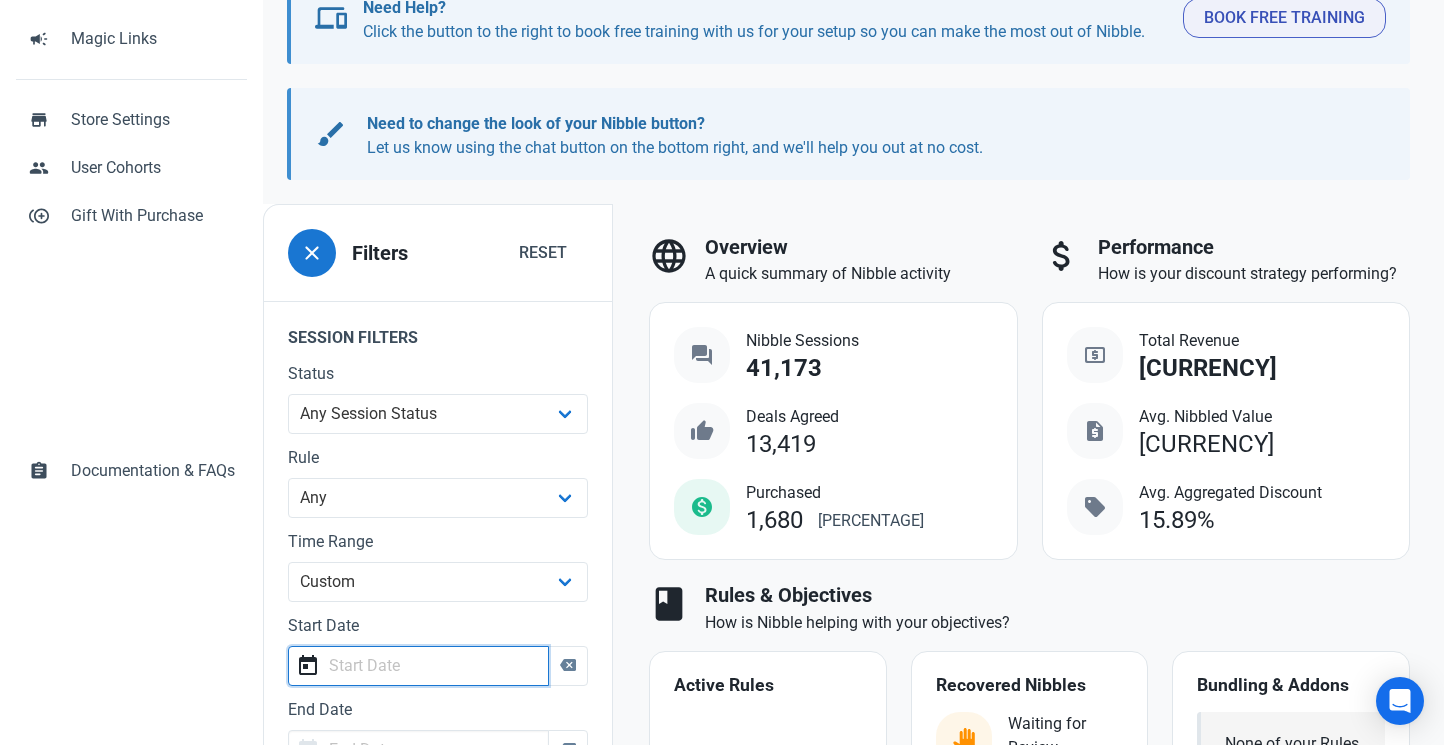 click at bounding box center [418, 666] 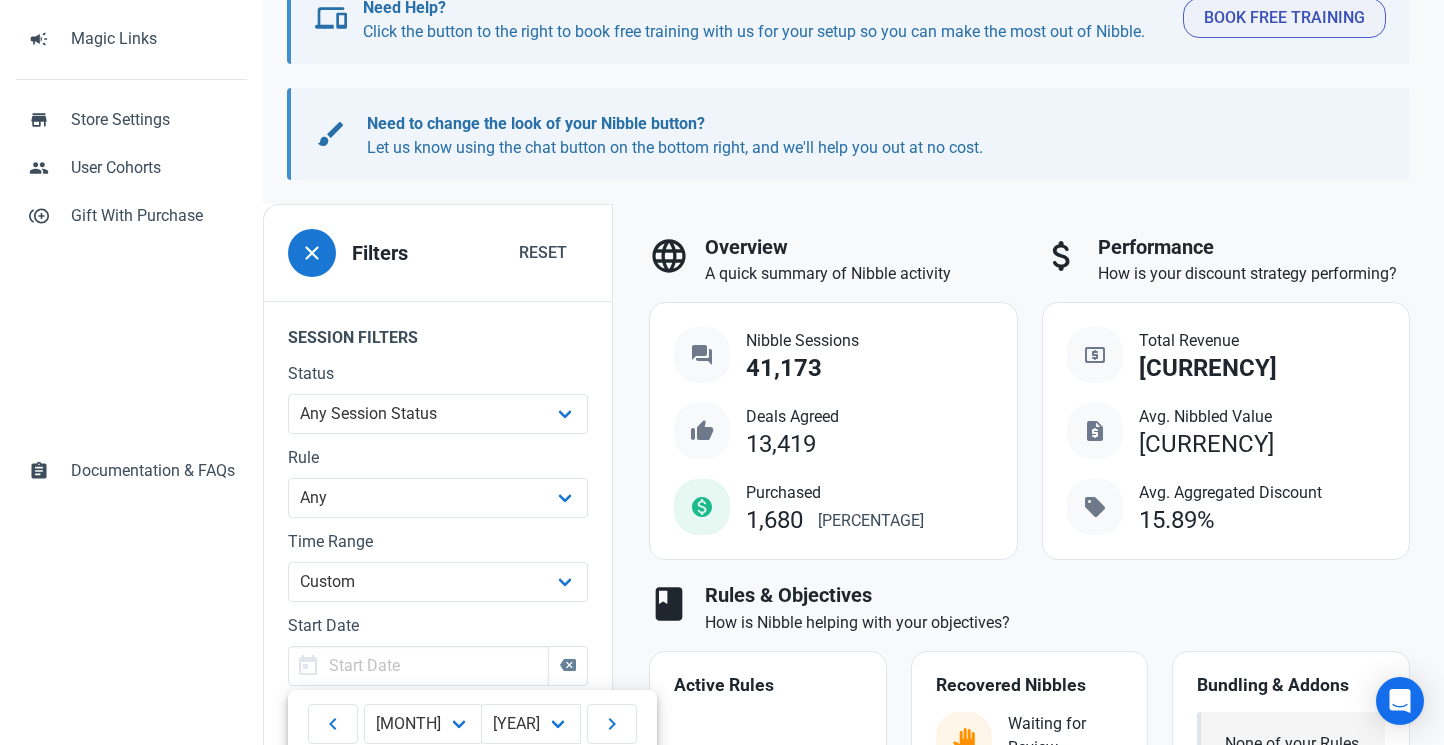 click on "monetization_on" at bounding box center (702, 507) 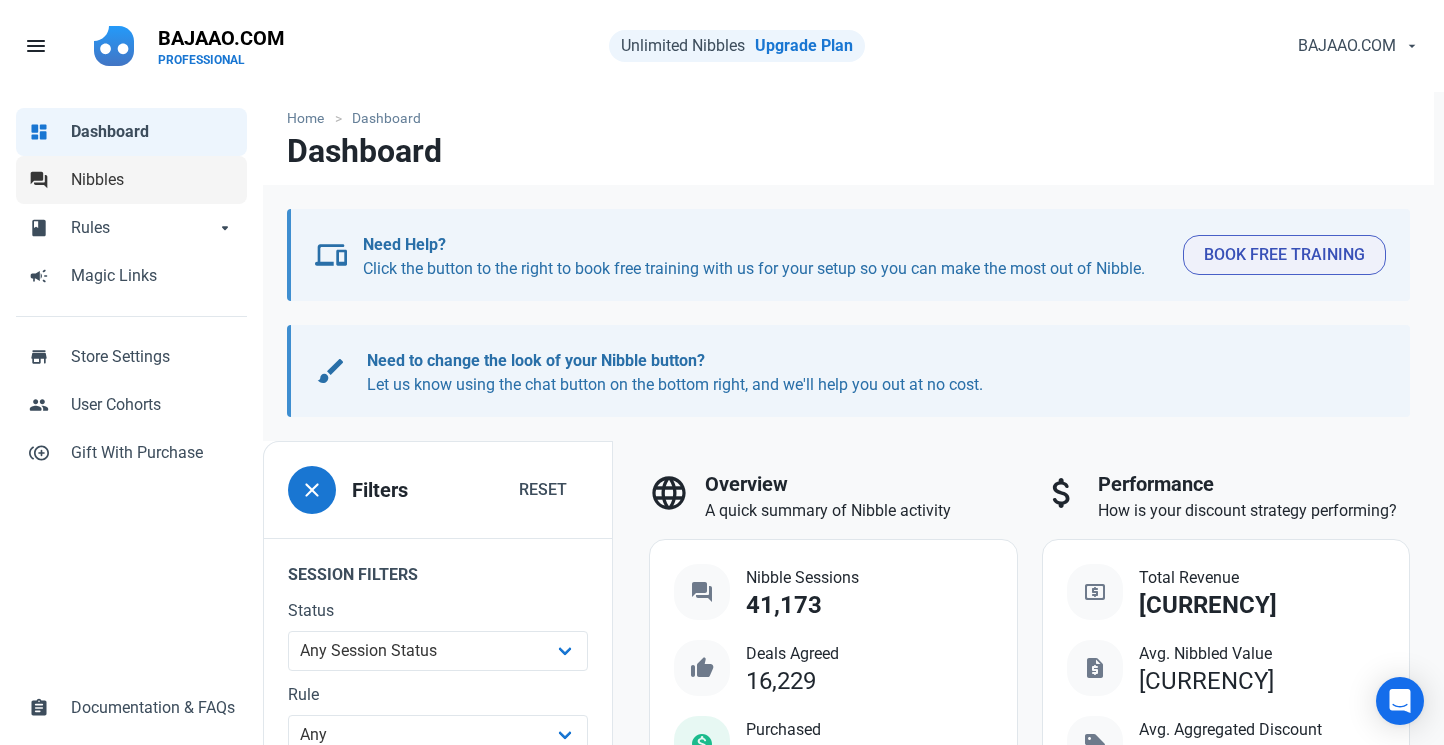 scroll, scrollTop: 0, scrollLeft: 0, axis: both 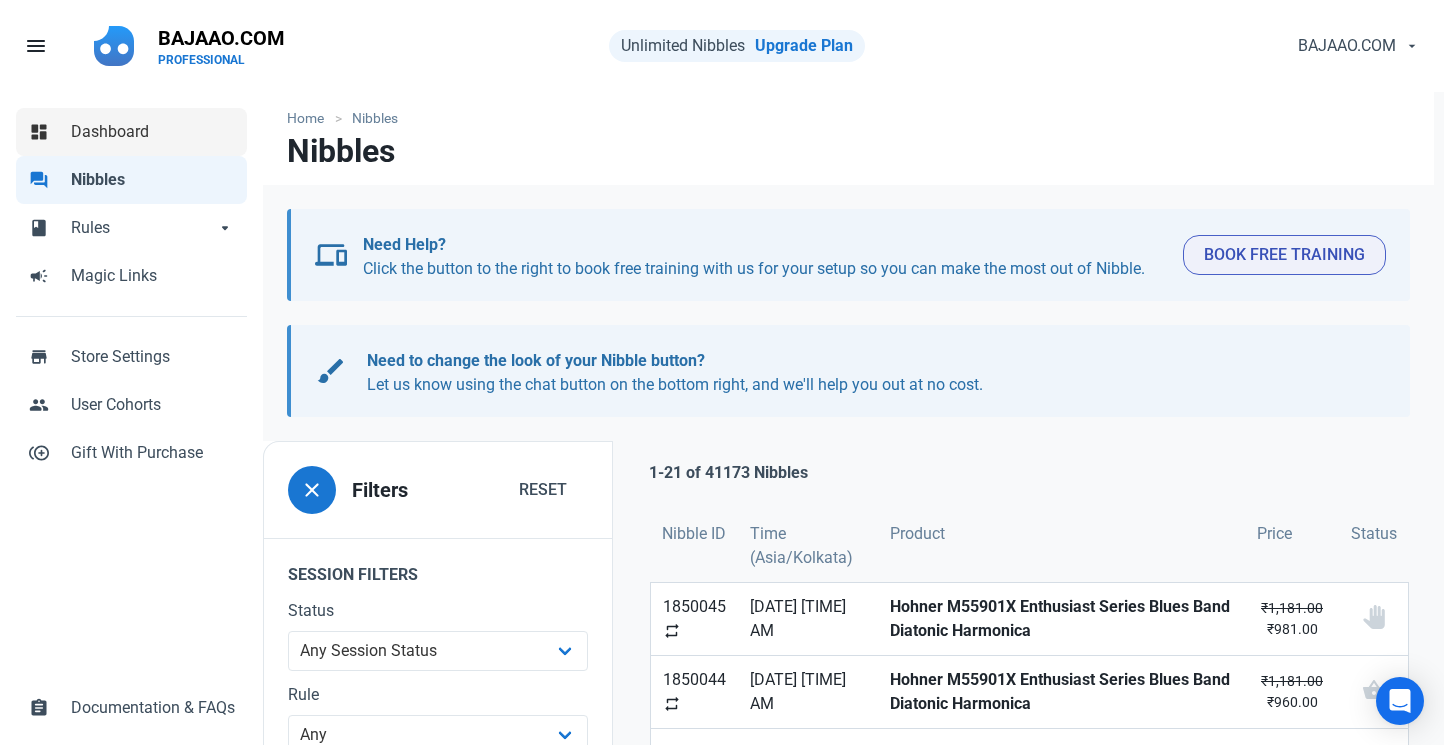 click on "Dashboard" at bounding box center [153, 132] 